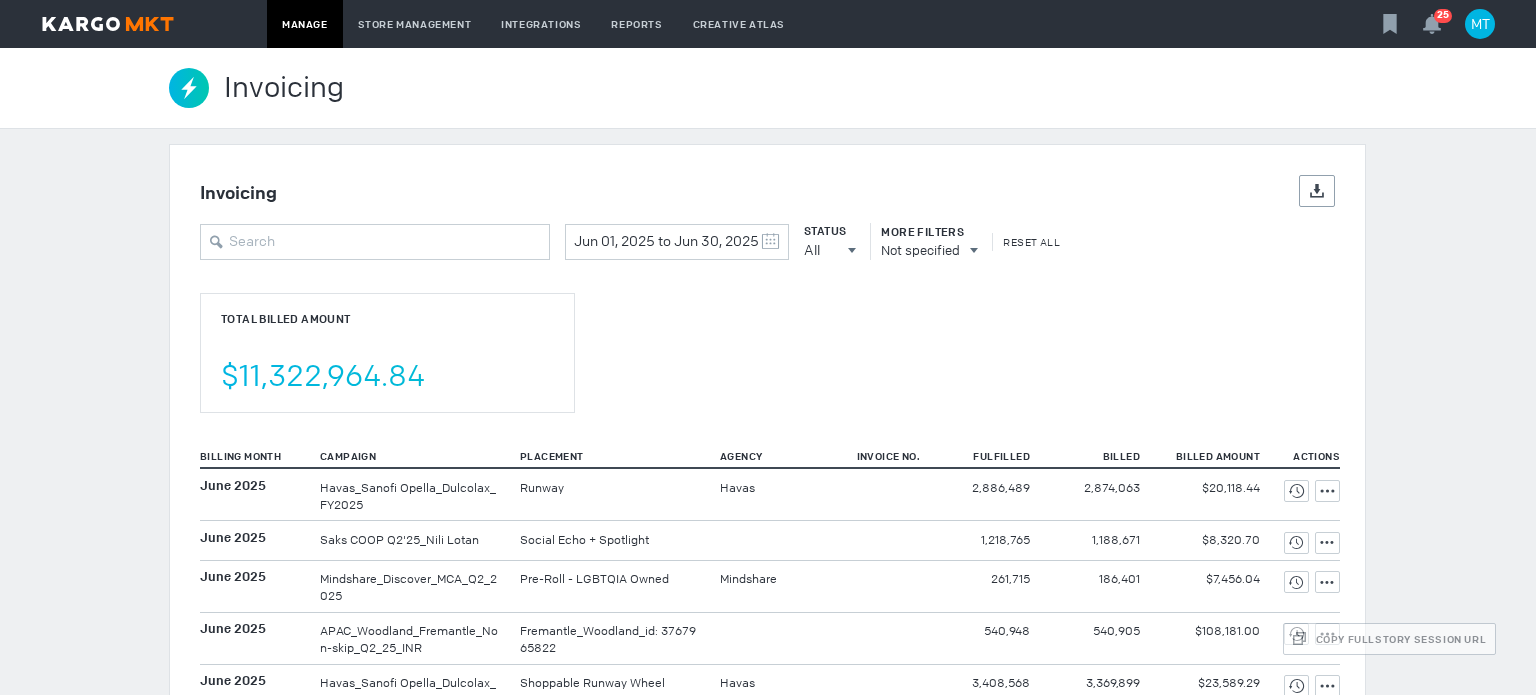 scroll, scrollTop: 0, scrollLeft: 0, axis: both 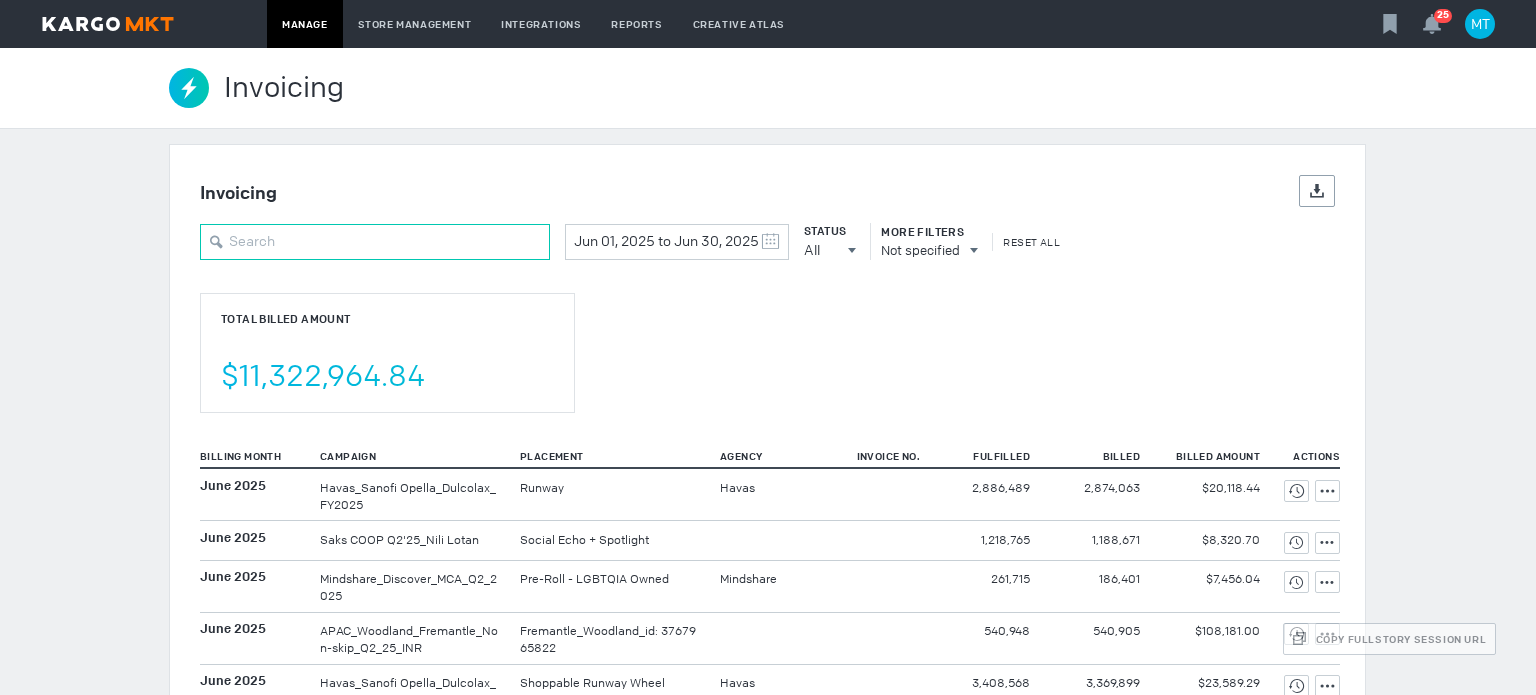 click at bounding box center [375, 242] 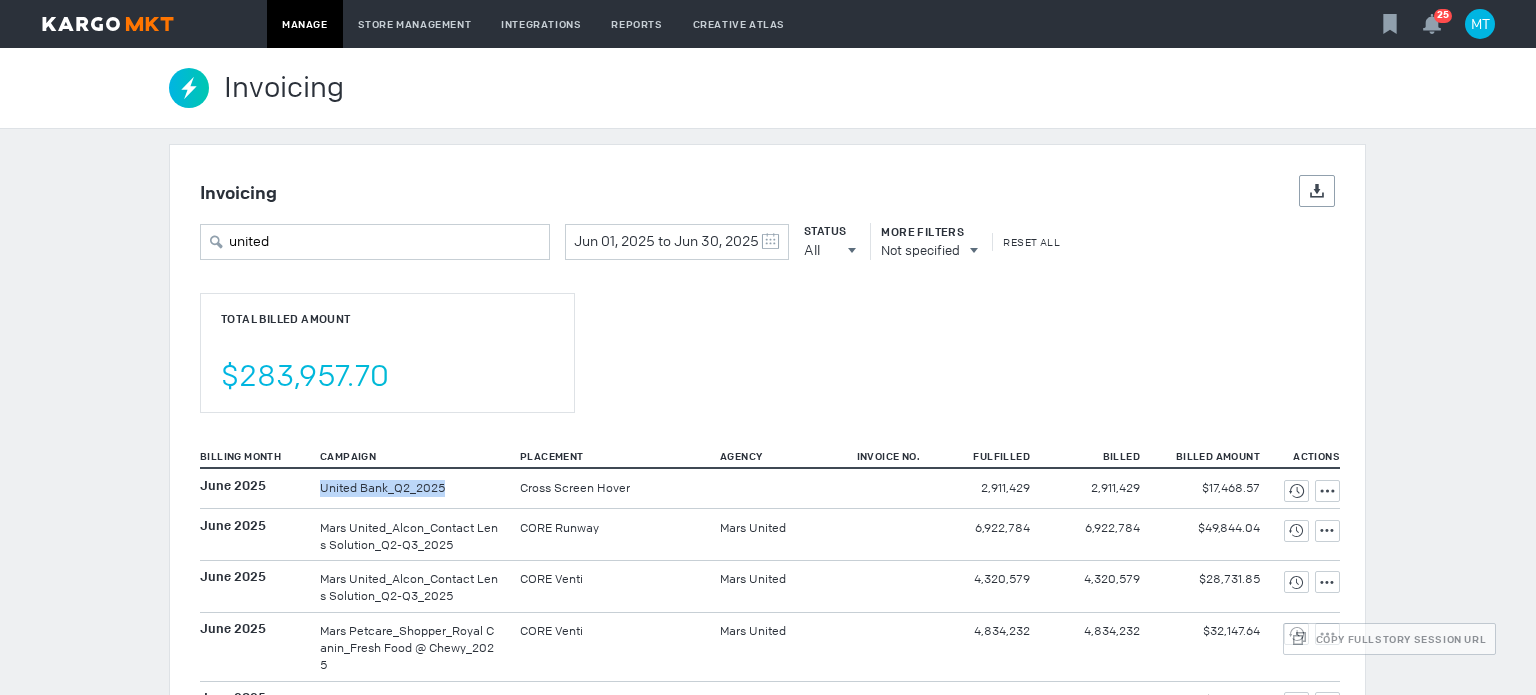 drag, startPoint x: 302, startPoint y: 487, endPoint x: 468, endPoint y: 479, distance: 166.19266 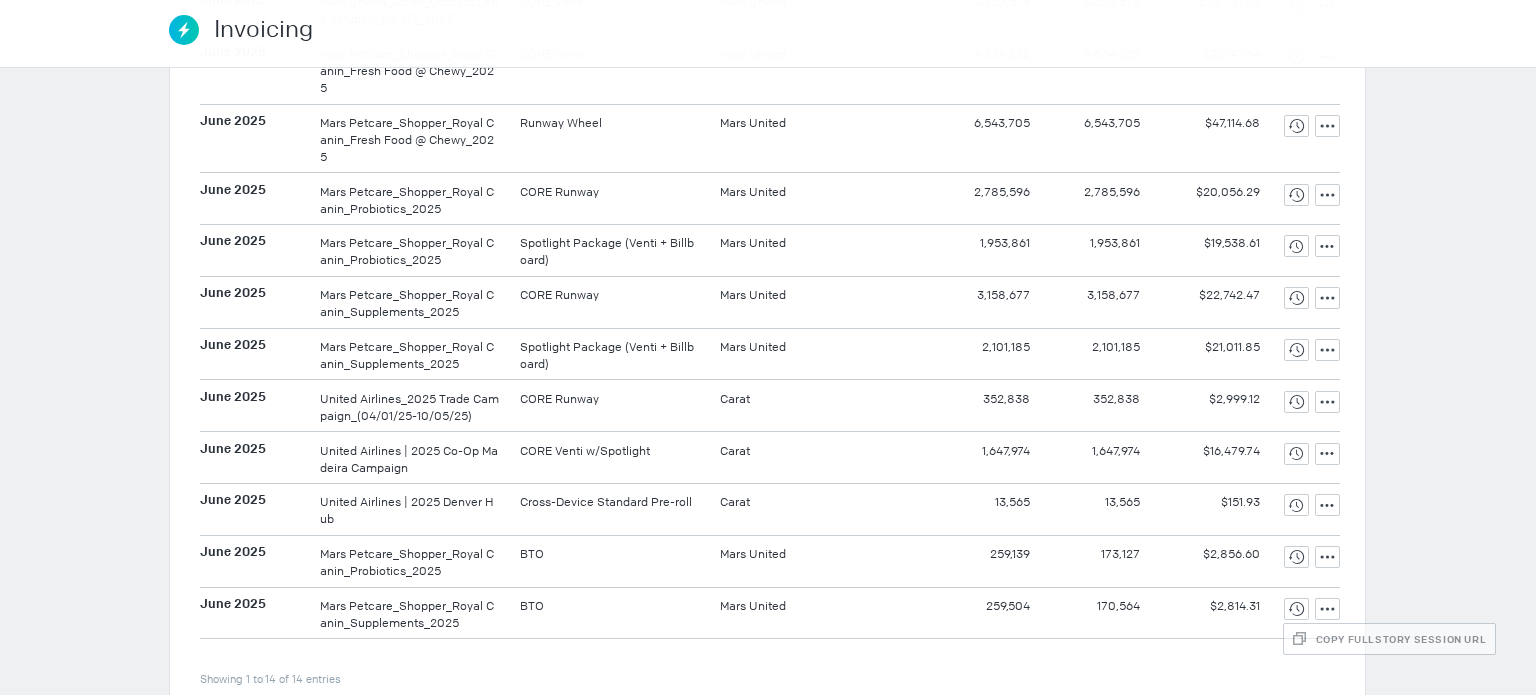 scroll, scrollTop: 0, scrollLeft: 0, axis: both 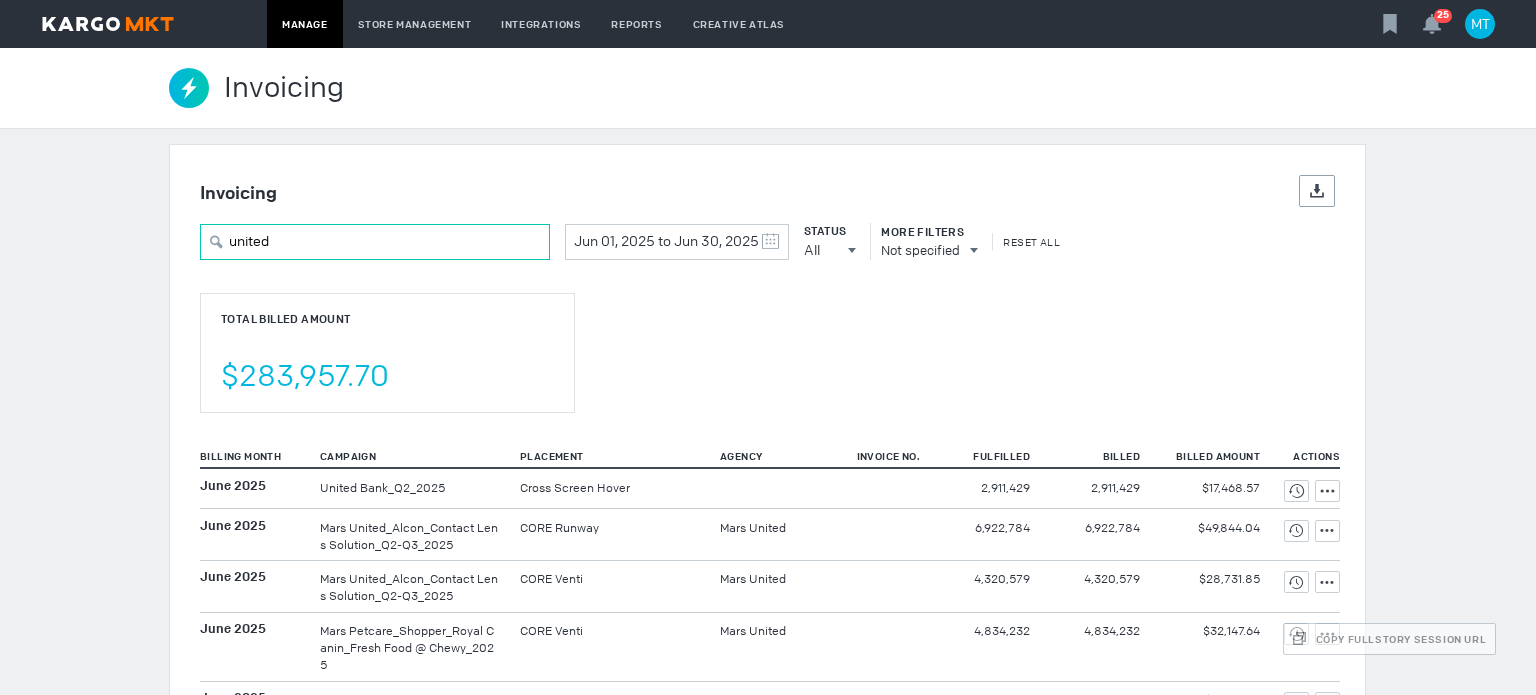 click on "united" at bounding box center [375, 242] 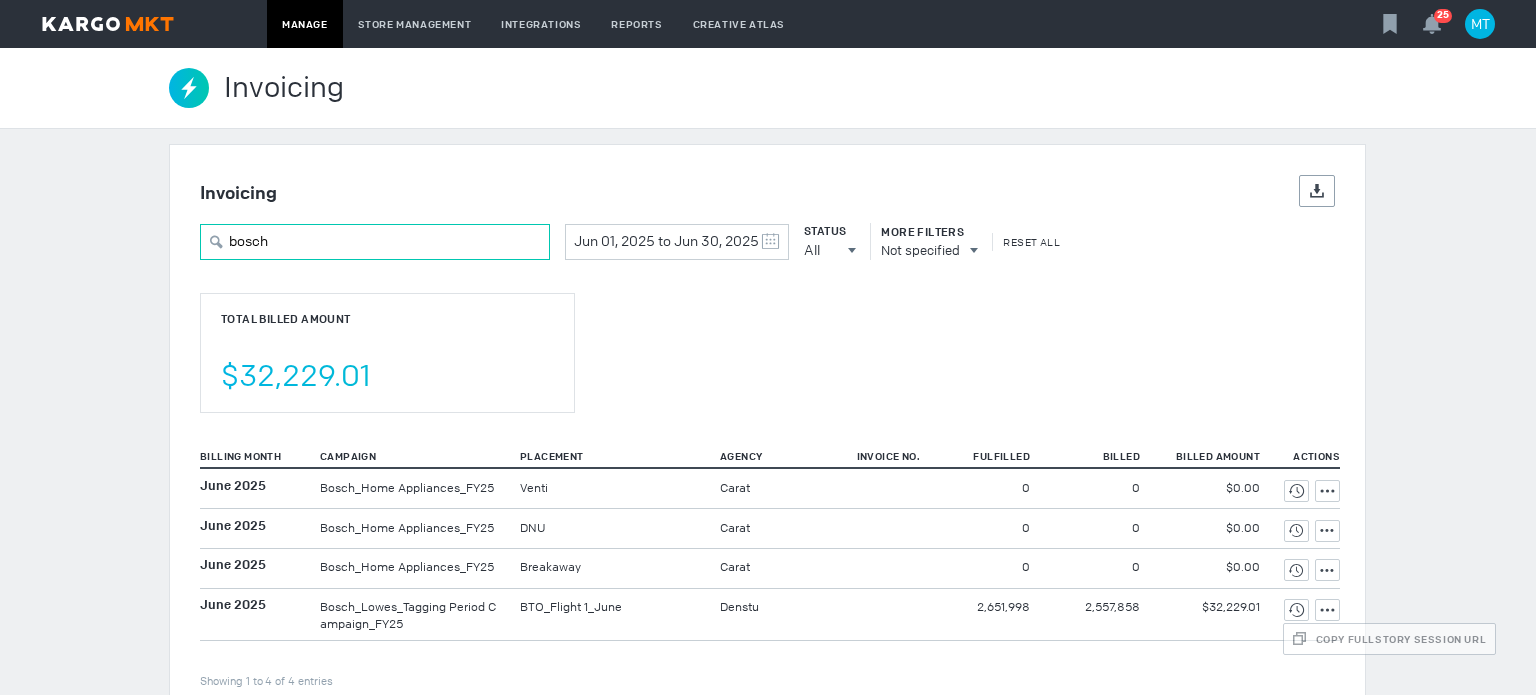 click on "bosch" at bounding box center [375, 242] 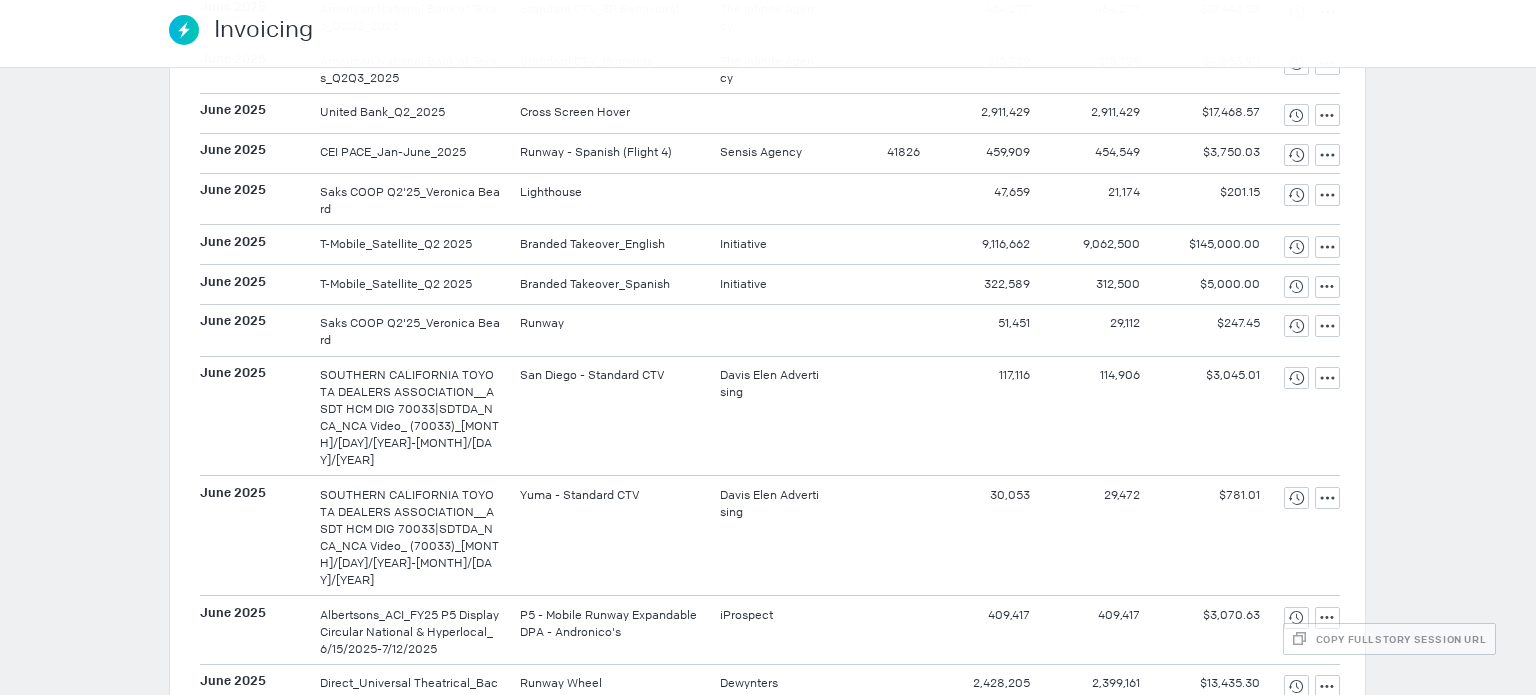 scroll, scrollTop: 0, scrollLeft: 0, axis: both 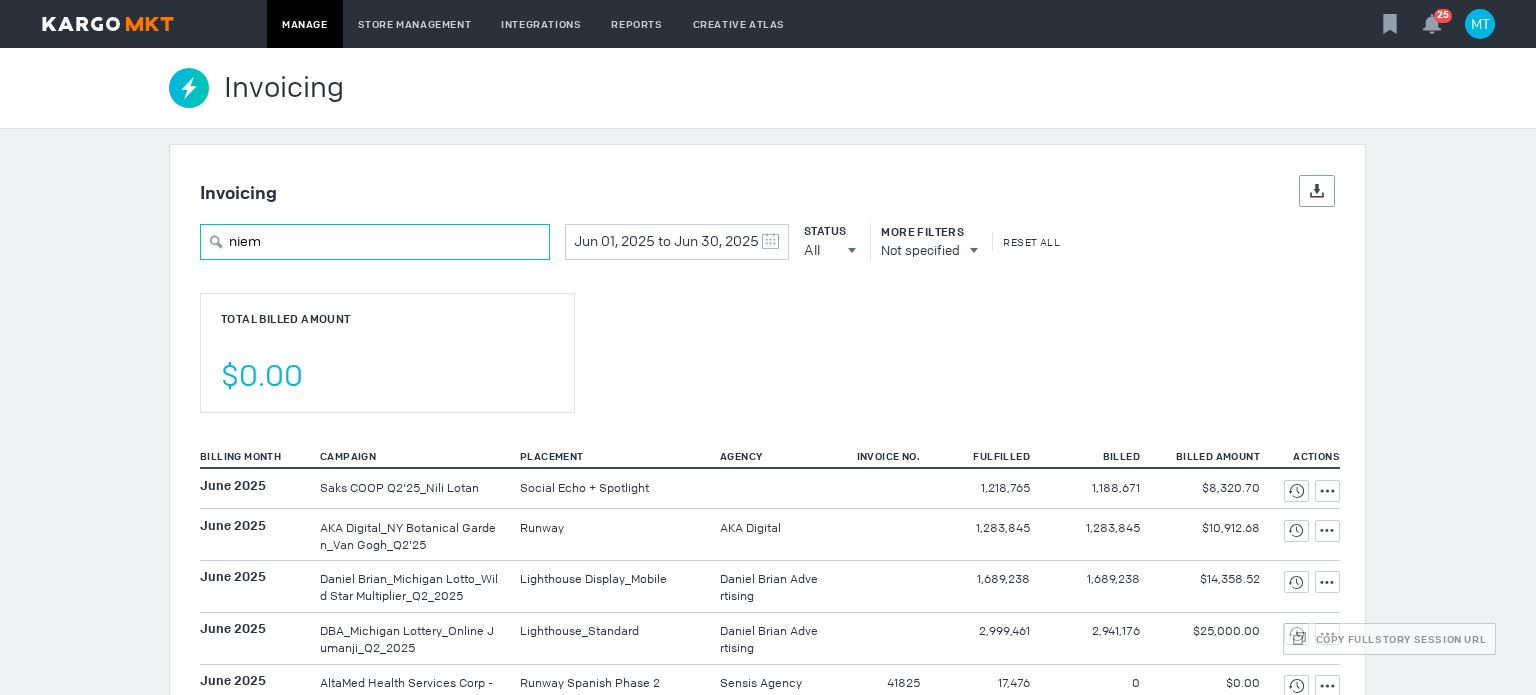 drag, startPoint x: 289, startPoint y: 247, endPoint x: 160, endPoint y: 244, distance: 129.03488 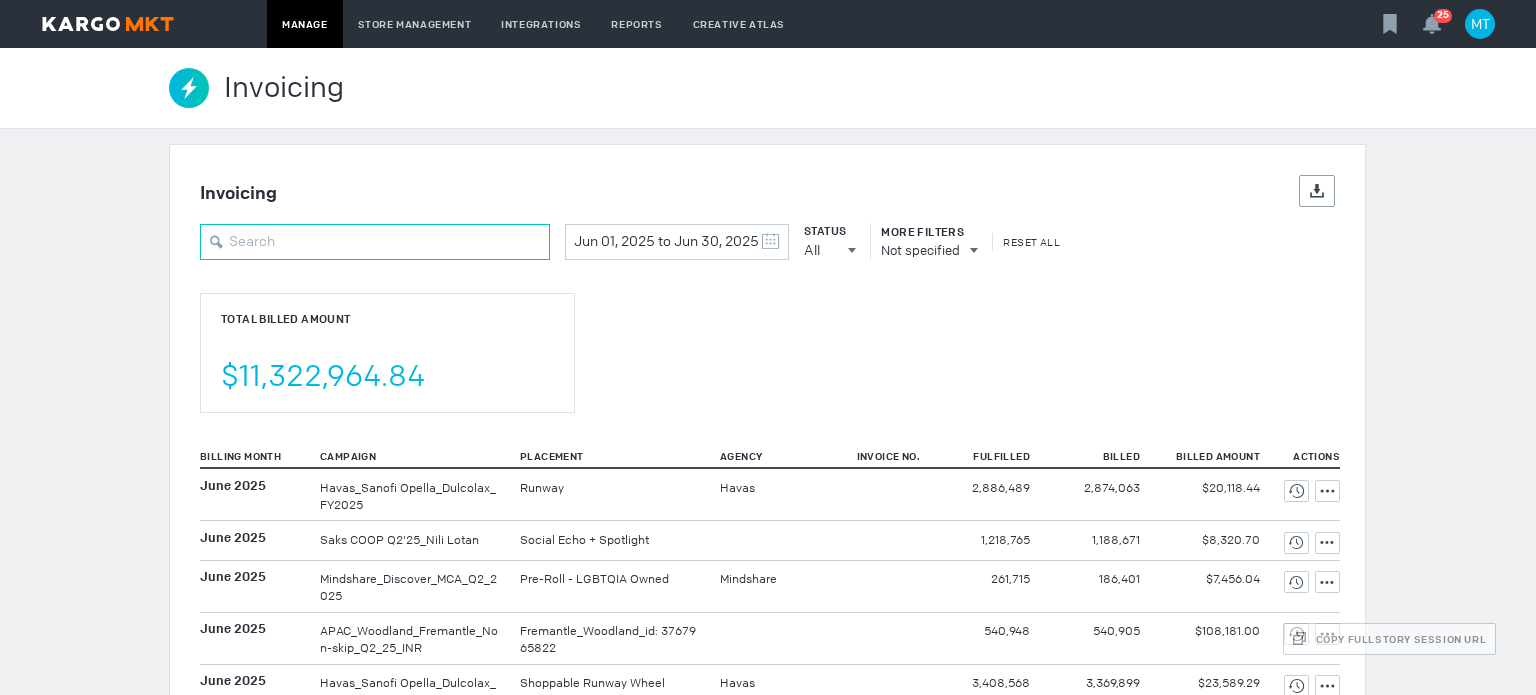 click at bounding box center (375, 242) 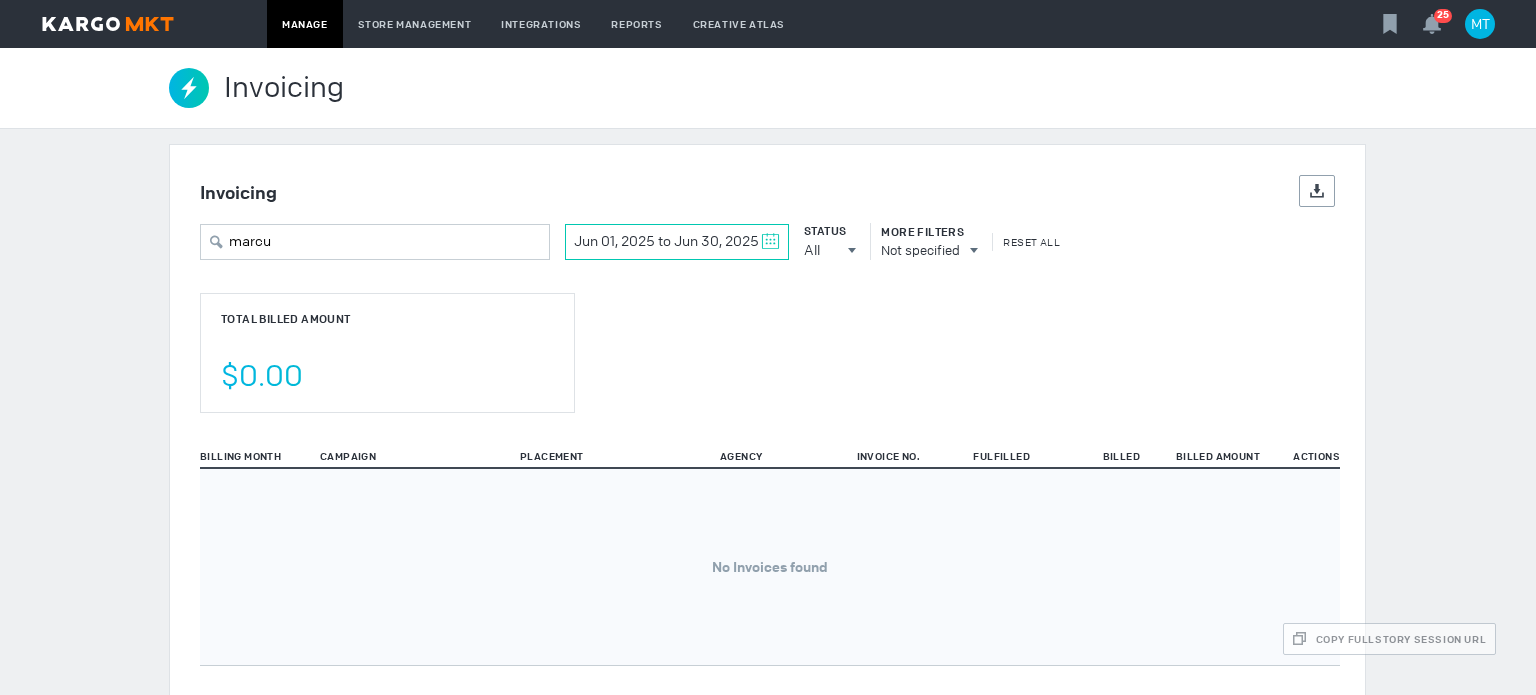 click at bounding box center [770, 241] 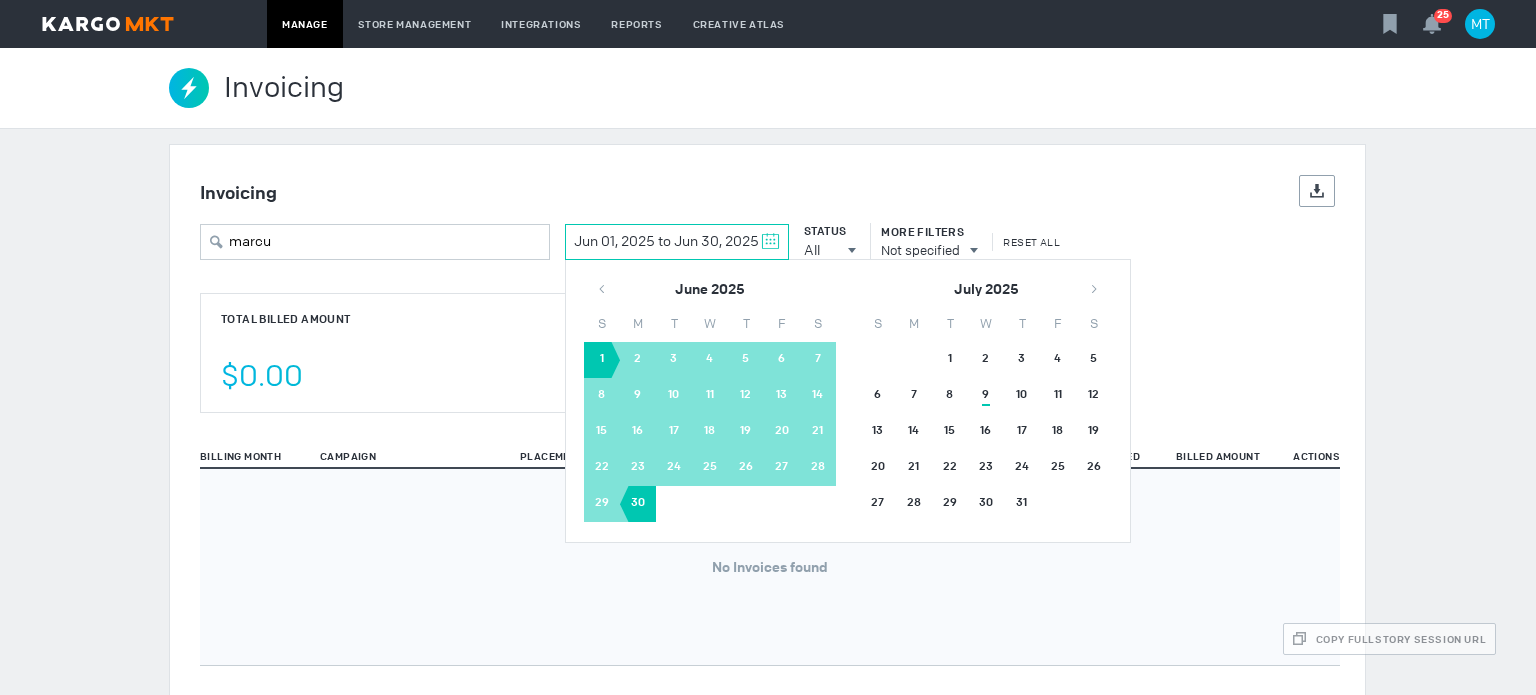 click at bounding box center [602, 283] 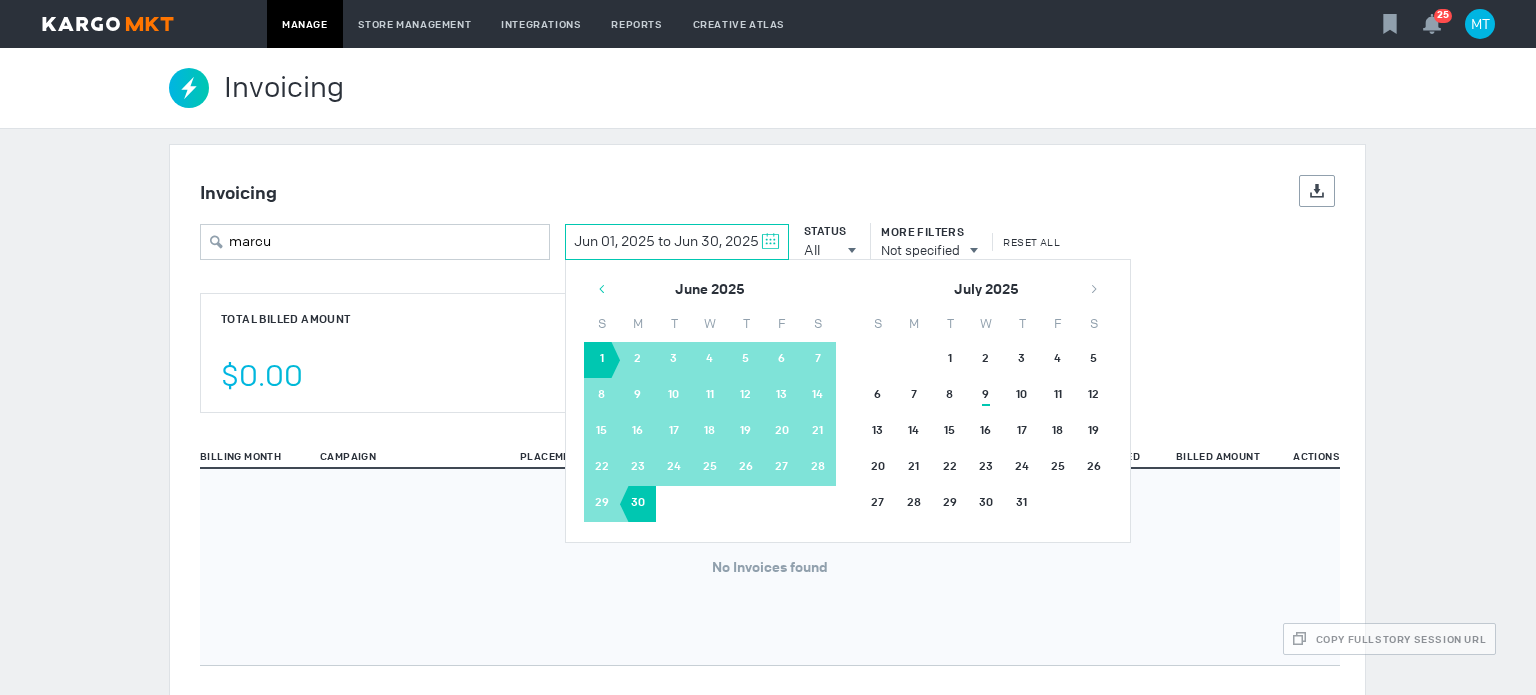 click at bounding box center (602, 289) 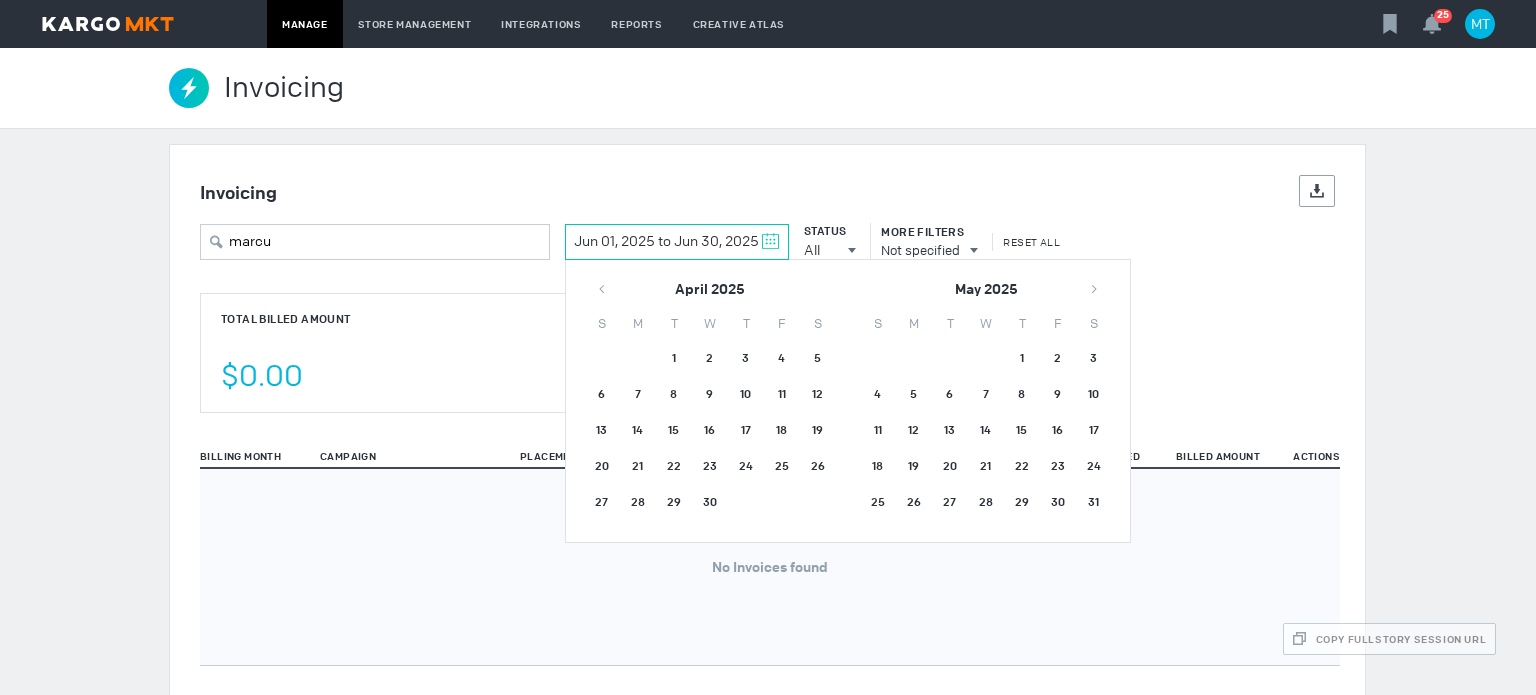 click on "1" at bounding box center [674, 360] 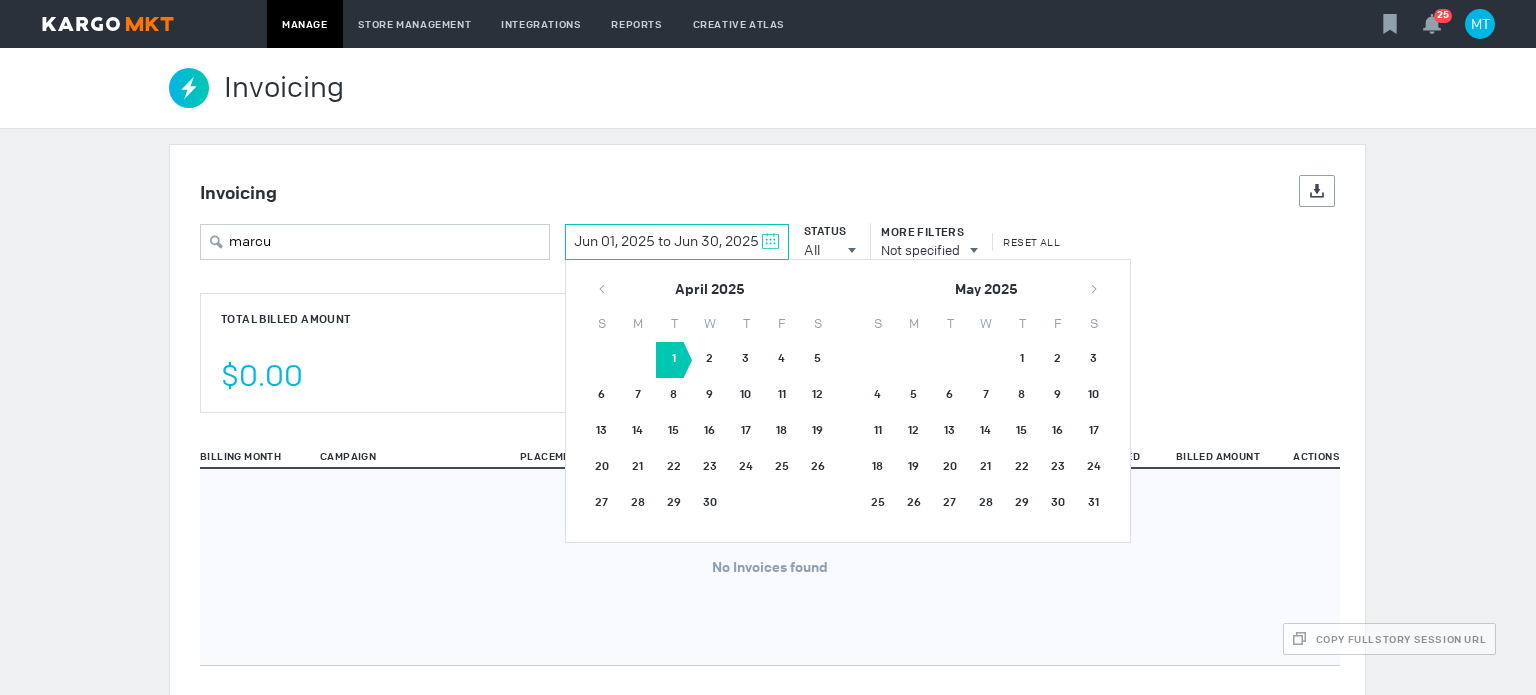 click at bounding box center (818, 283) 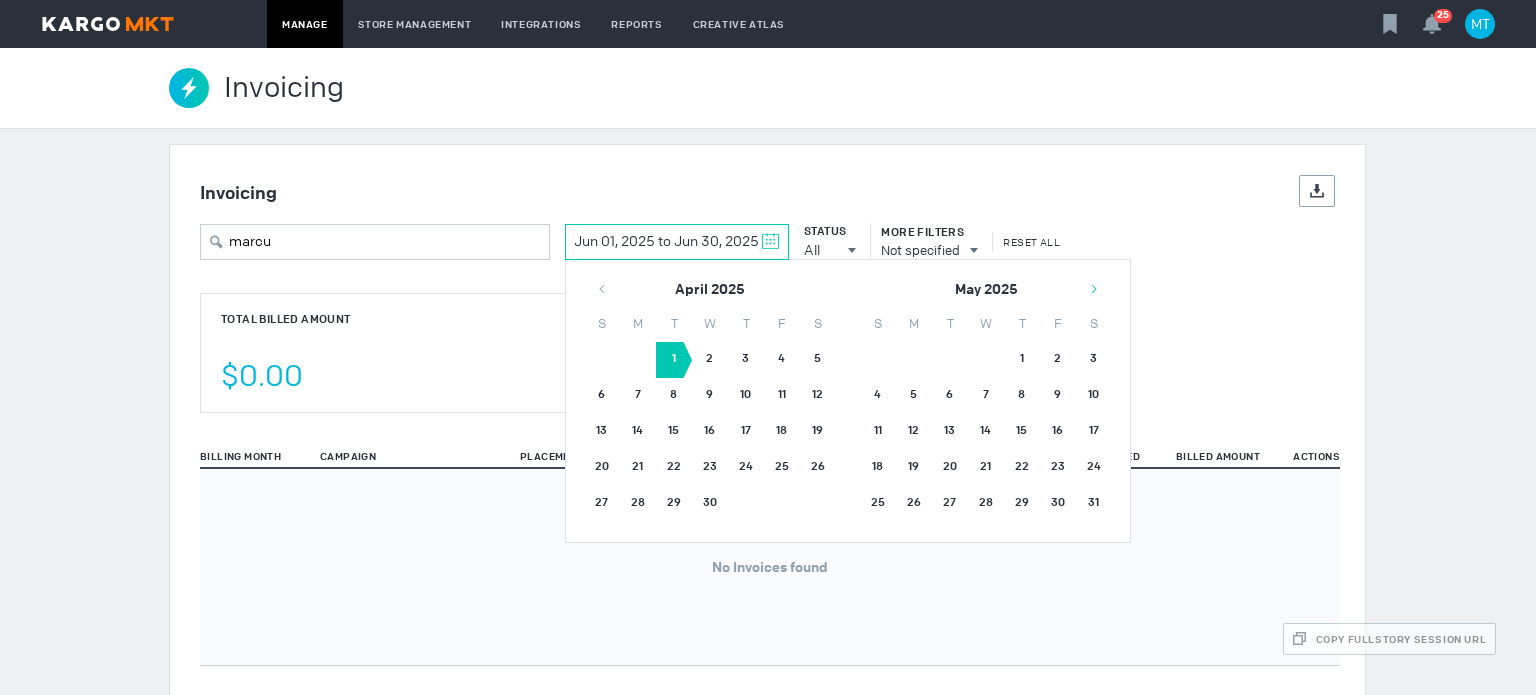 click at bounding box center (1094, 289) 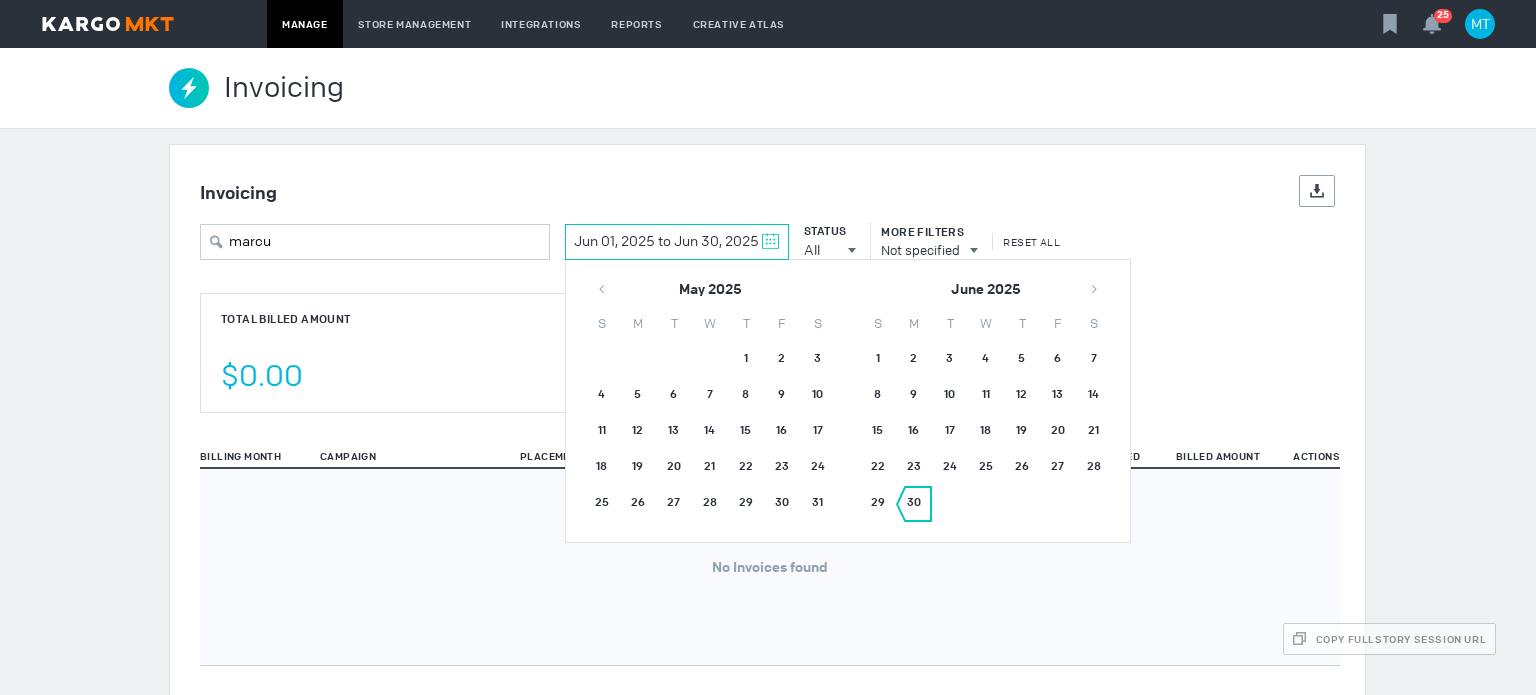 click on "30" at bounding box center (914, 504) 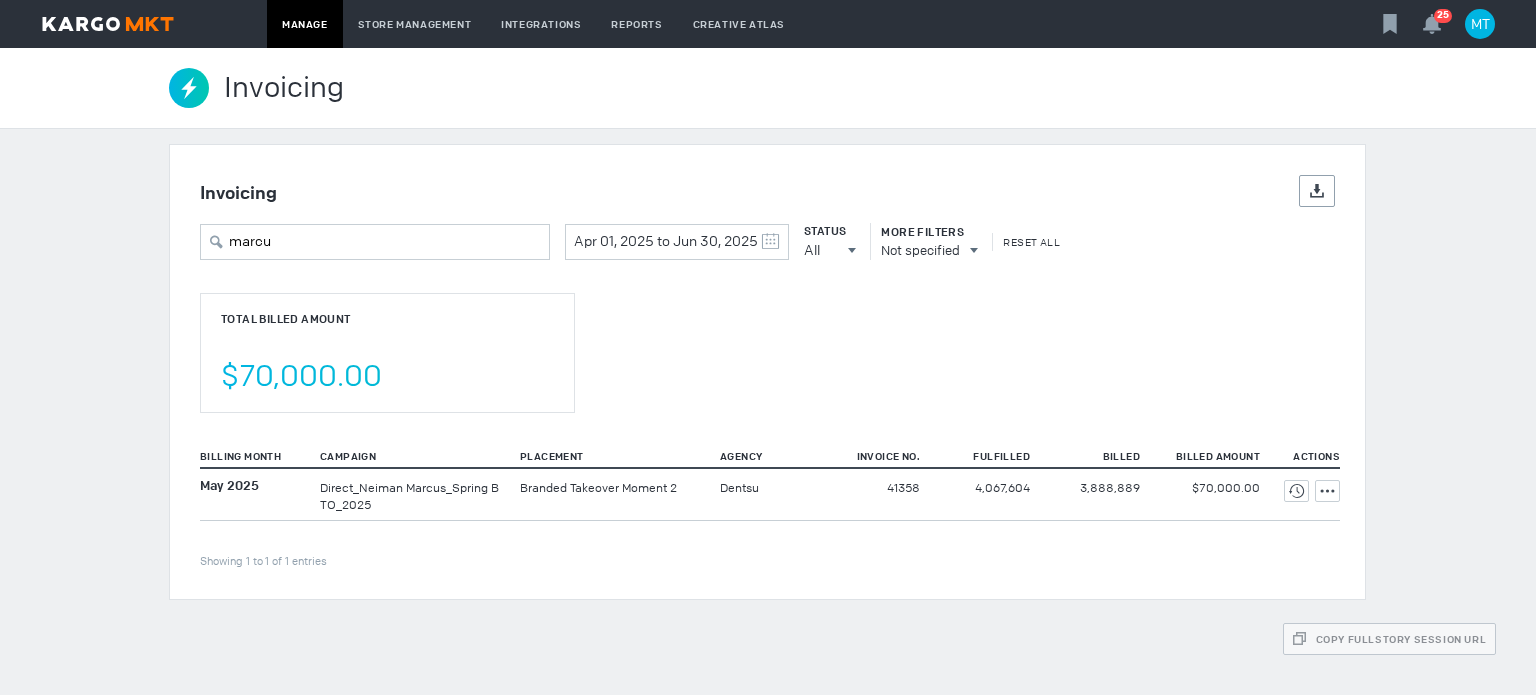 click on "Total Billed Amount $70,000.00" at bounding box center [387, 353] 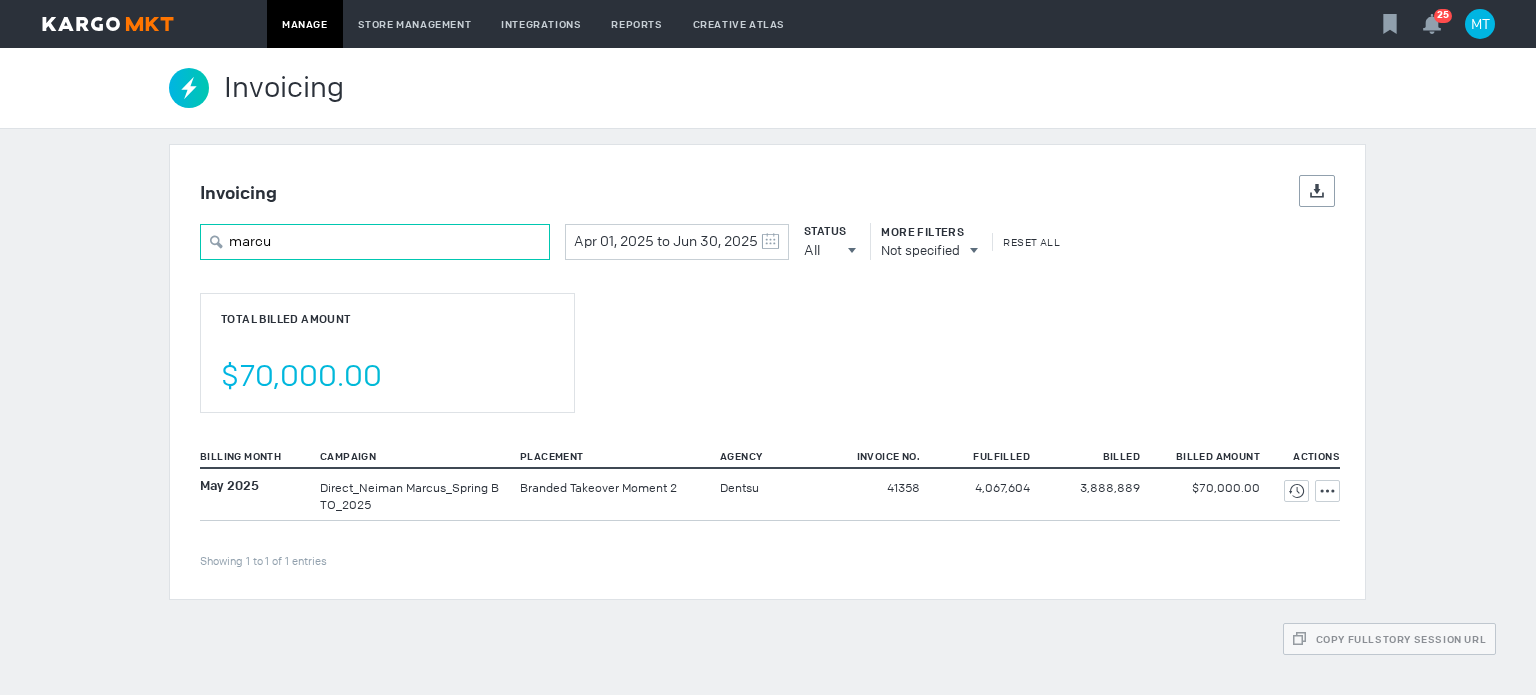 click on "marcu" at bounding box center (375, 242) 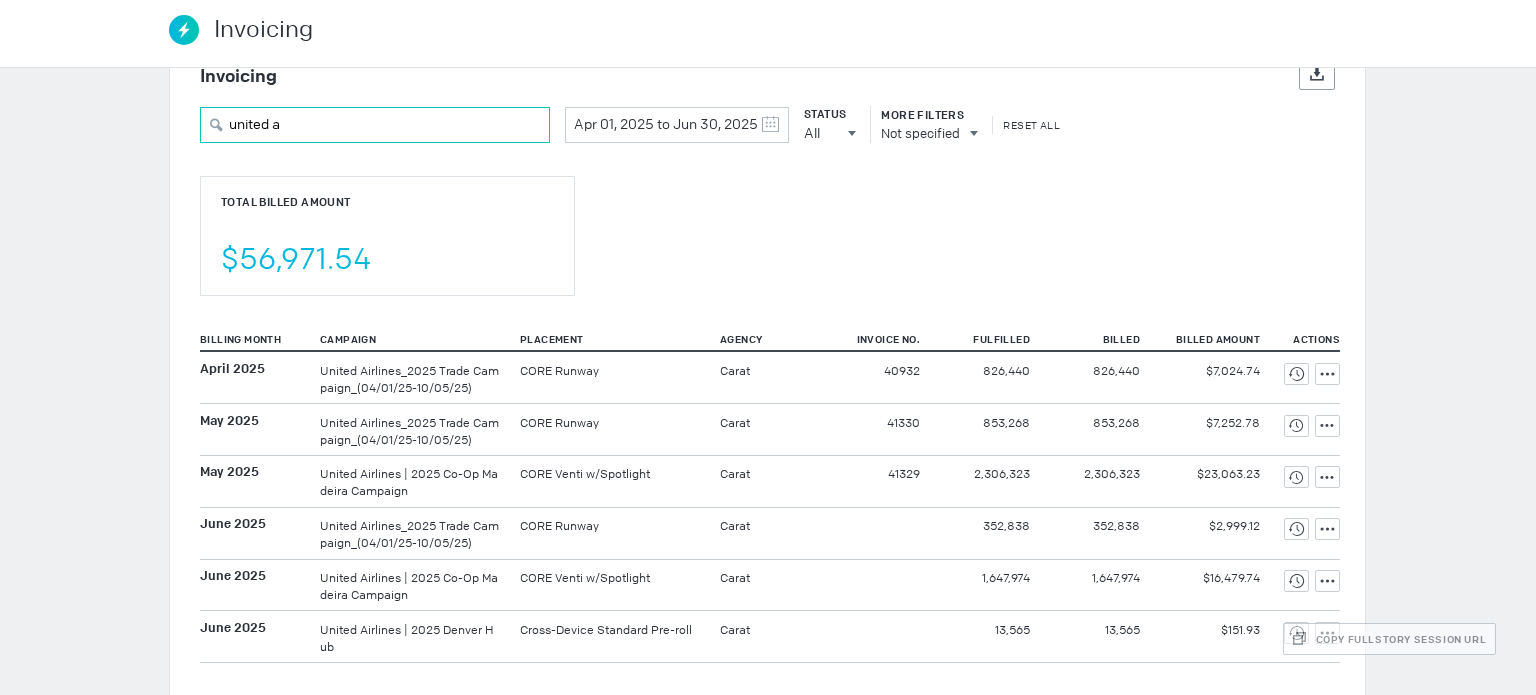 scroll, scrollTop: 176, scrollLeft: 0, axis: vertical 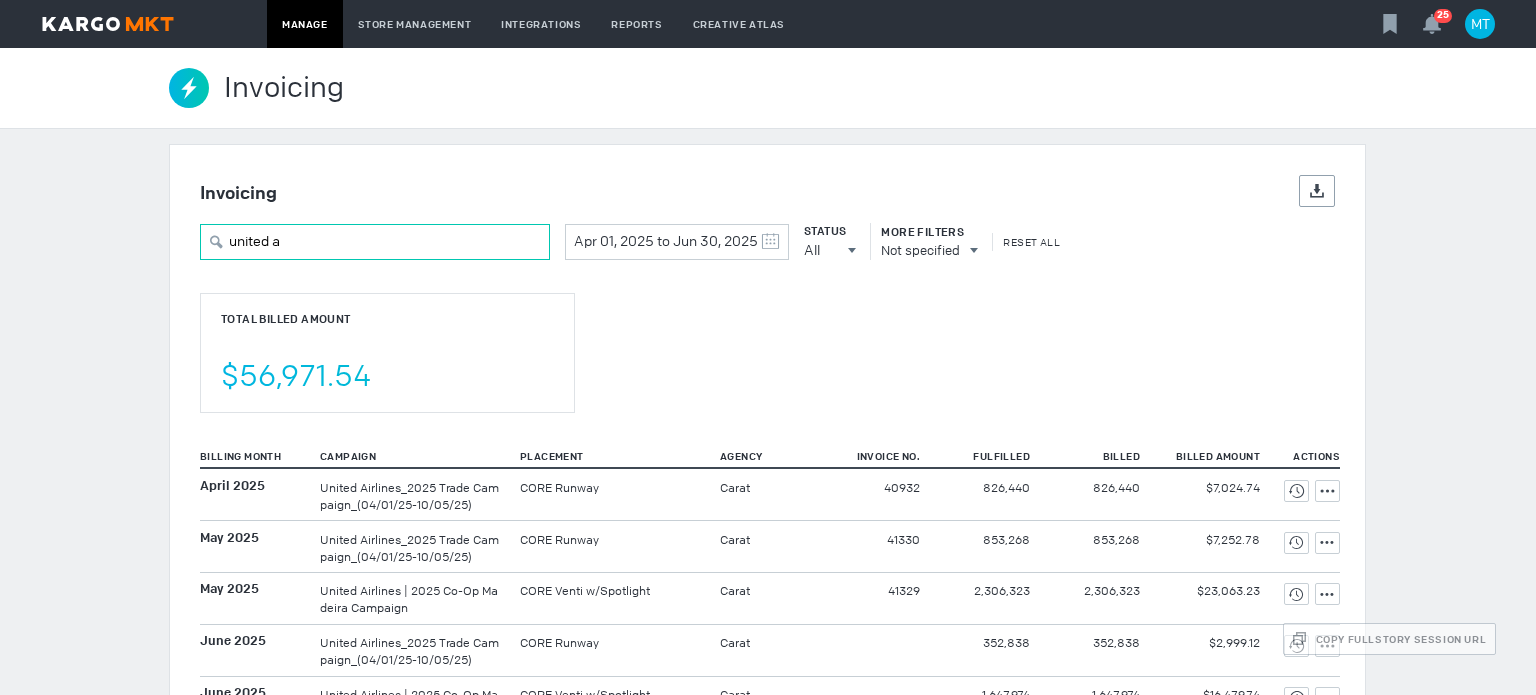click on "united a" at bounding box center [375, 242] 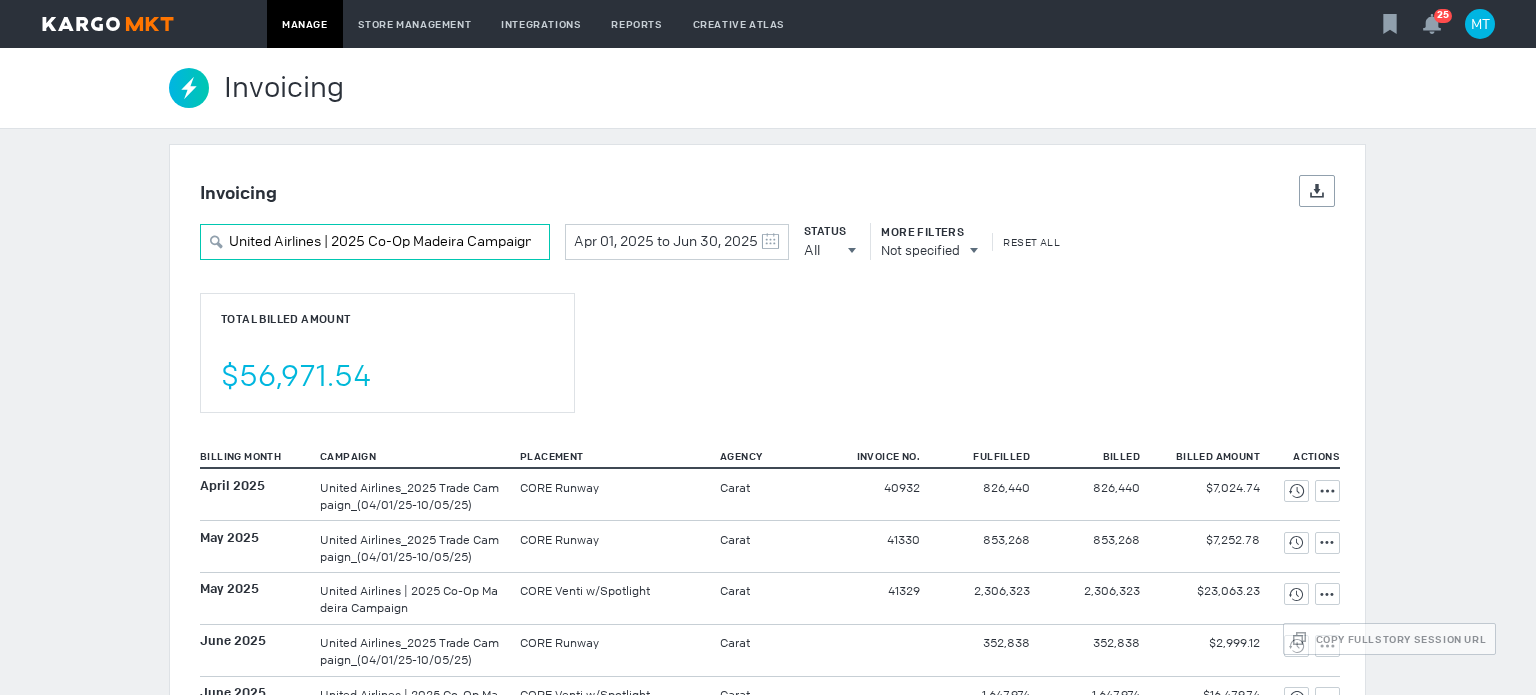 scroll, scrollTop: 0, scrollLeft: 17, axis: horizontal 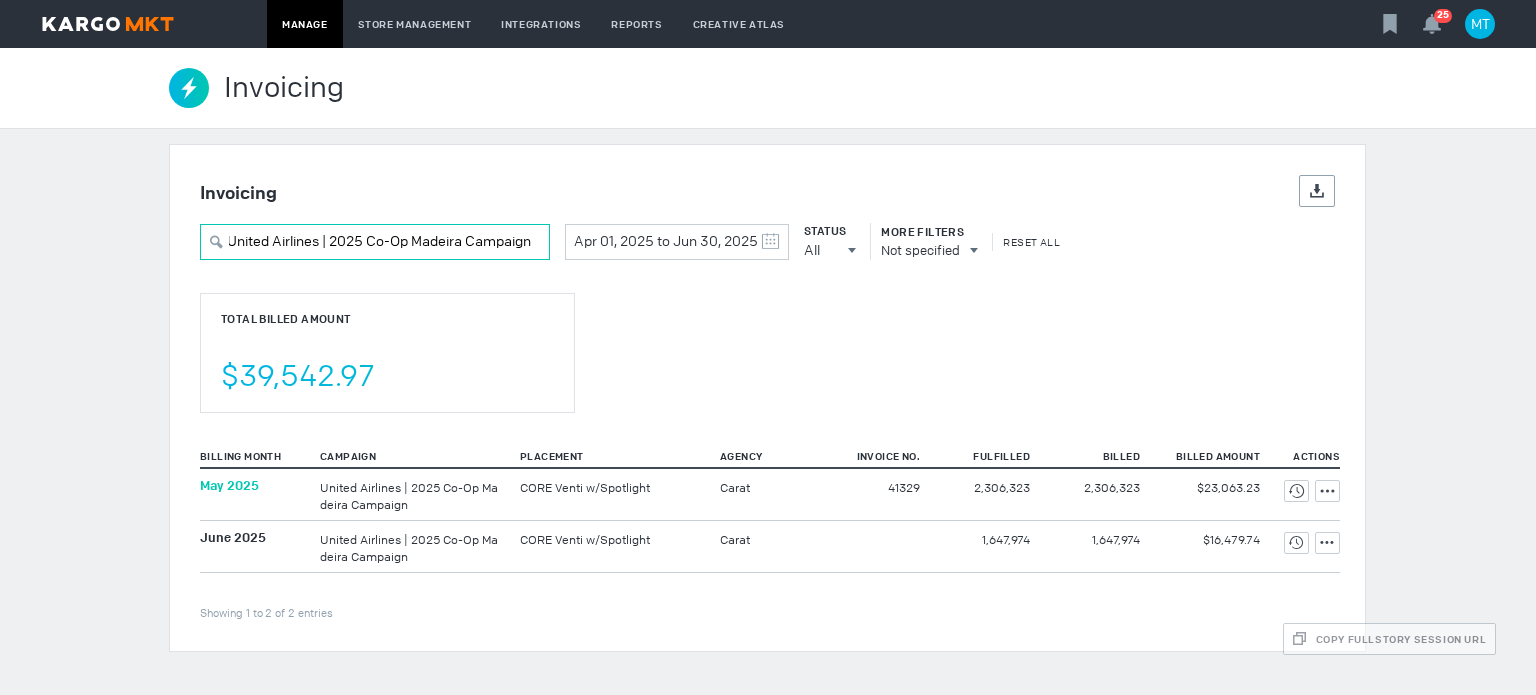 type on "United Airlines | 2025 Co-Op Madeira Campaign" 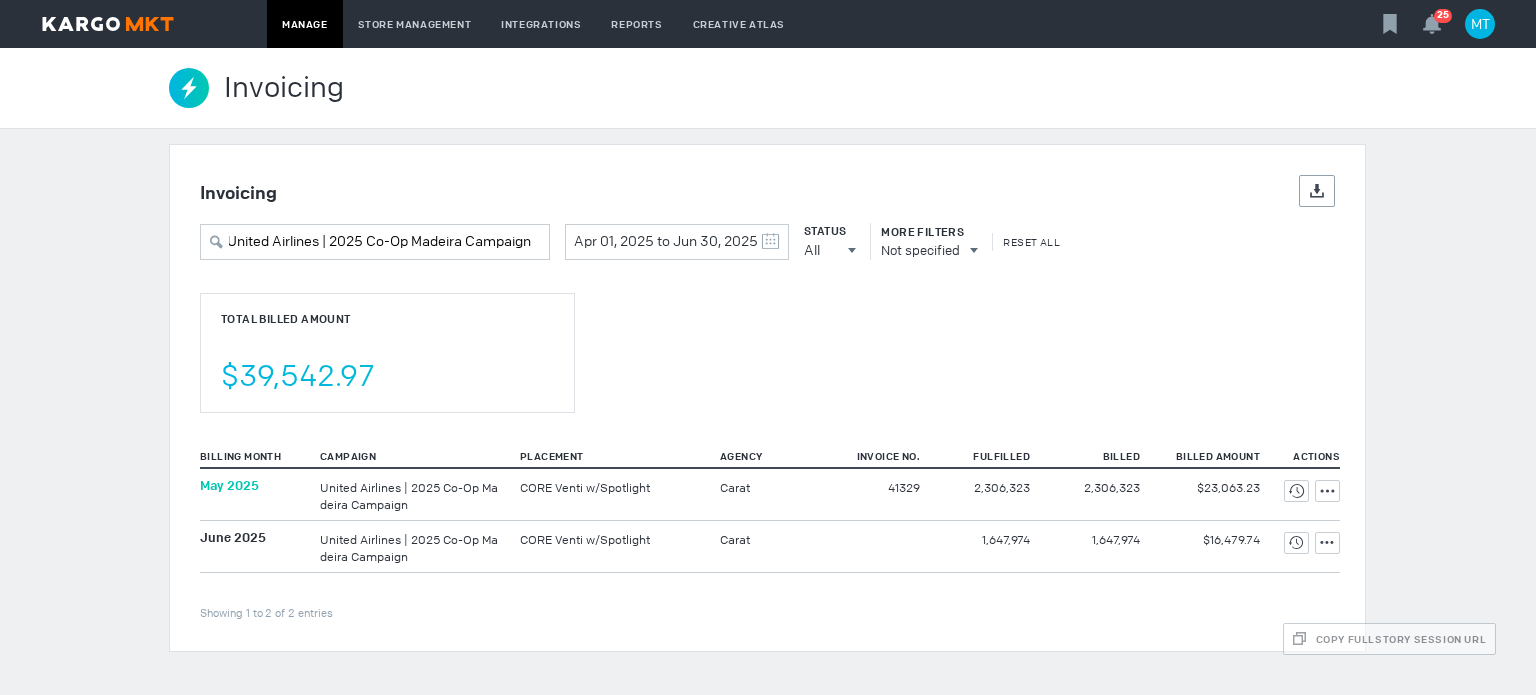 scroll, scrollTop: 0, scrollLeft: 0, axis: both 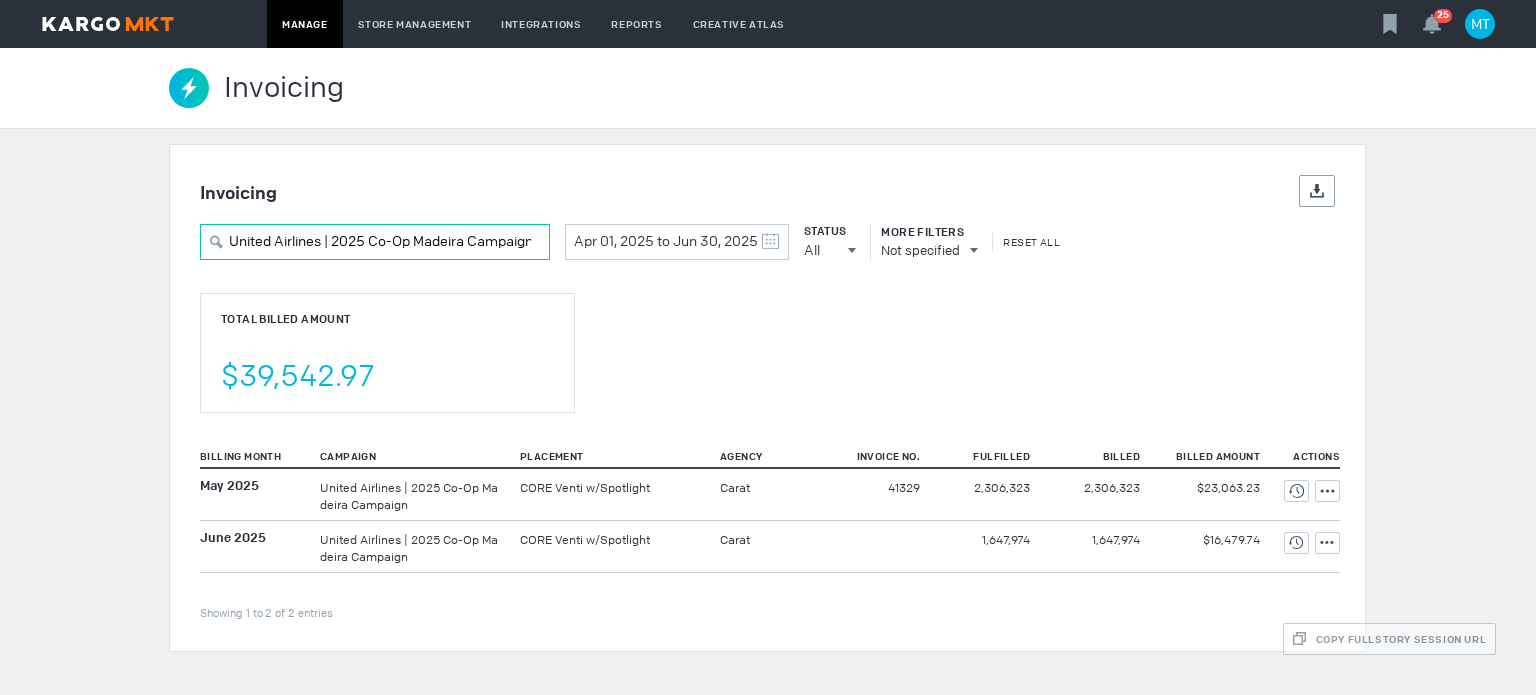 click on "United Airlines | 2025 Co-Op Madeira Campaign" at bounding box center (375, 242) 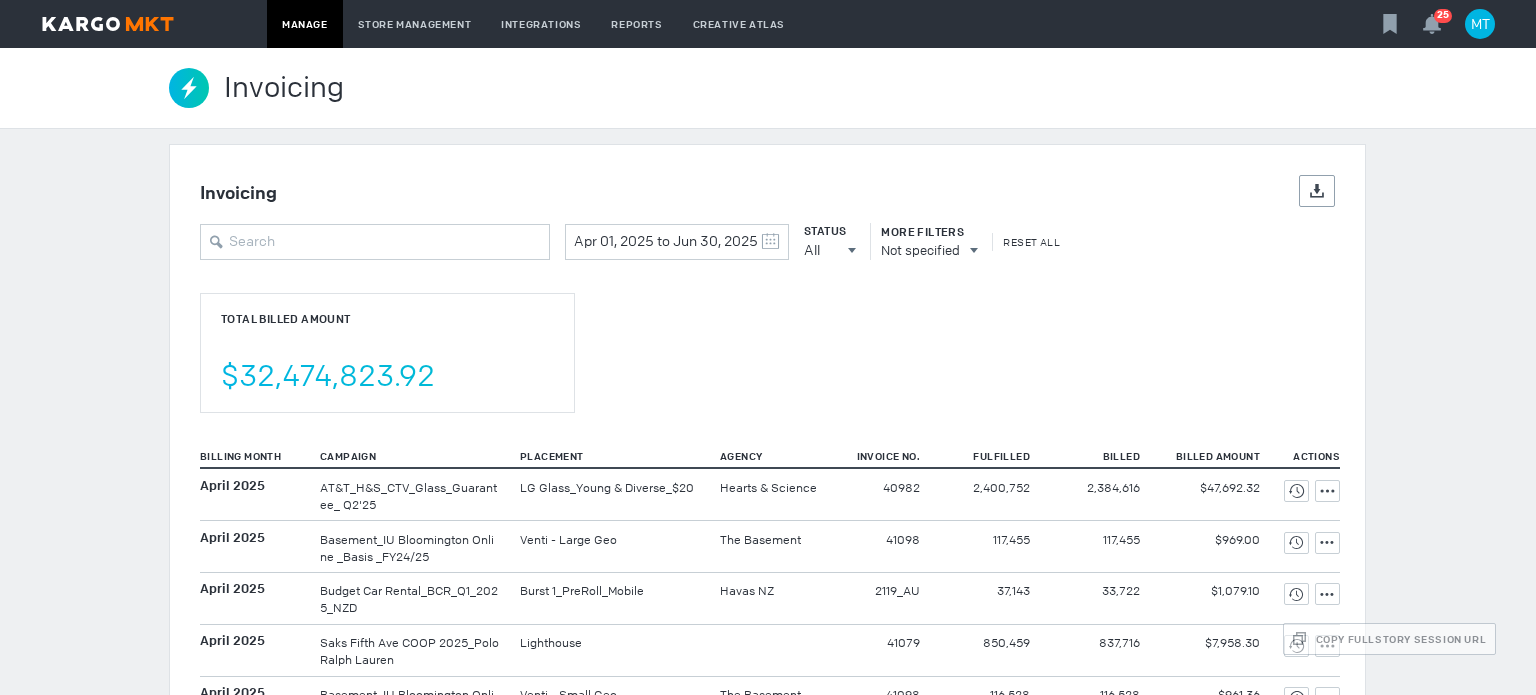 click on "Total Billed Amount $32,474,823.92" at bounding box center (387, 353) 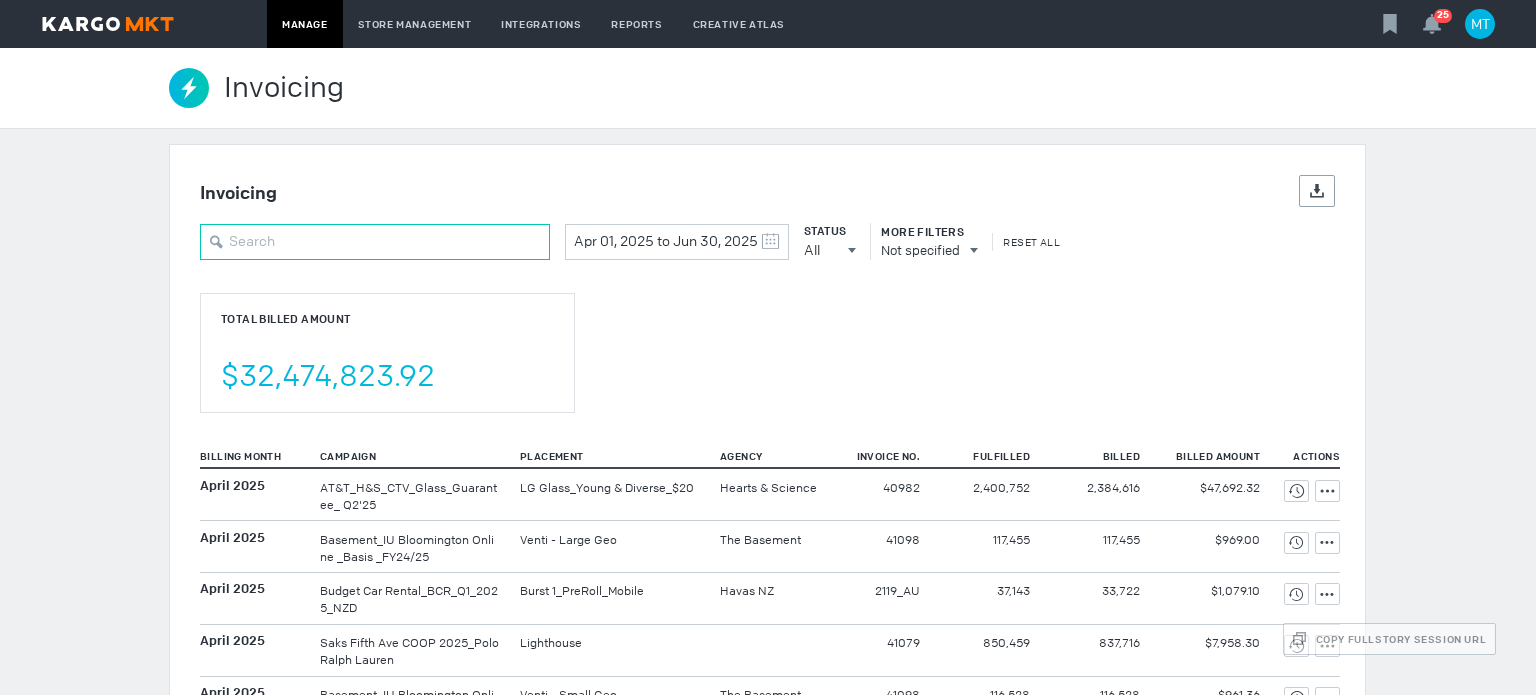 click at bounding box center (375, 242) 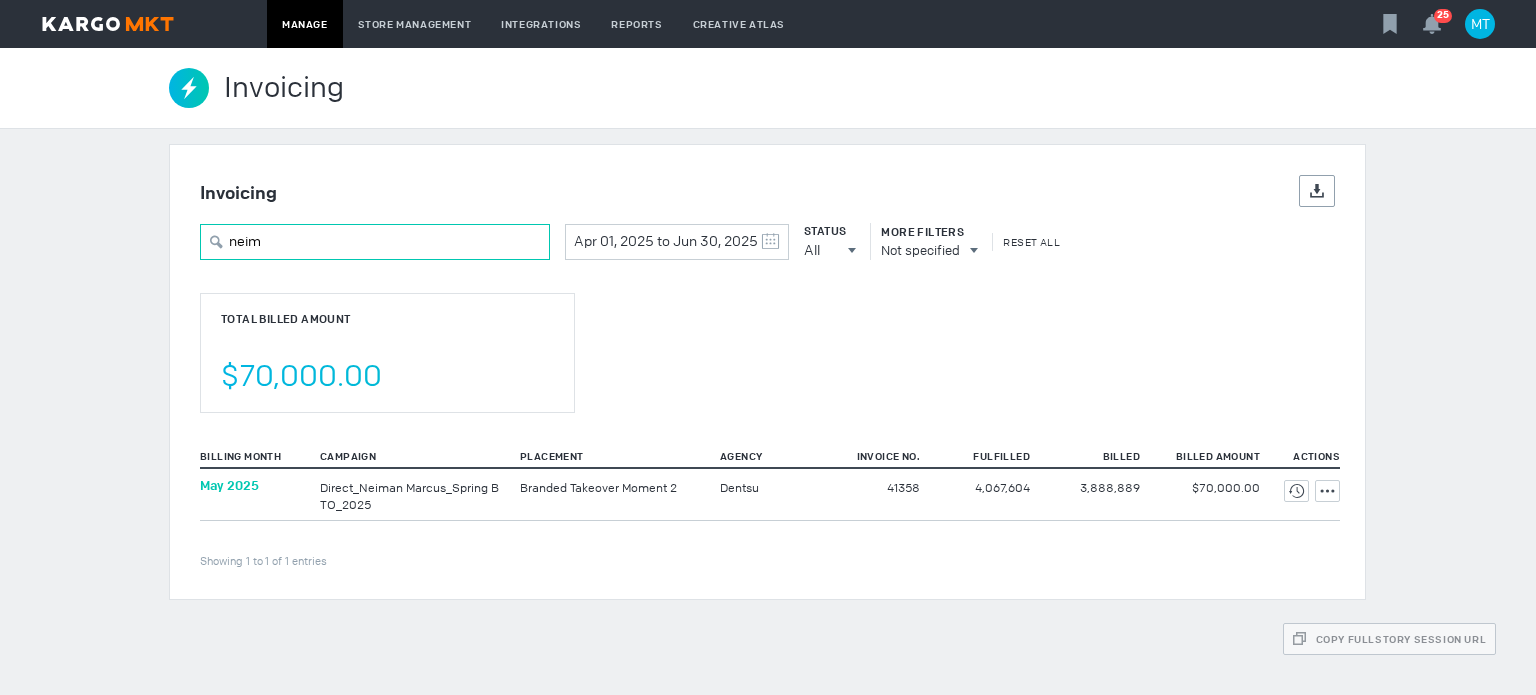 type on "neim" 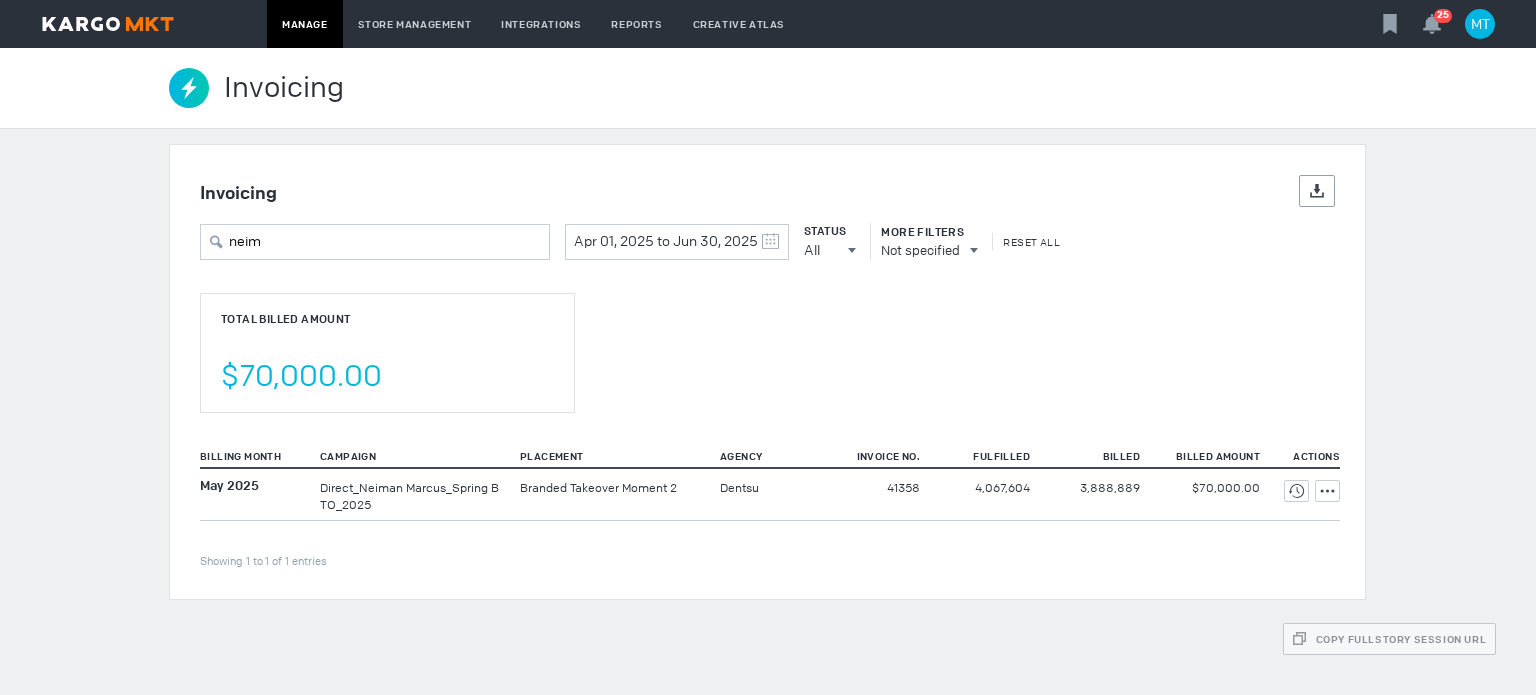click on "Total Billed Amount $70,000.00" at bounding box center [767, 337] 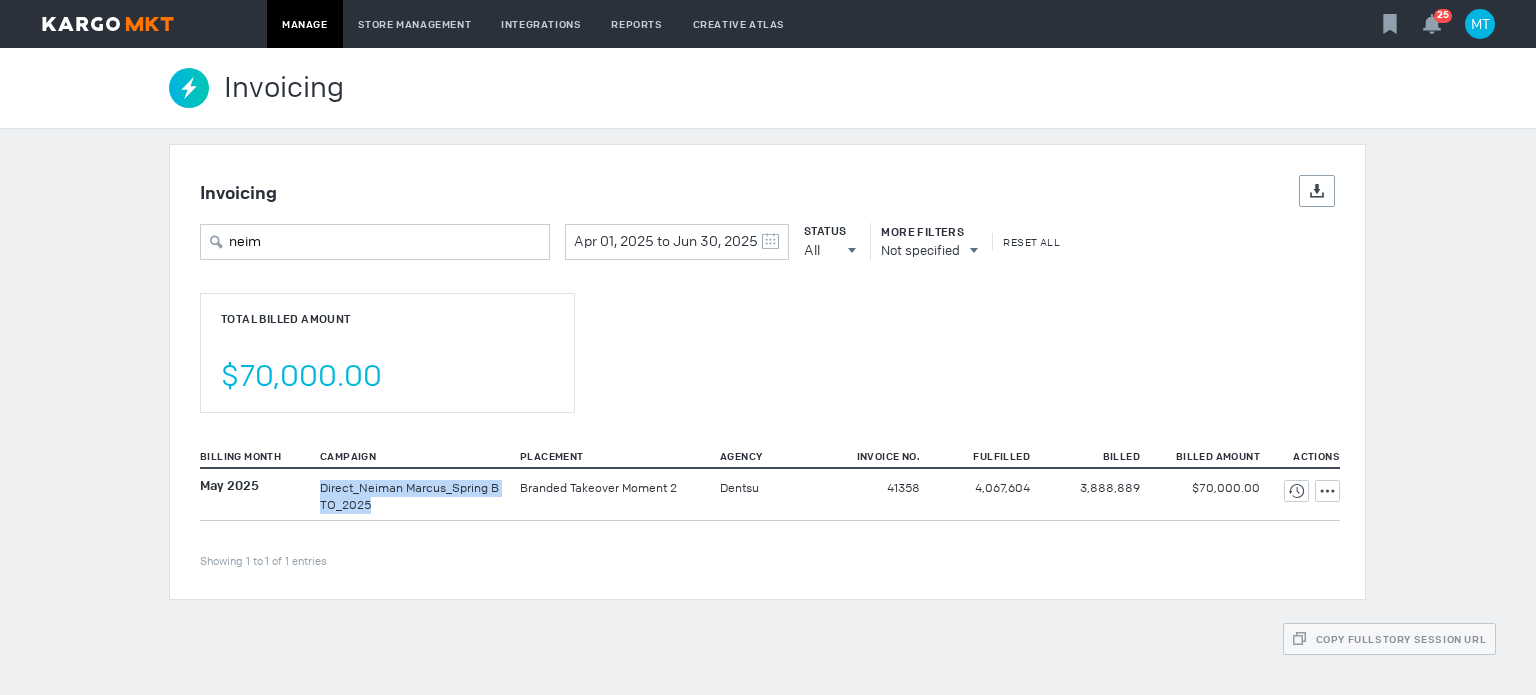 drag, startPoint x: 316, startPoint y: 483, endPoint x: 426, endPoint y: 507, distance: 112.587746 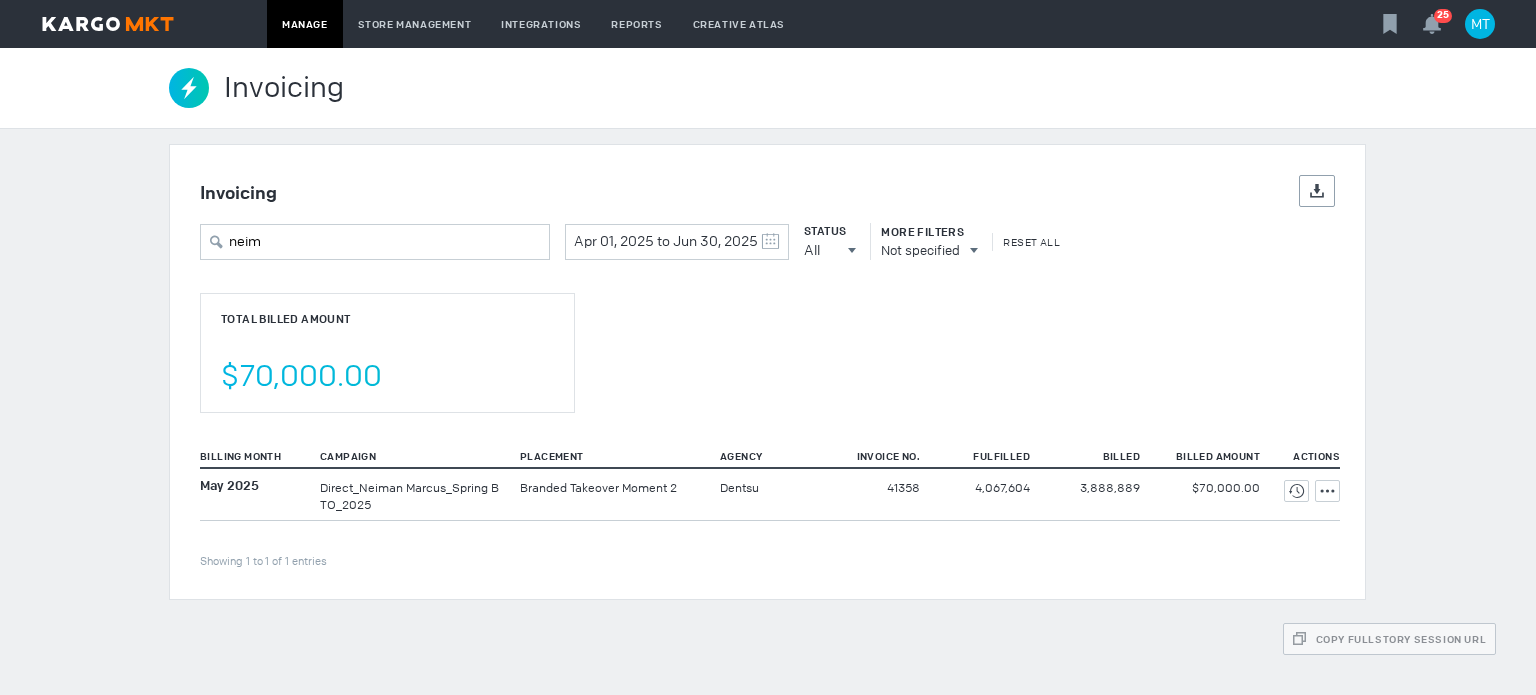 click on "Total Billed Amount $70,000.00" at bounding box center [387, 353] 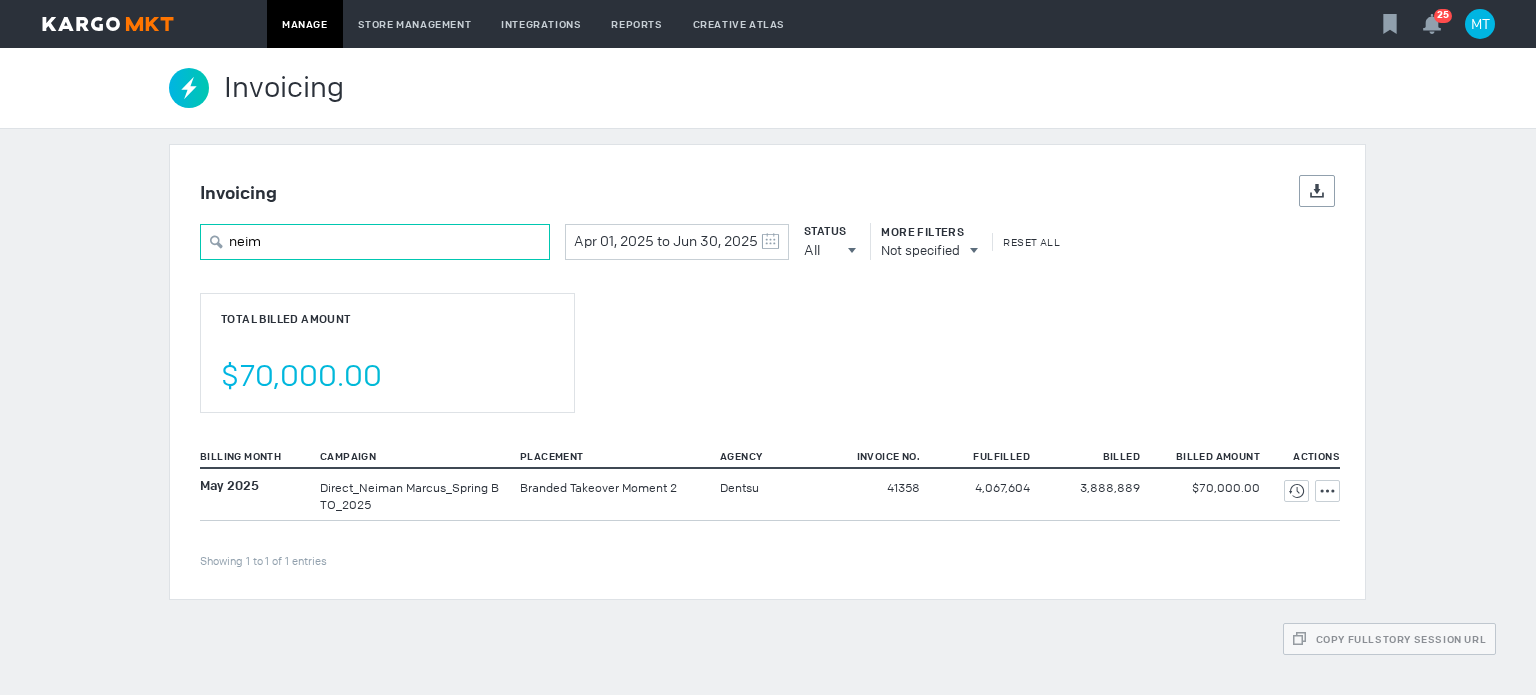click on "neim" at bounding box center (375, 242) 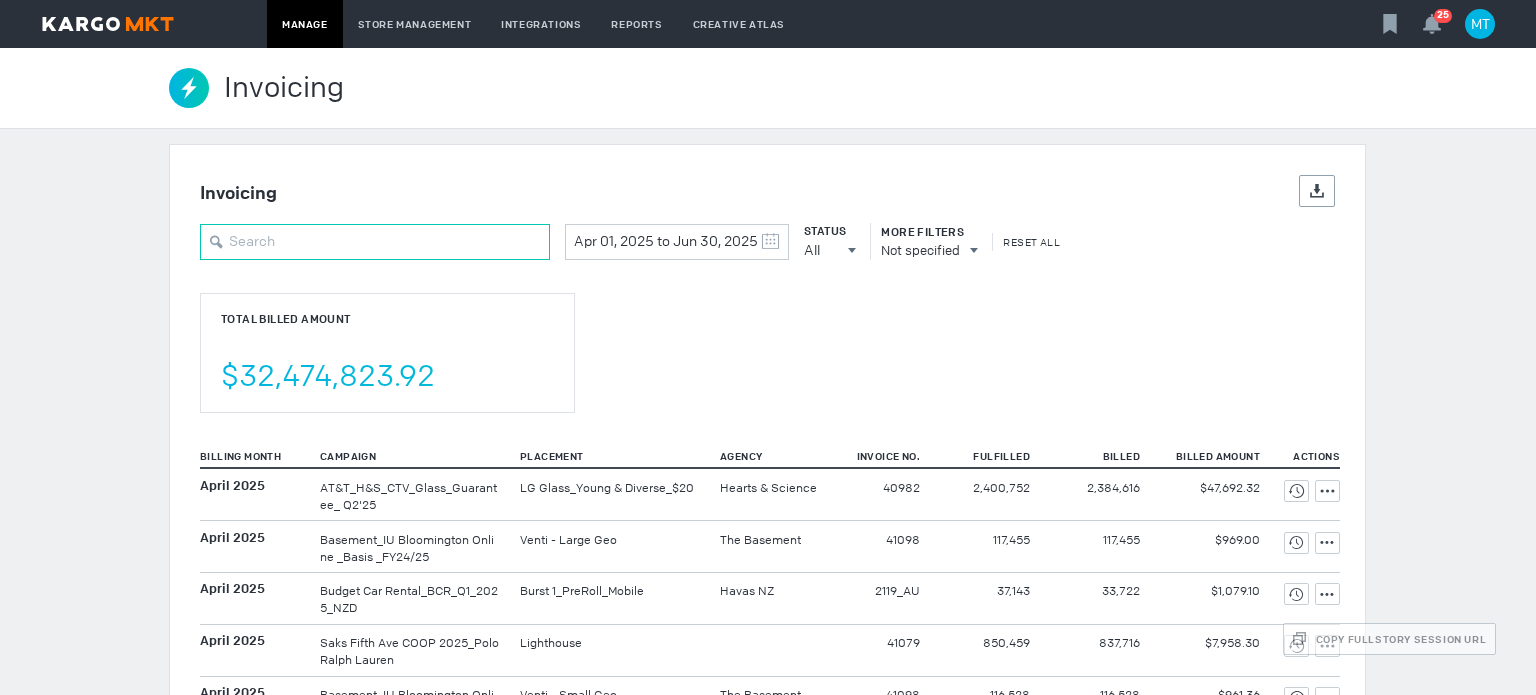 click at bounding box center [375, 242] 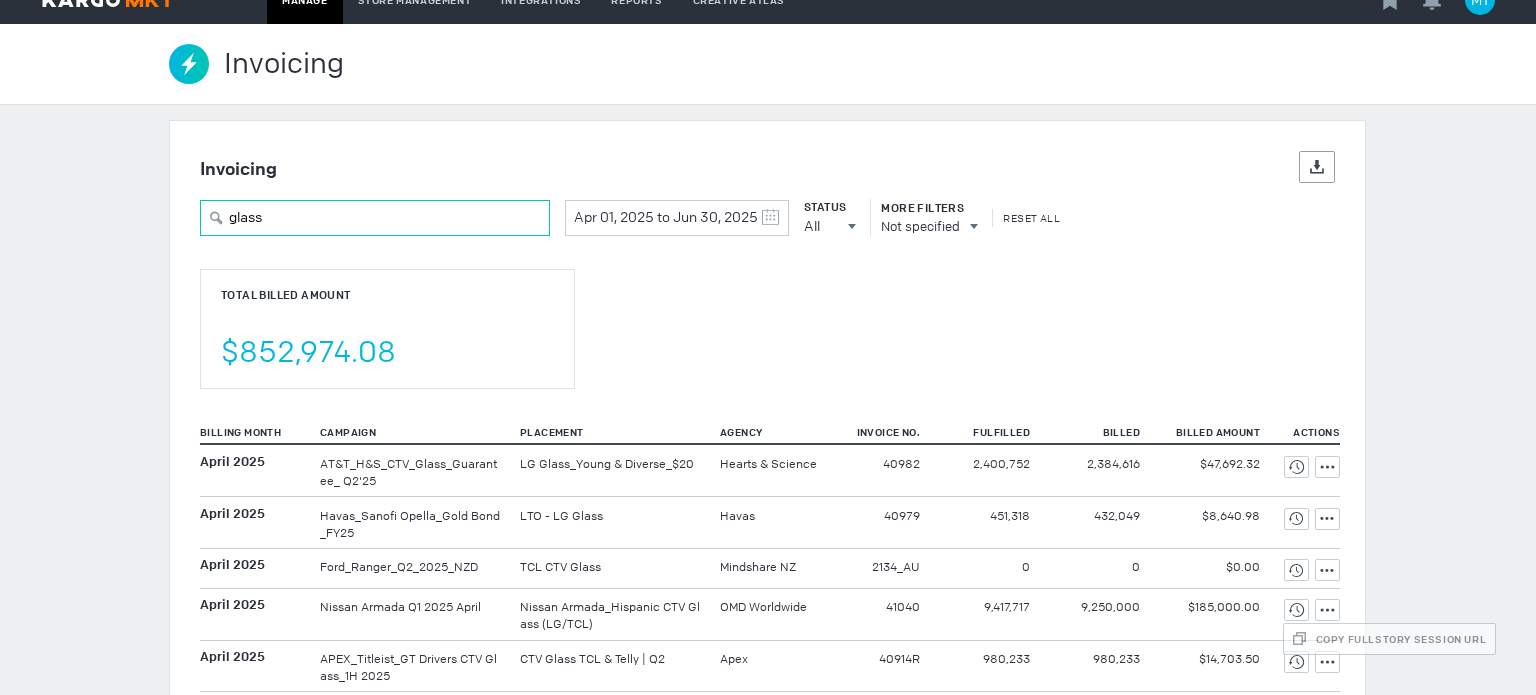 scroll, scrollTop: 0, scrollLeft: 0, axis: both 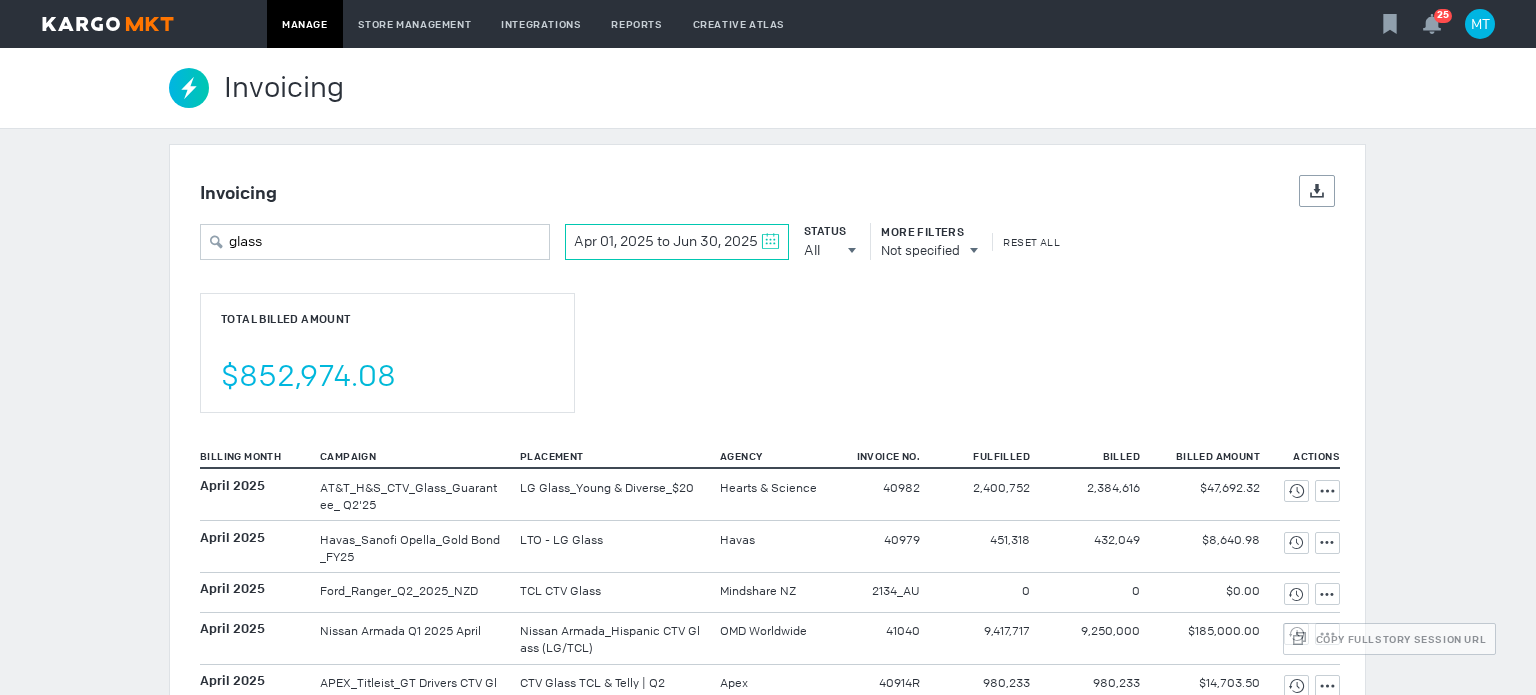 click on "Apr 01, 2025 to Jun 30, 2025" at bounding box center [677, 242] 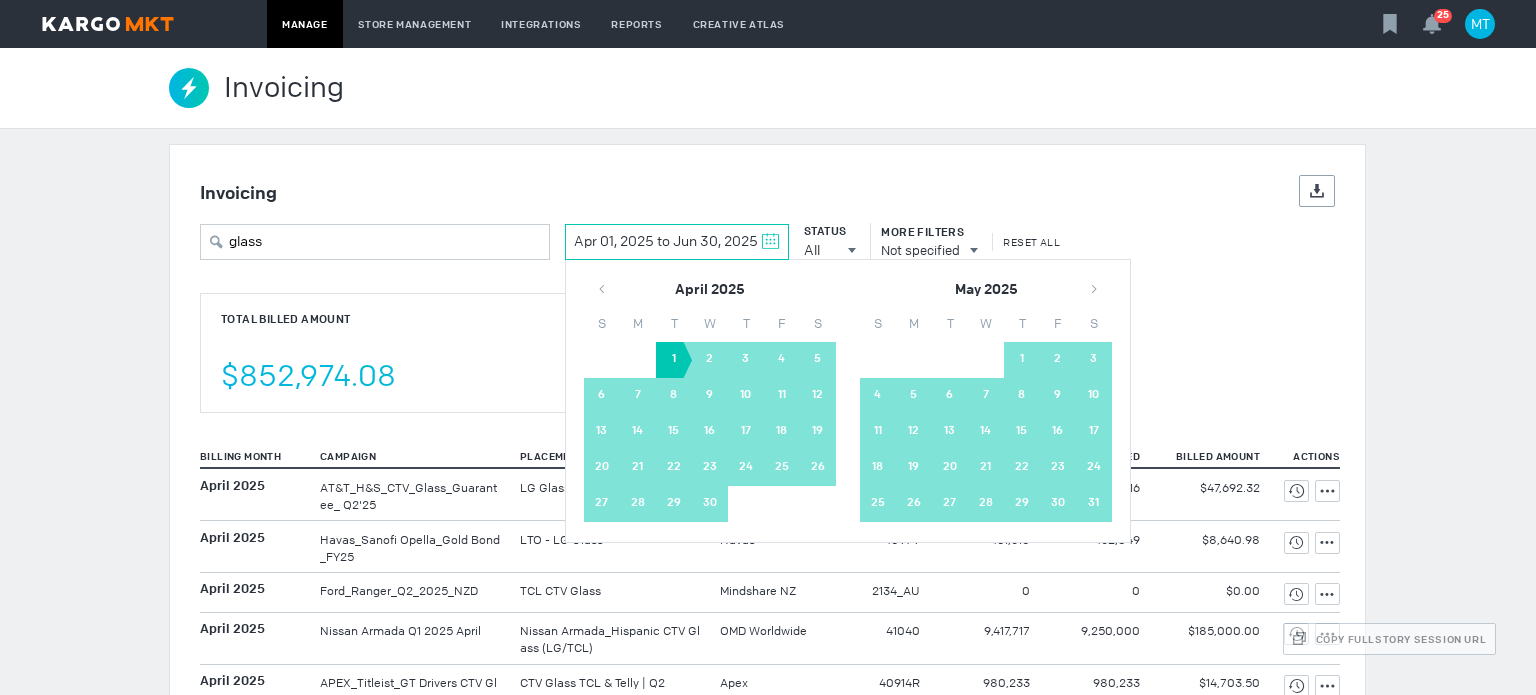 click at bounding box center (818, 283) 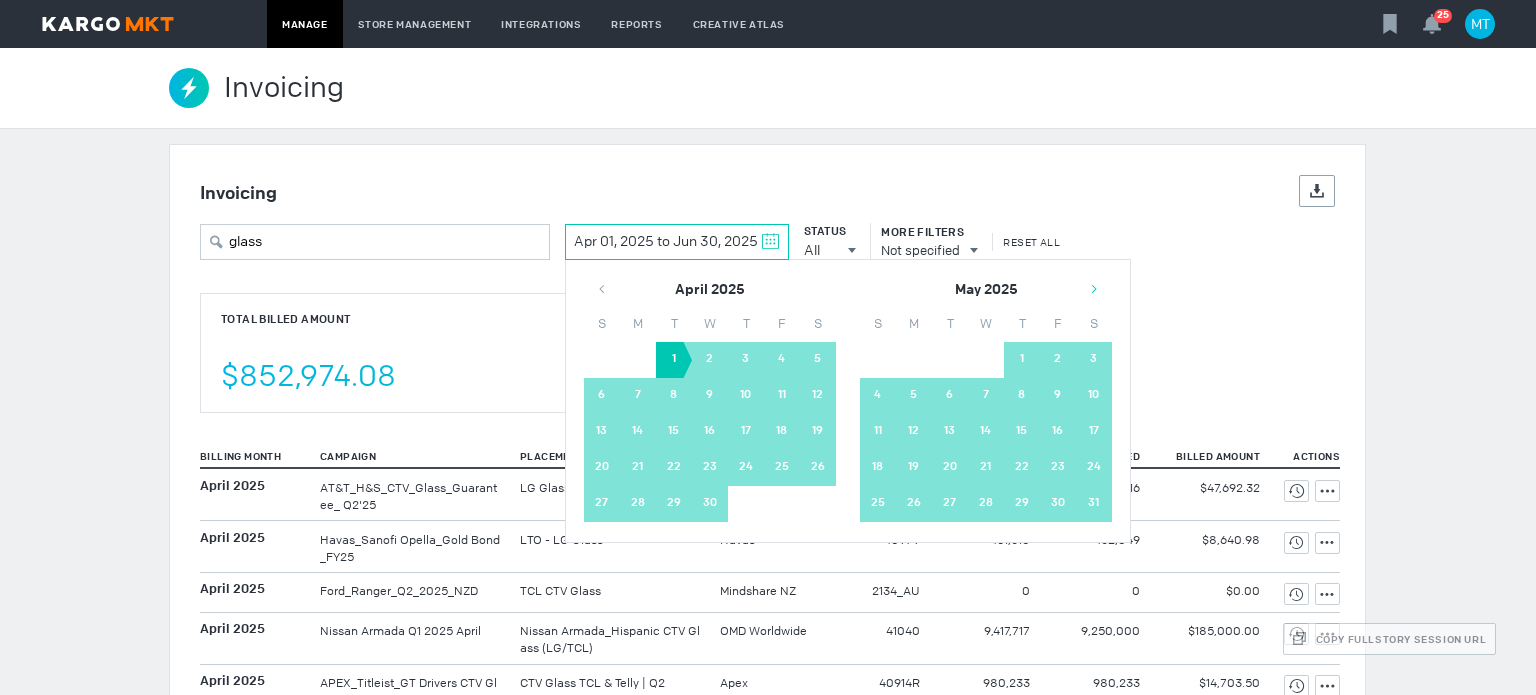 click at bounding box center [1094, 289] 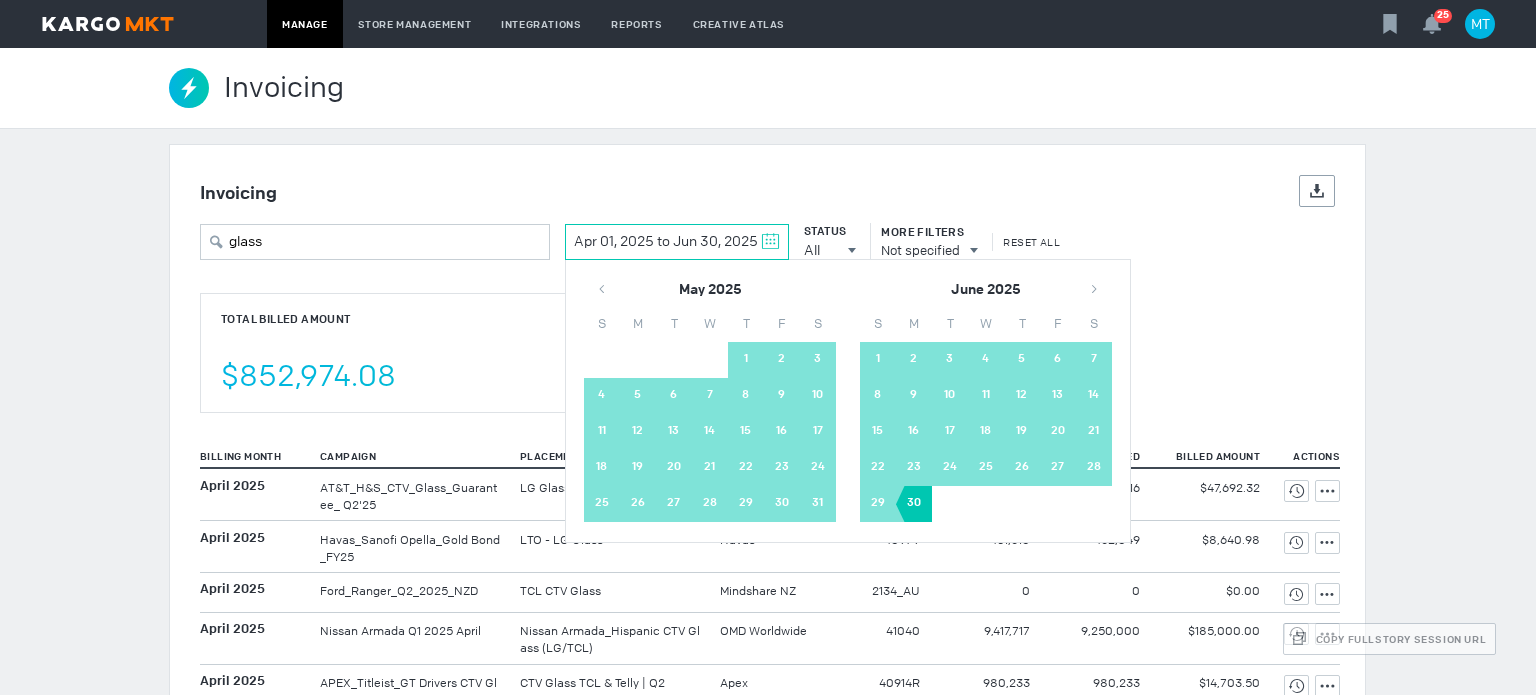click on "1" at bounding box center (746, 360) 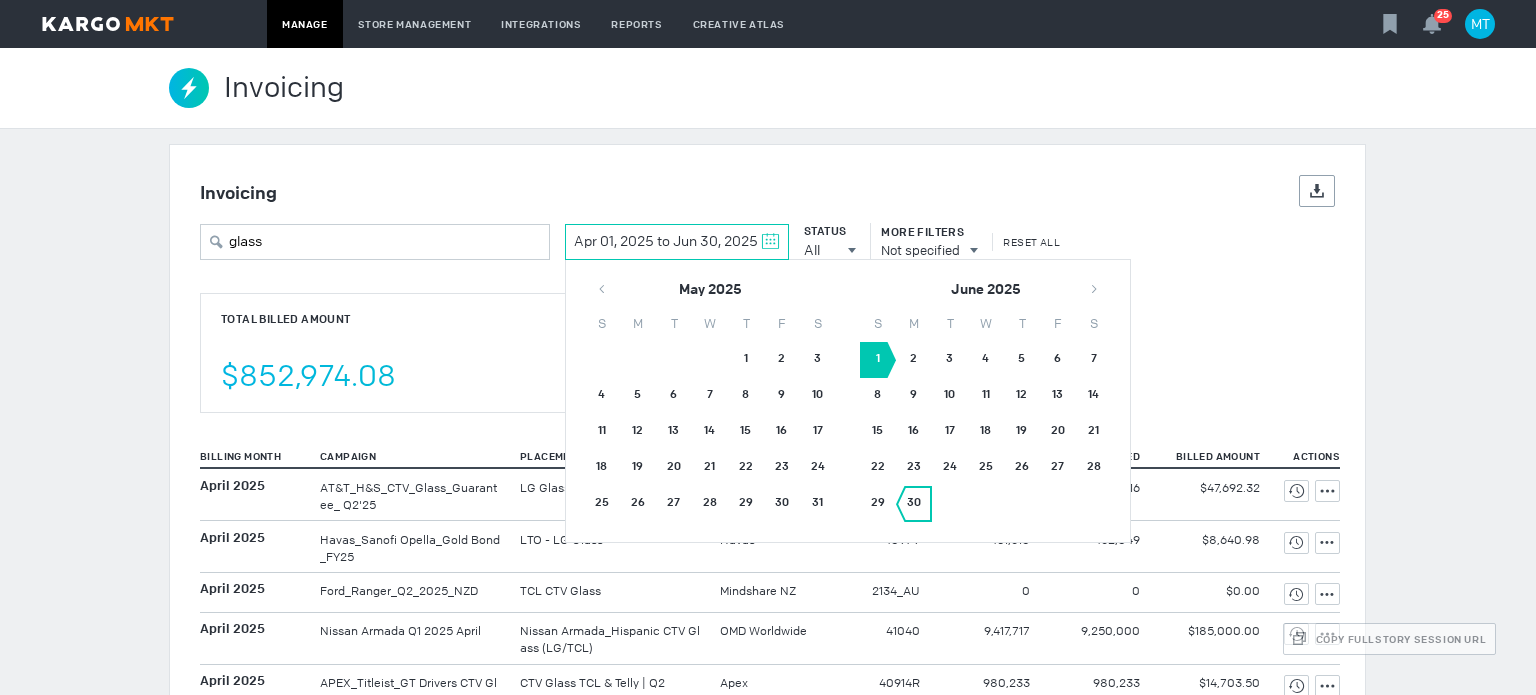 click on "30" at bounding box center [914, 504] 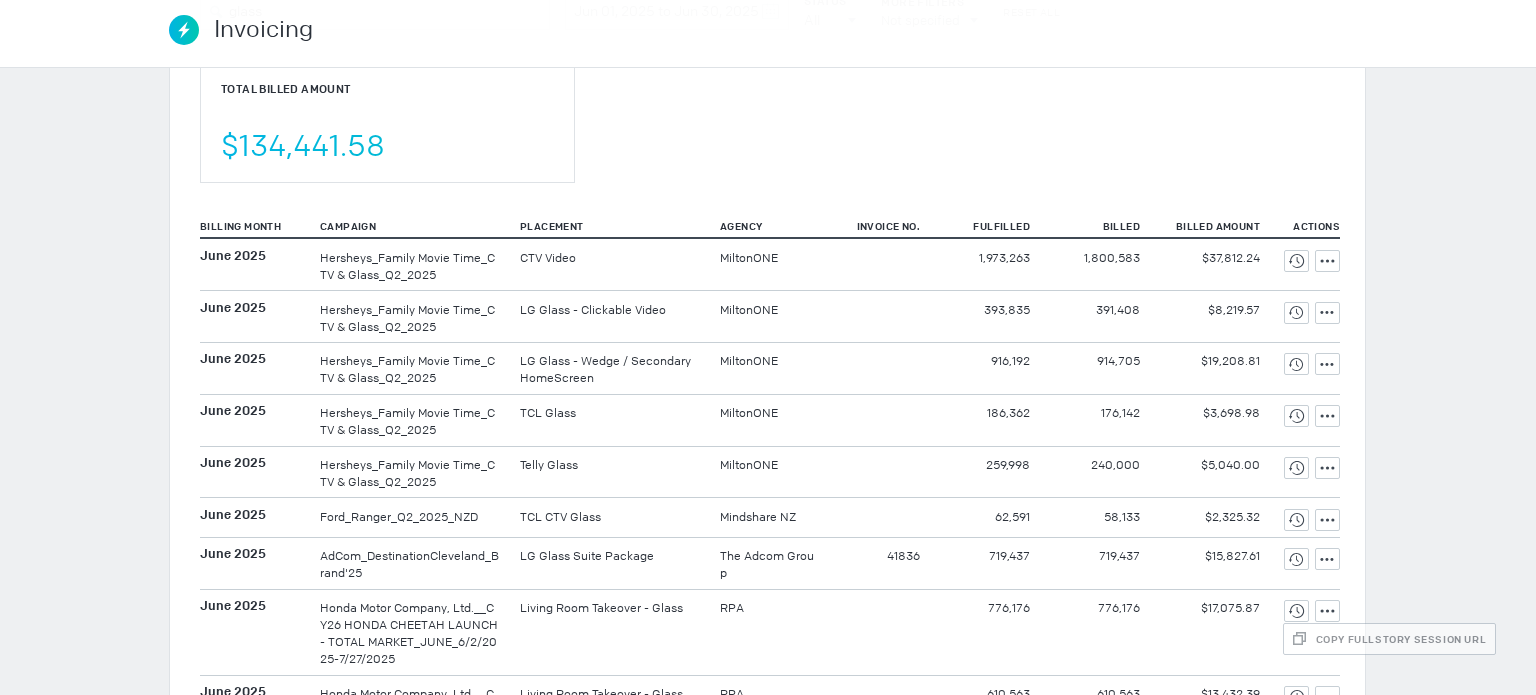 scroll, scrollTop: 205, scrollLeft: 0, axis: vertical 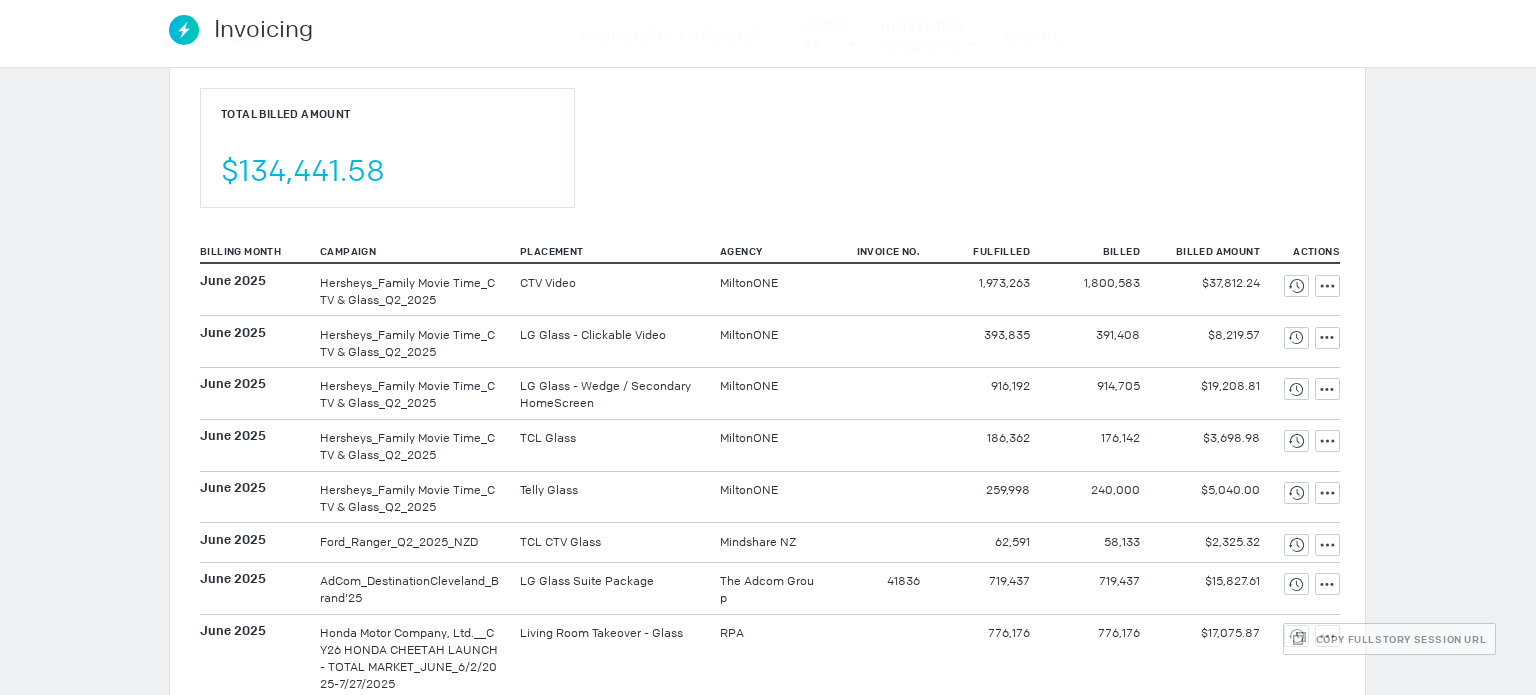 click on "Total Billed Amount $134,441.58" at bounding box center (387, 148) 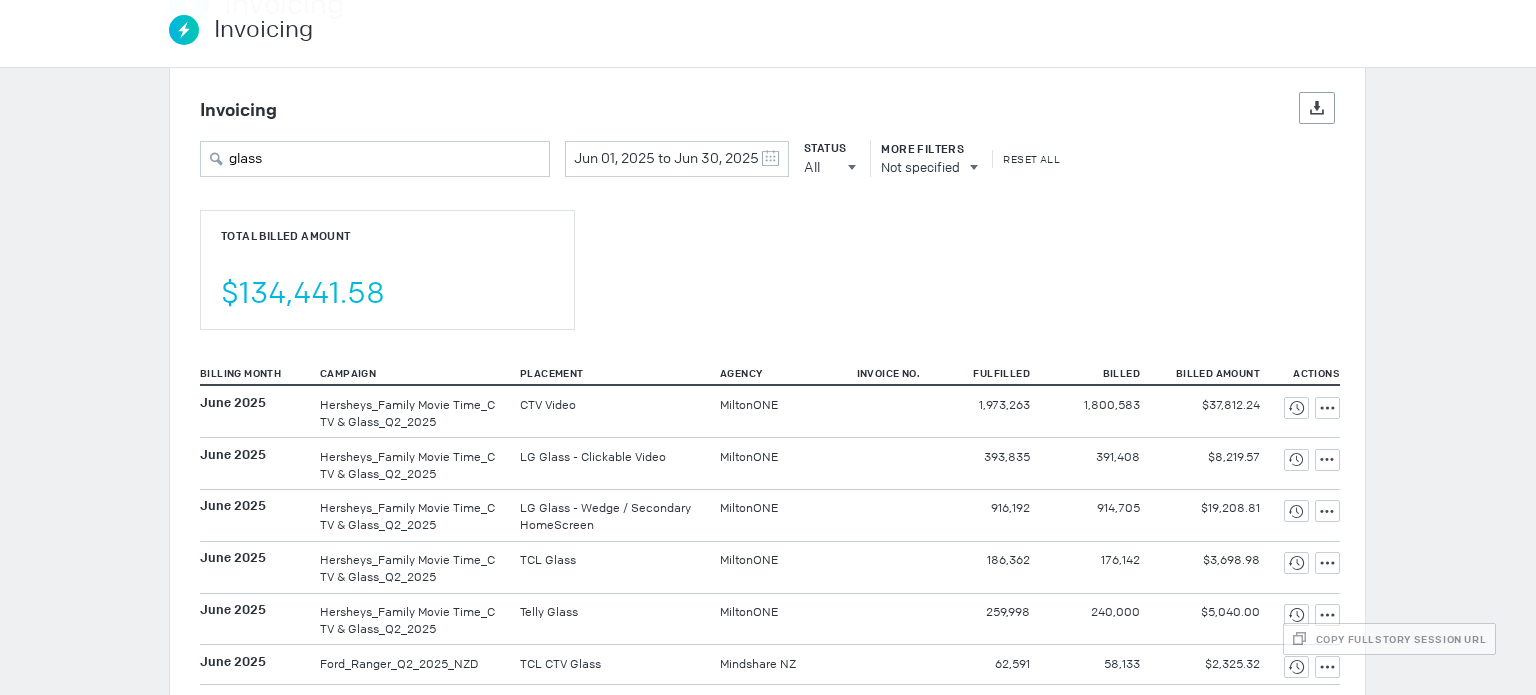scroll, scrollTop: 0, scrollLeft: 0, axis: both 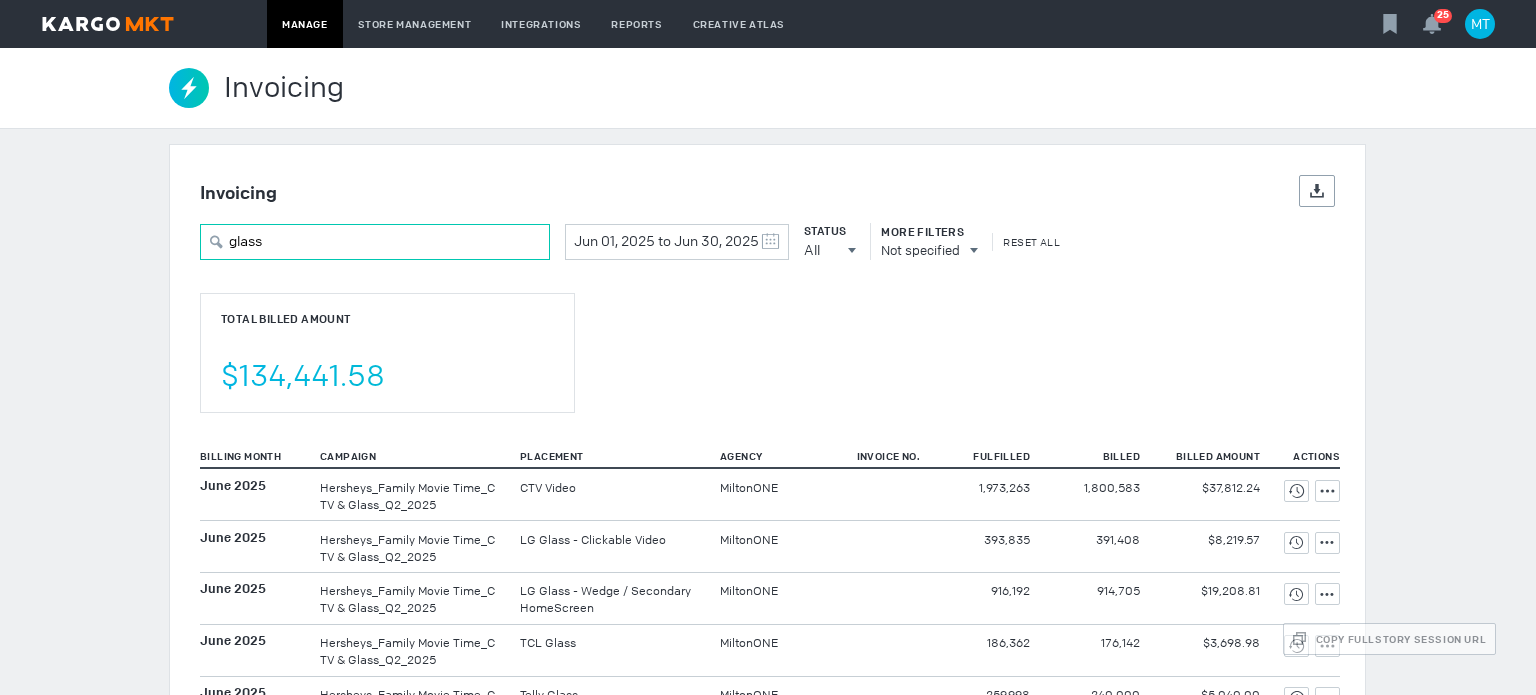 click on "glass" at bounding box center (375, 242) 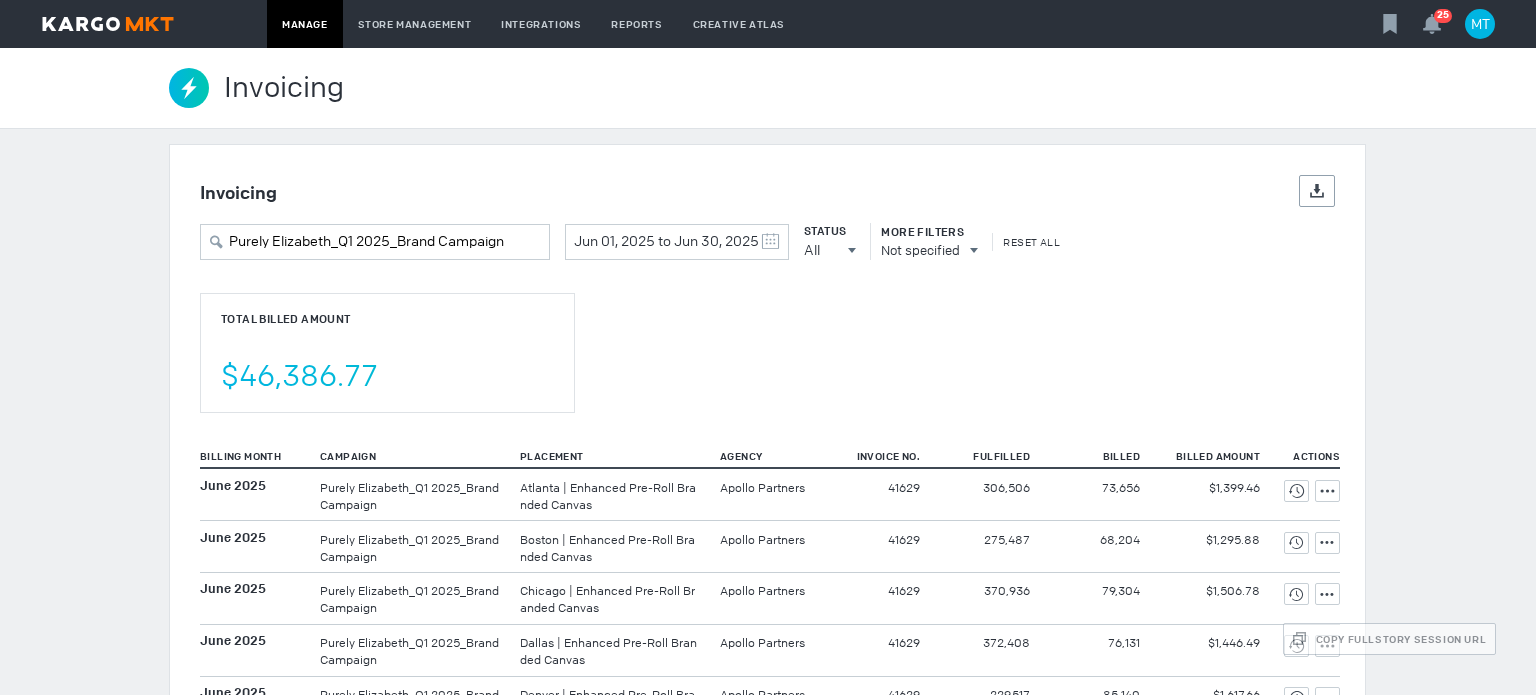 click on "Total Billed Amount $46,386.77" at bounding box center [387, 353] 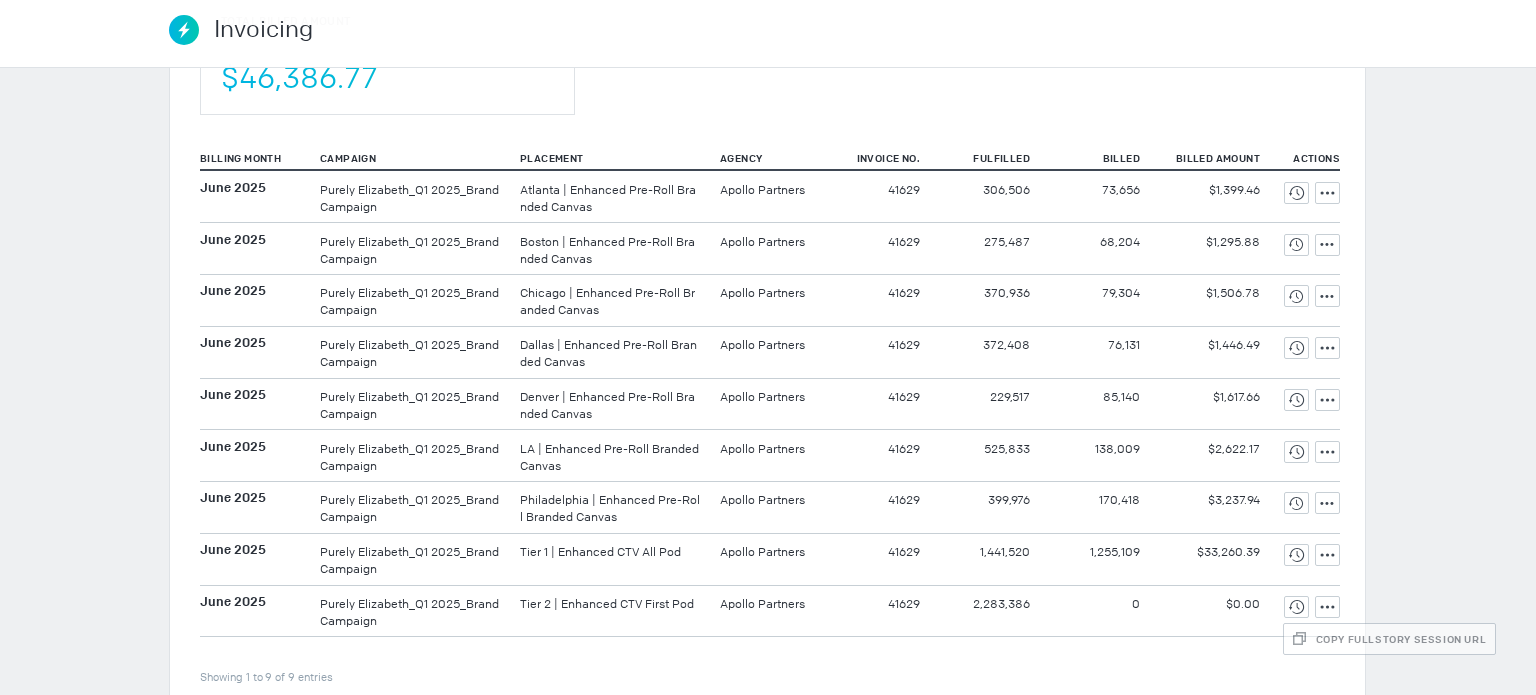 scroll, scrollTop: 332, scrollLeft: 0, axis: vertical 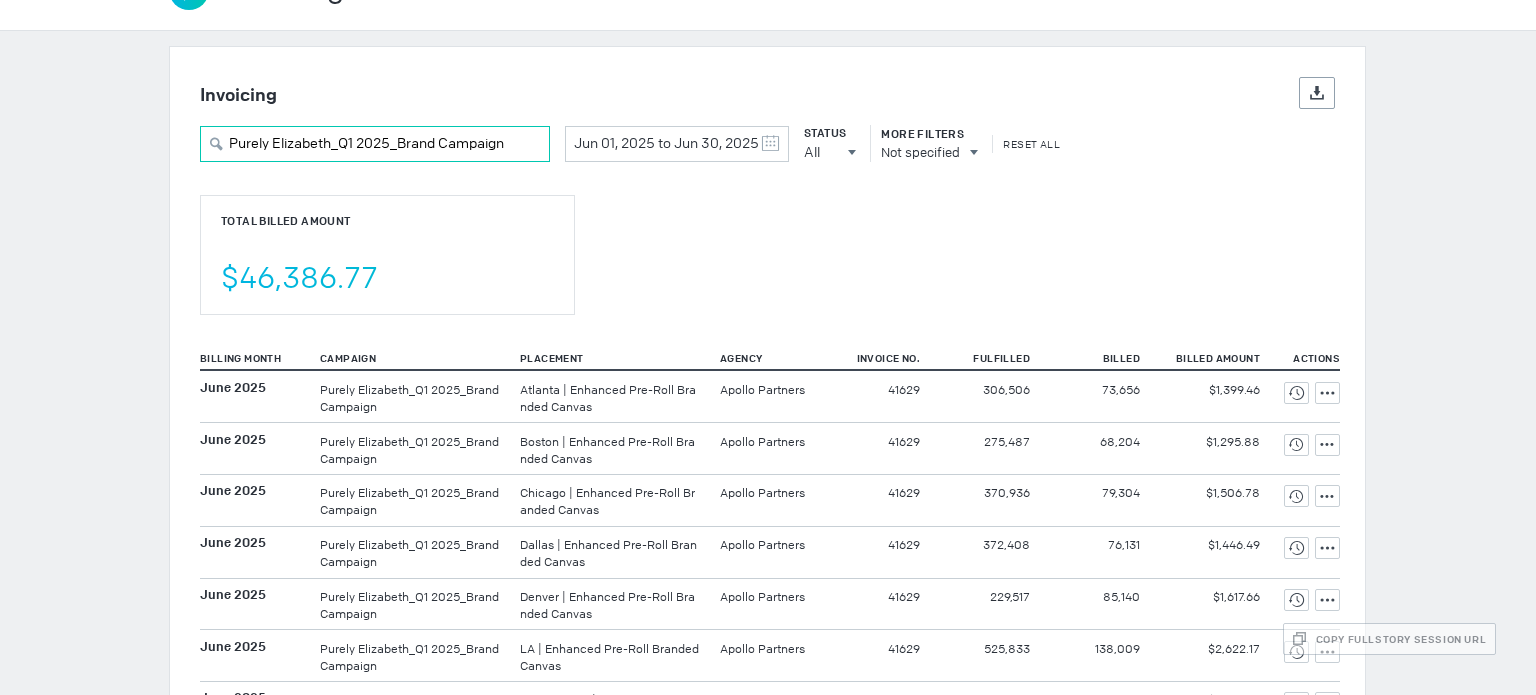 click on "Purely Elizabeth_Q1 2025_Brand Campaign" at bounding box center (375, 144) 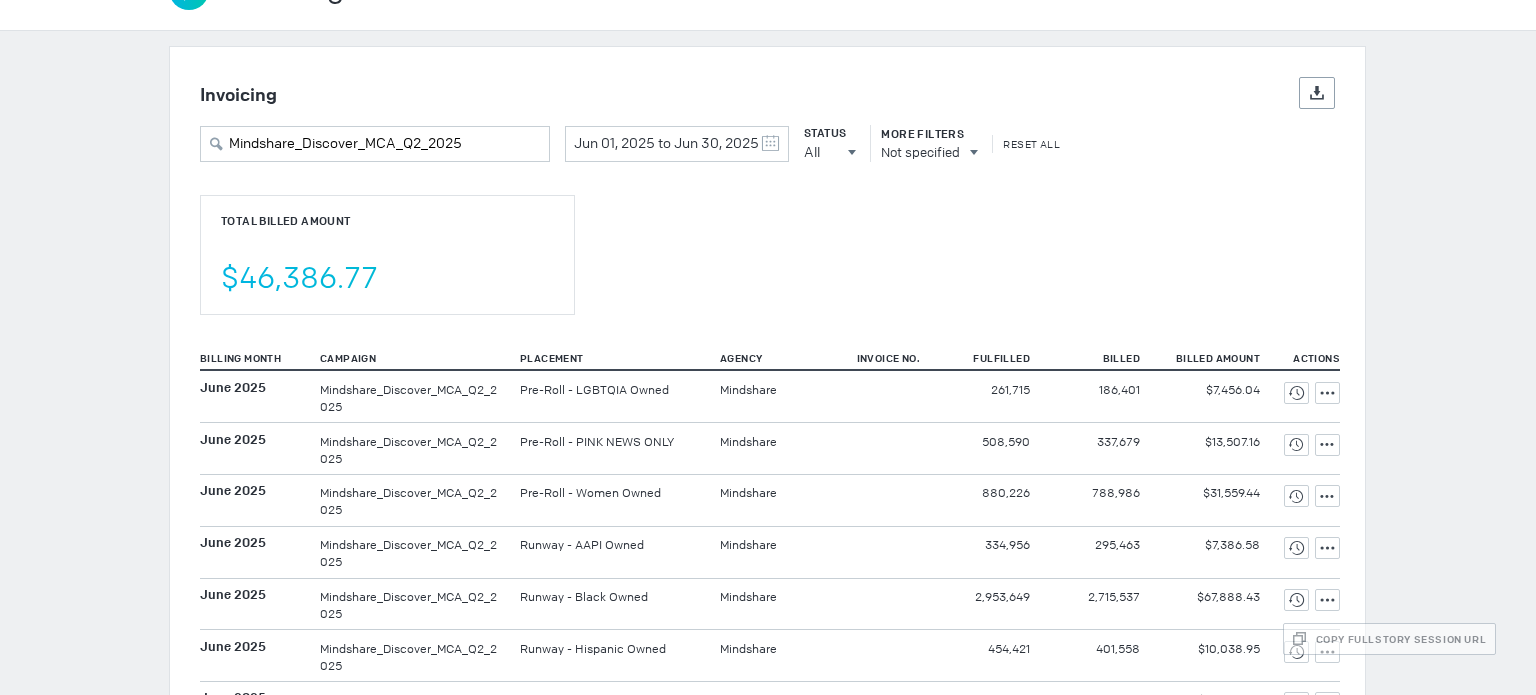 click on "Total Billed Amount $46,386.77" at bounding box center (387, 255) 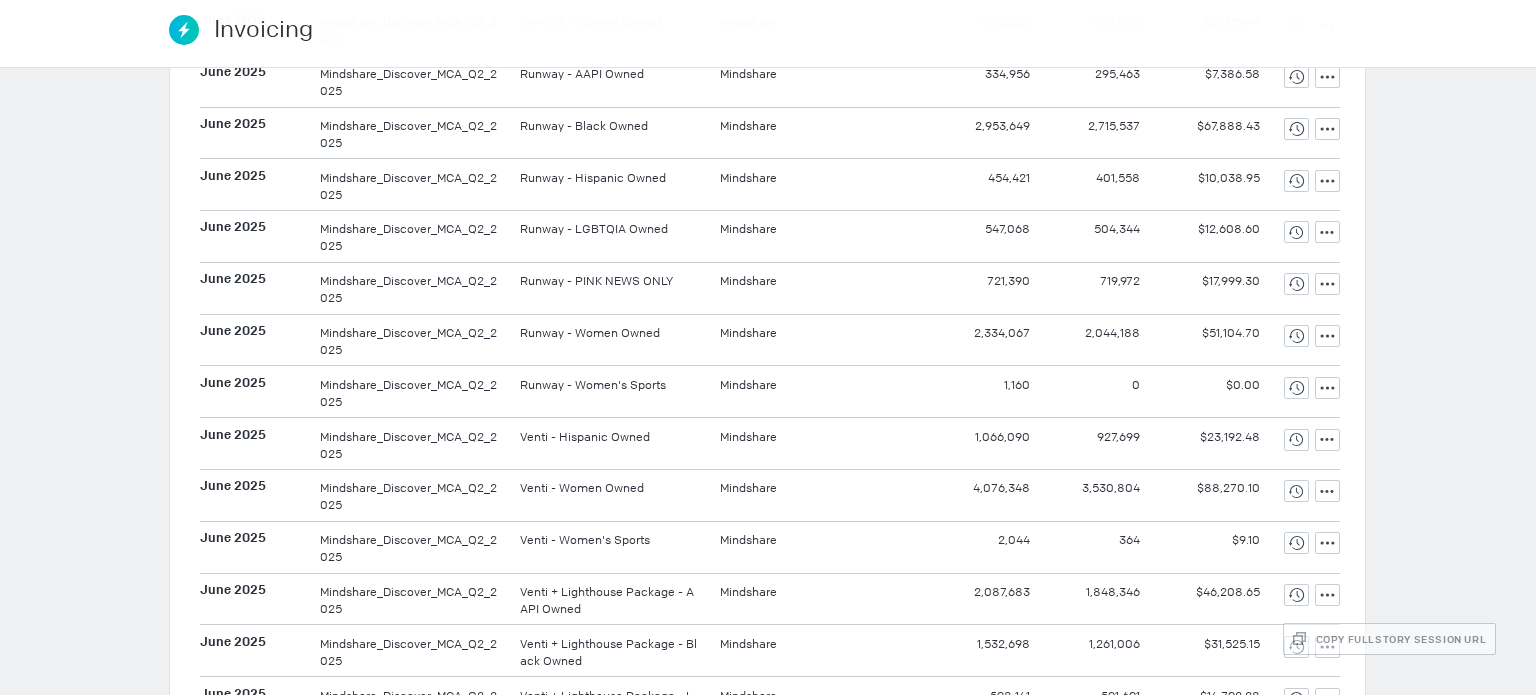 scroll, scrollTop: 951, scrollLeft: 0, axis: vertical 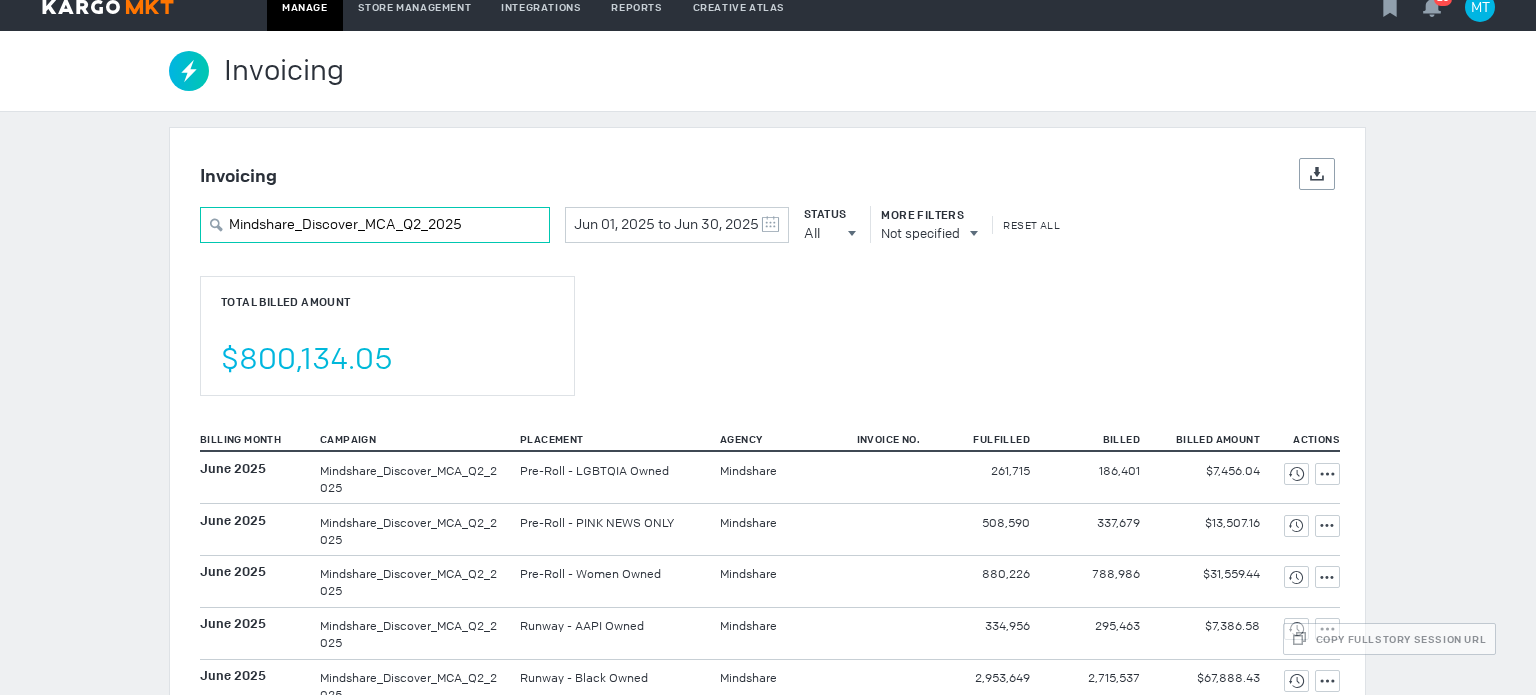 click on "Mindshare_Discover_MCA_Q2_2025" at bounding box center (375, 225) 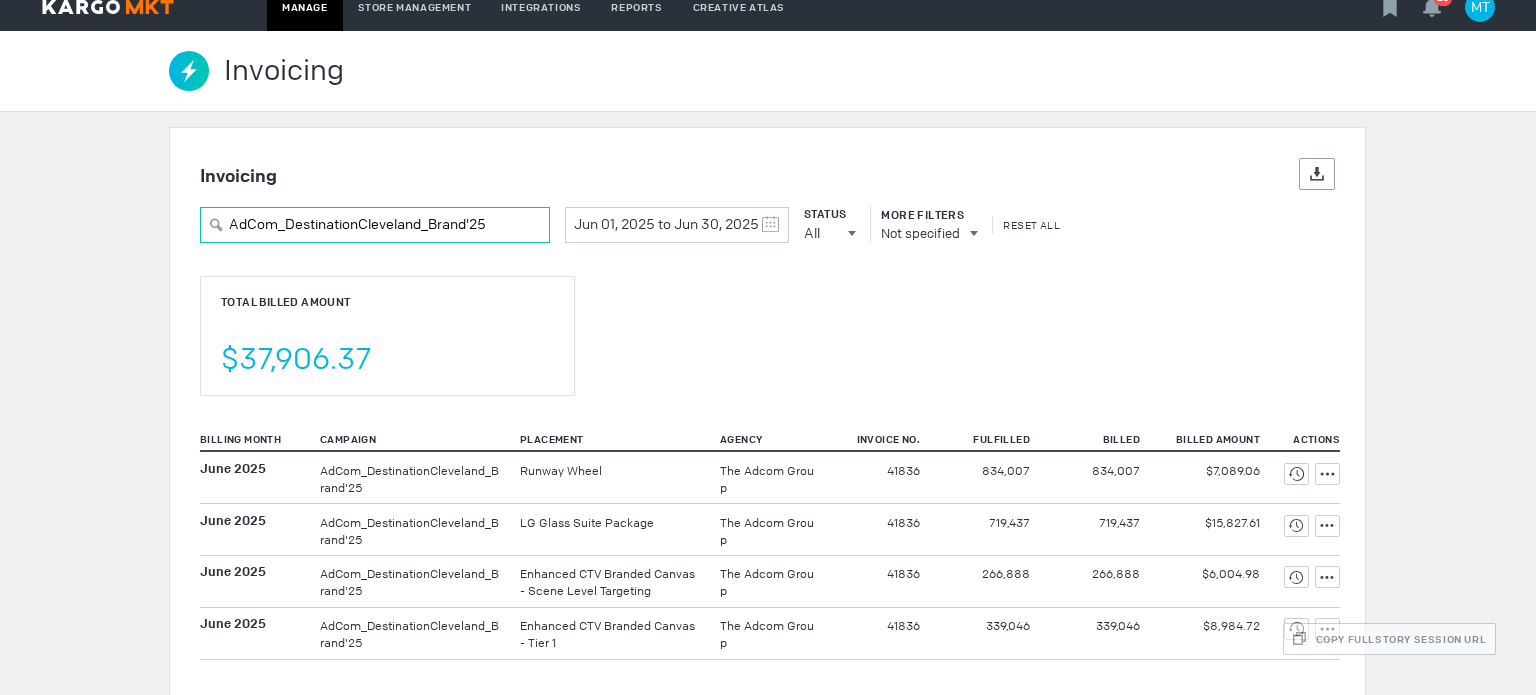scroll, scrollTop: 73, scrollLeft: 0, axis: vertical 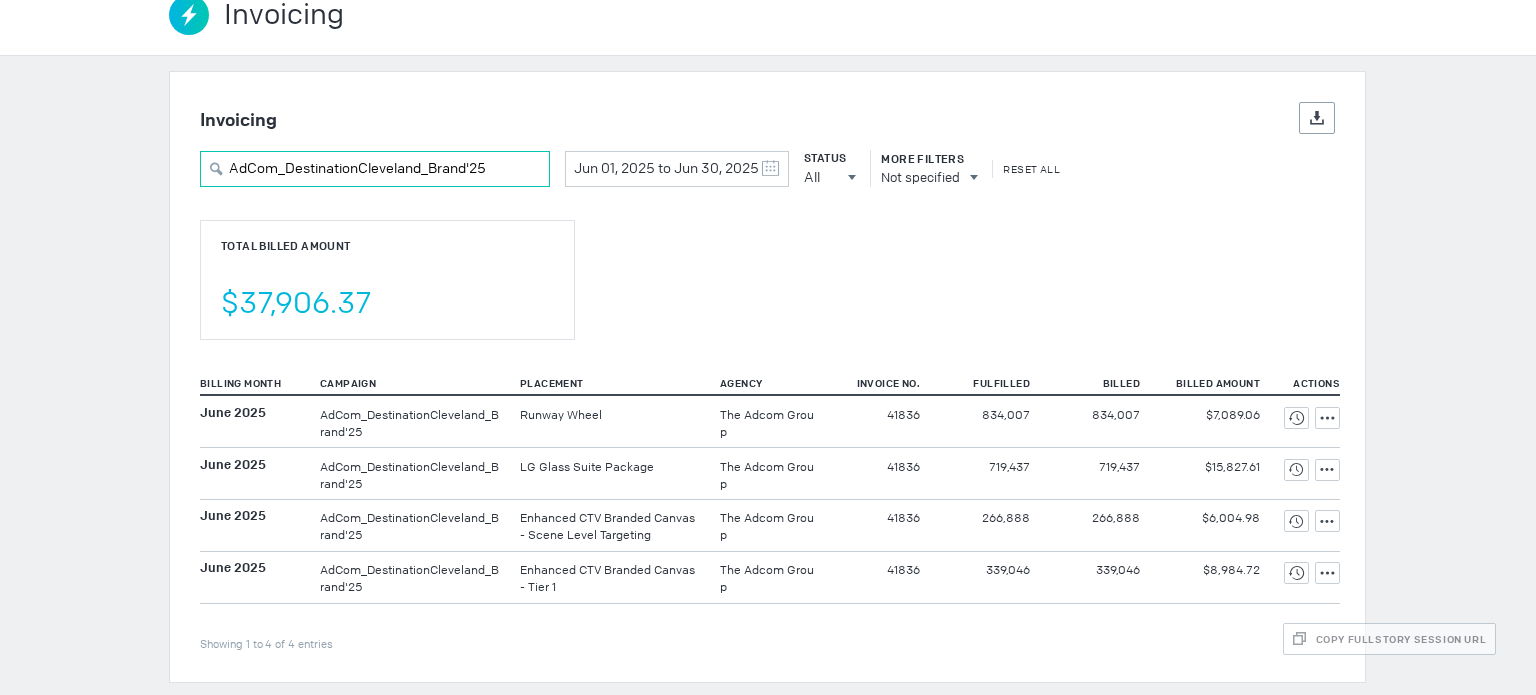 click on "AdCom_DestinationCleveland_Brand'25" at bounding box center (375, 169) 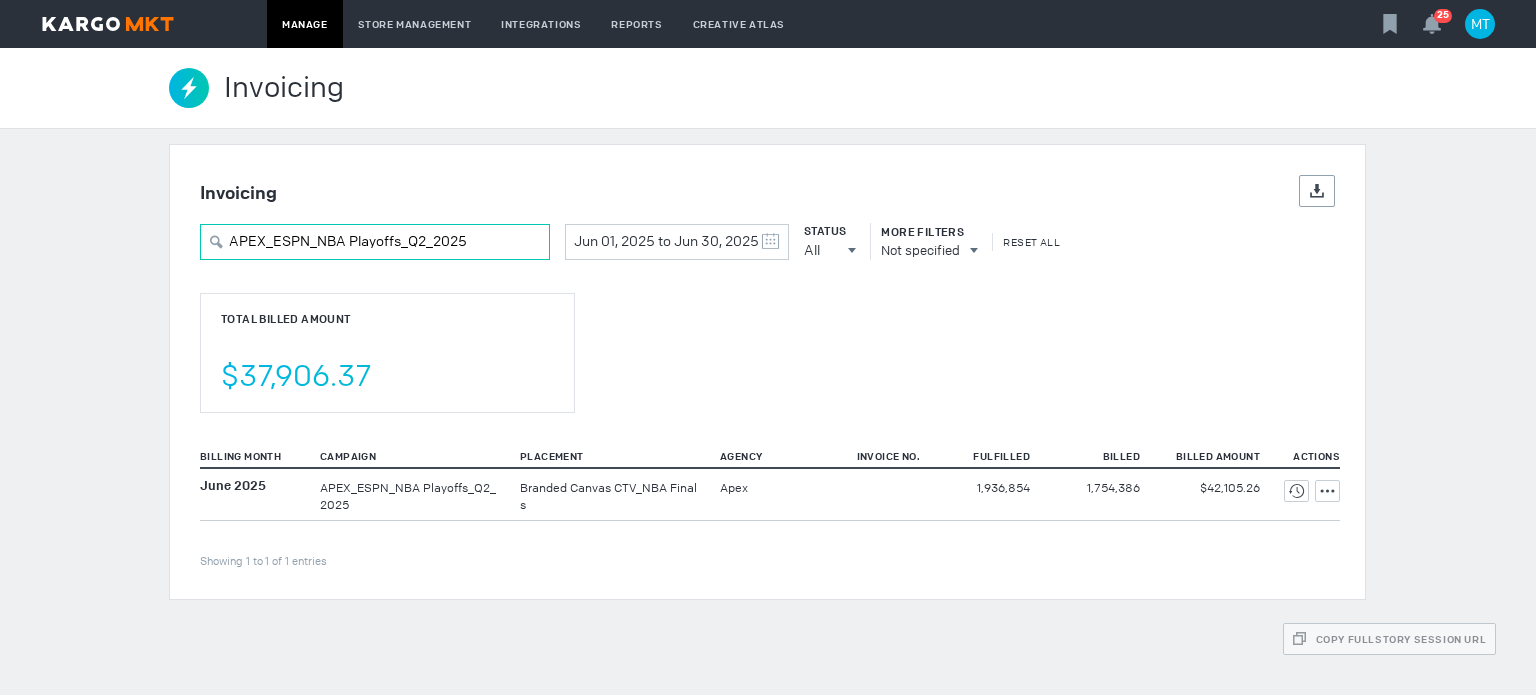 scroll, scrollTop: 0, scrollLeft: 0, axis: both 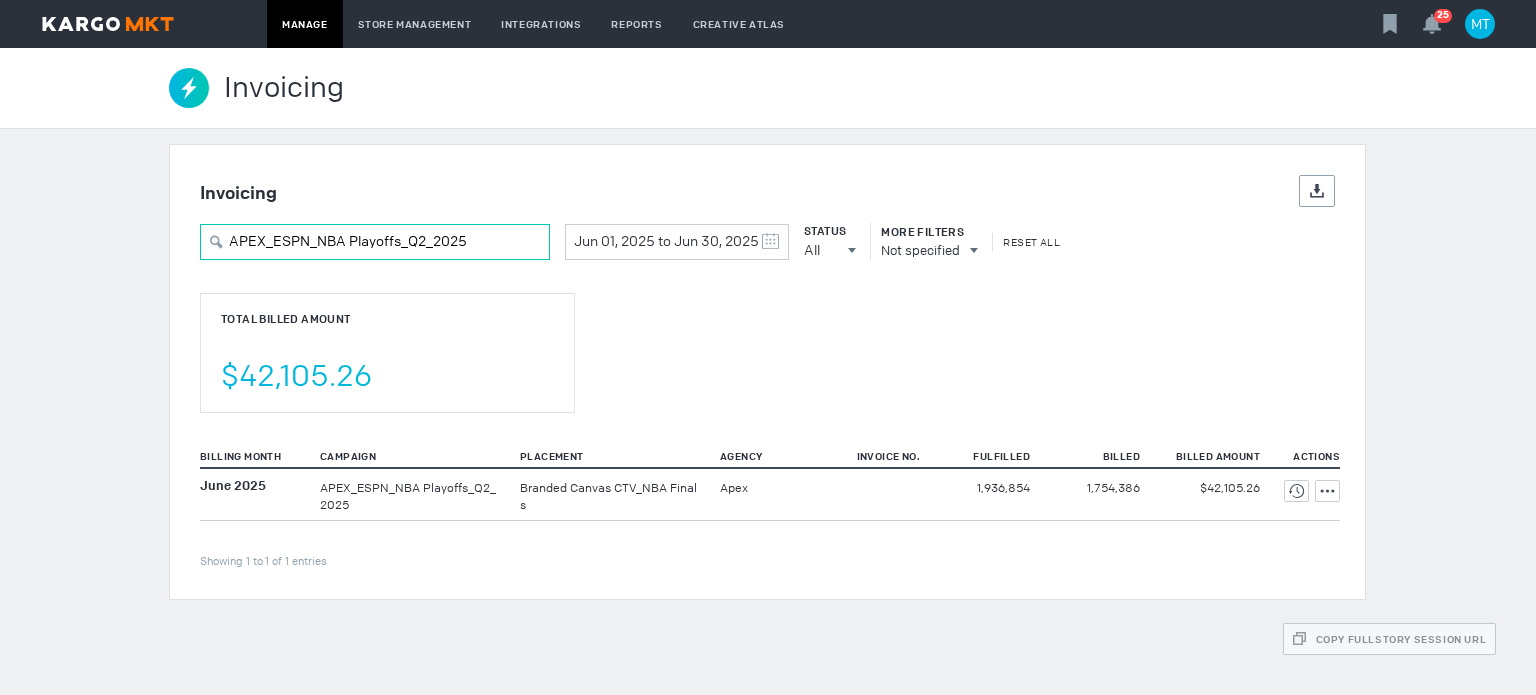 click on "APEX_ESPN_NBA Playoffs_Q2_2025" at bounding box center [375, 242] 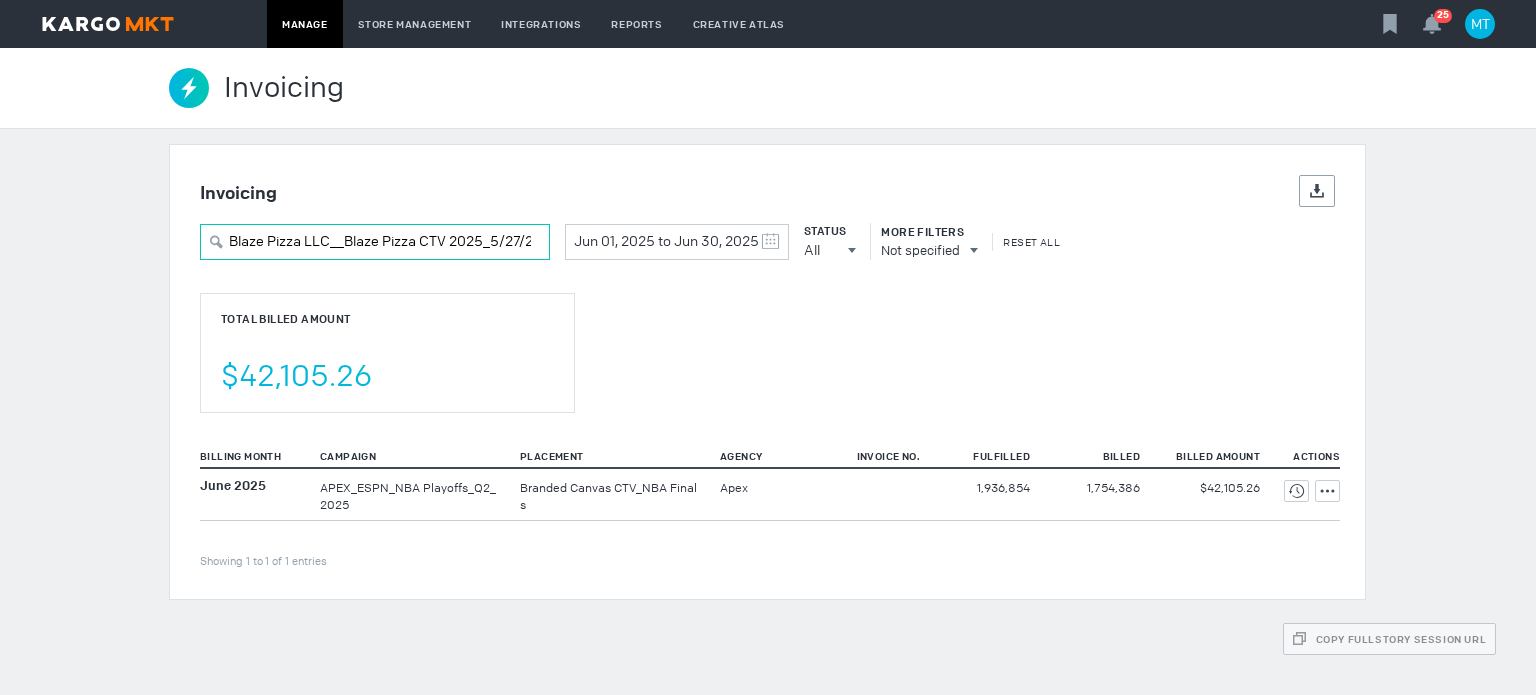 scroll, scrollTop: 0, scrollLeft: 106, axis: horizontal 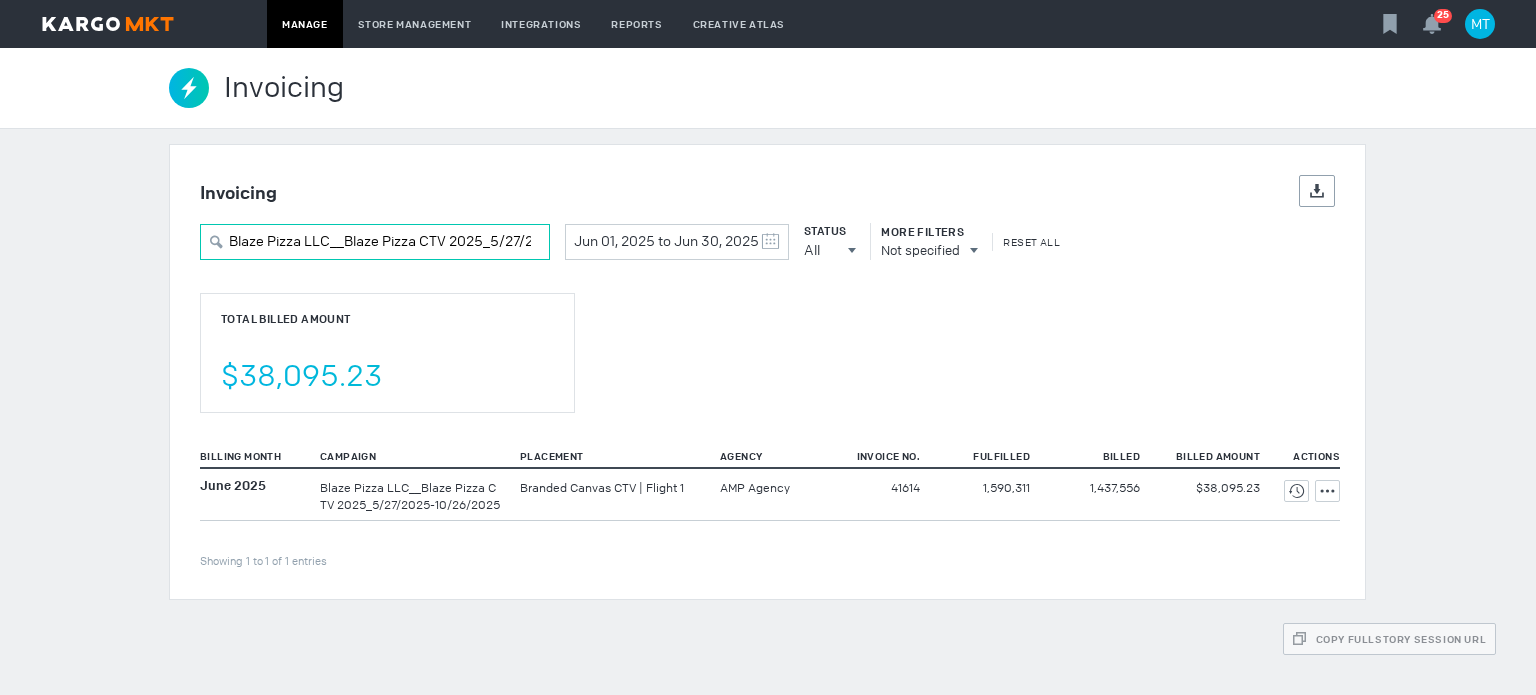 click on "Blaze Pizza LLC__Blaze Pizza CTV 2025_5/27/2025-10/26/2025" at bounding box center (375, 242) 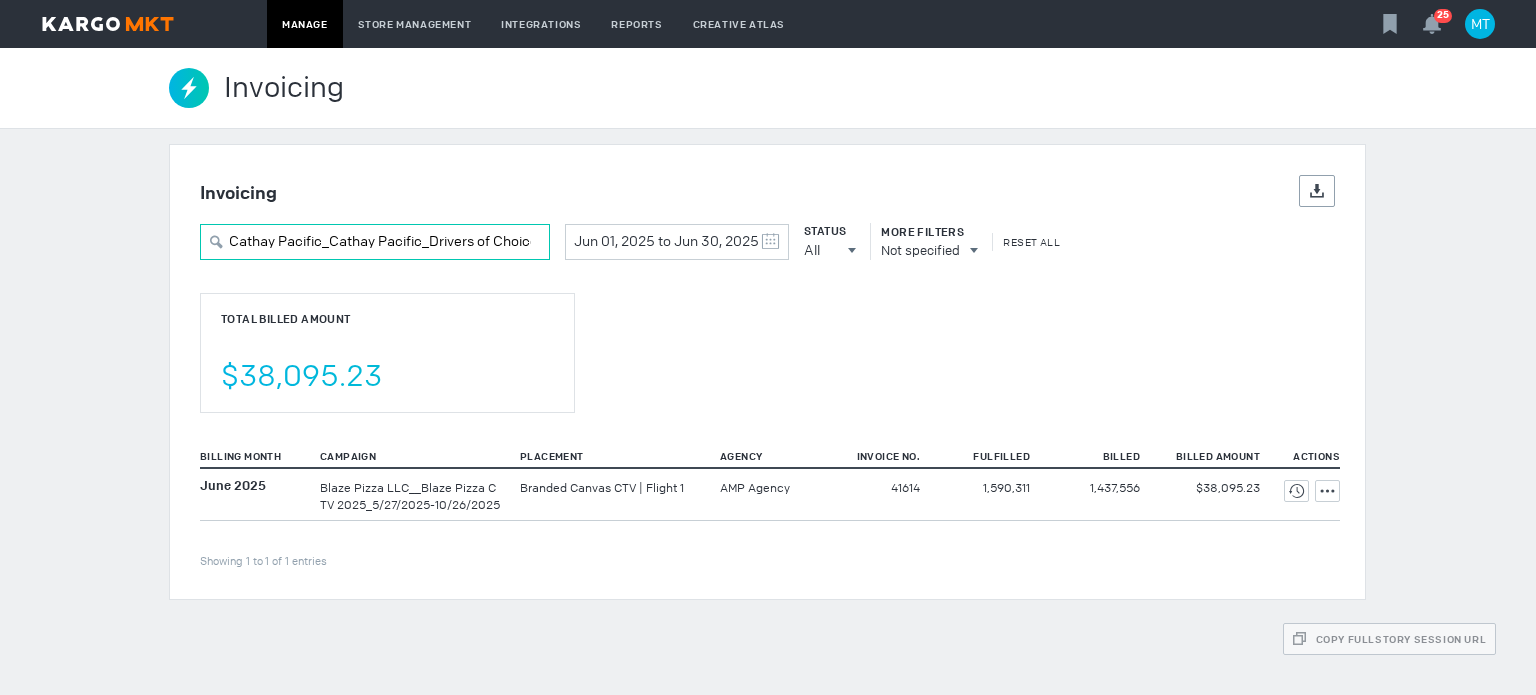 scroll, scrollTop: 0, scrollLeft: 141, axis: horizontal 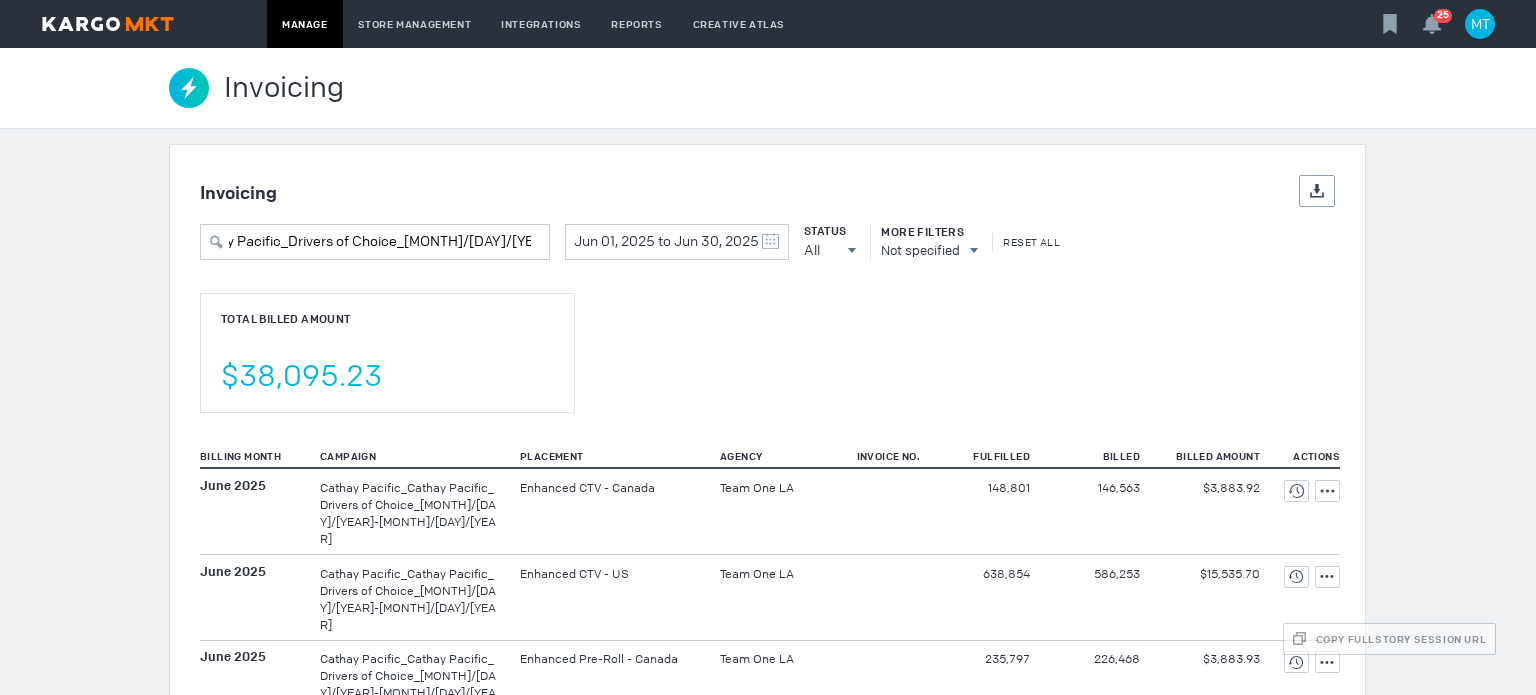 click on "Total Billed Amount $38,095.23" at bounding box center (767, 337) 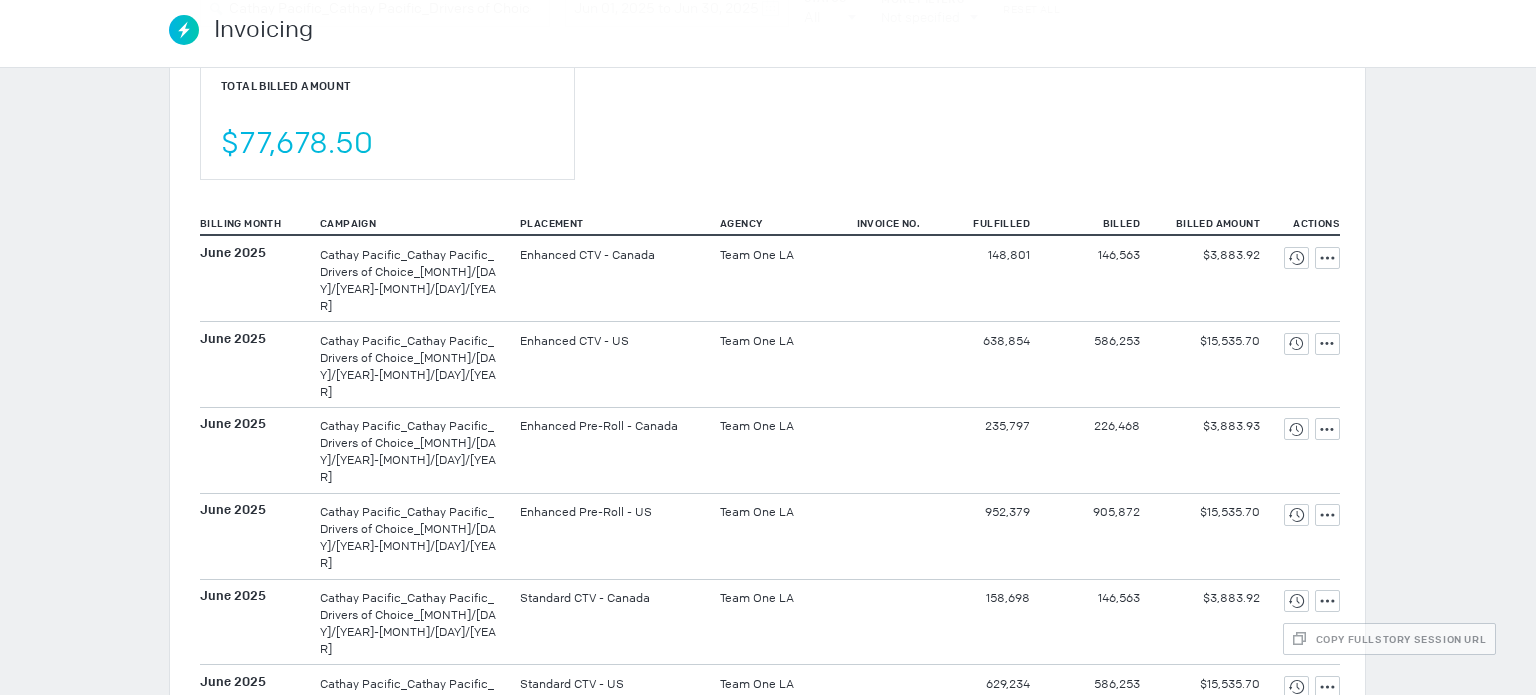 scroll, scrollTop: 0, scrollLeft: 0, axis: both 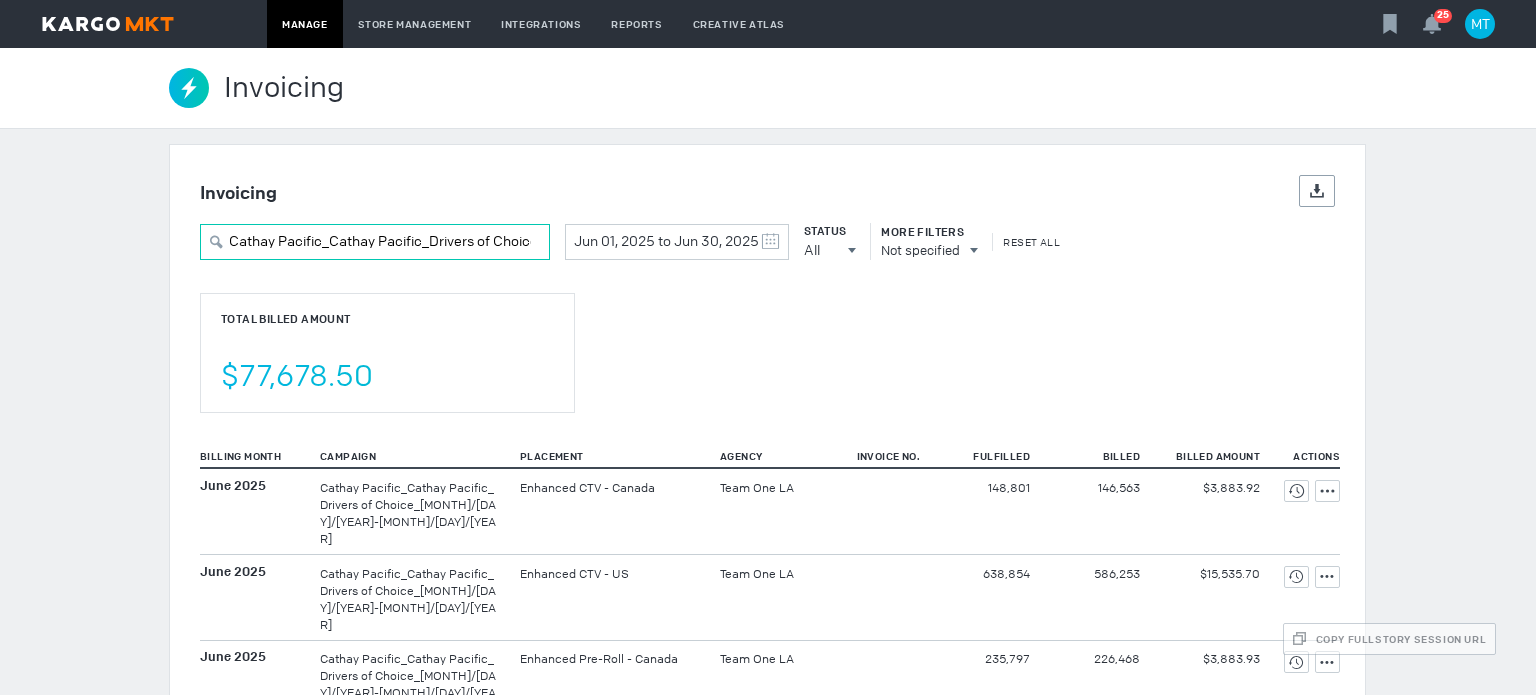 click on "Cathay Pacific_Cathay Pacific_Drivers of Choice_5/5/2025-6/29/202" at bounding box center (375, 242) 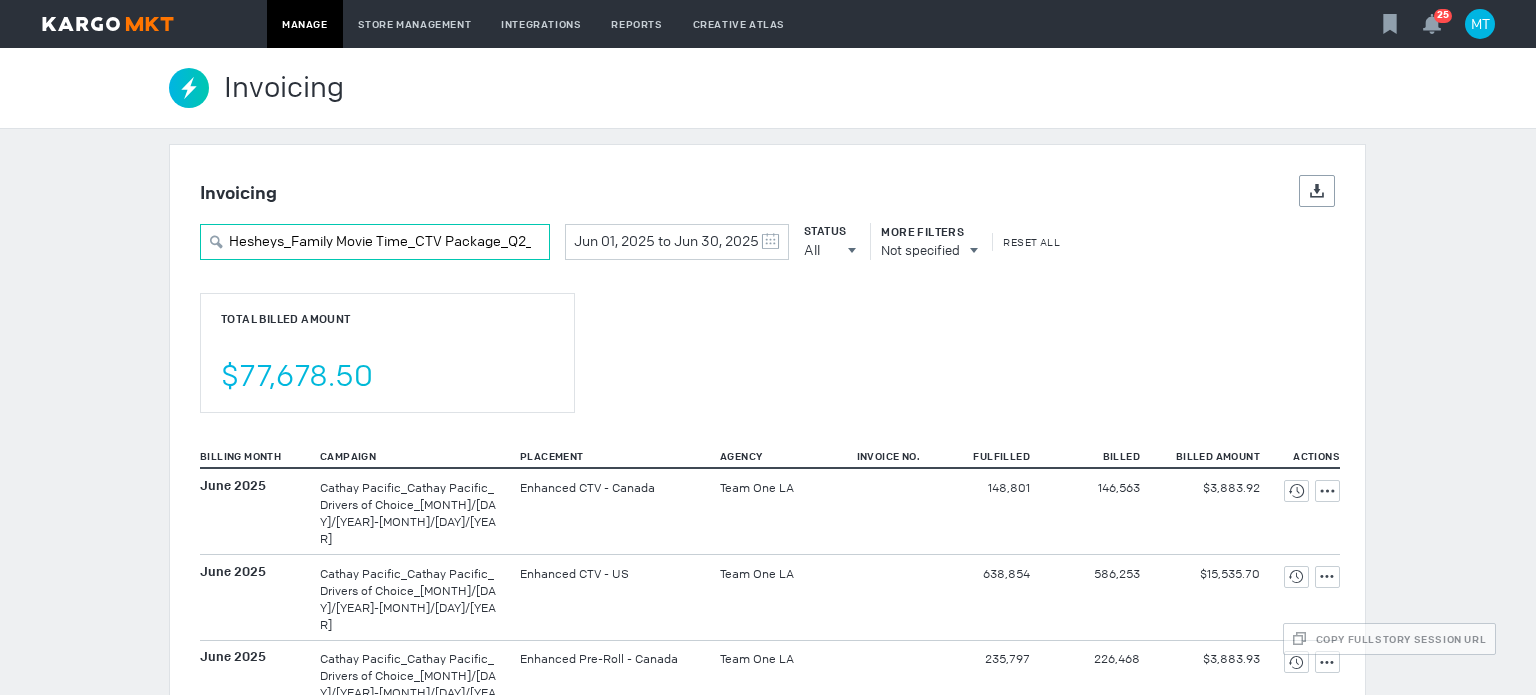 scroll, scrollTop: 0, scrollLeft: 35, axis: horizontal 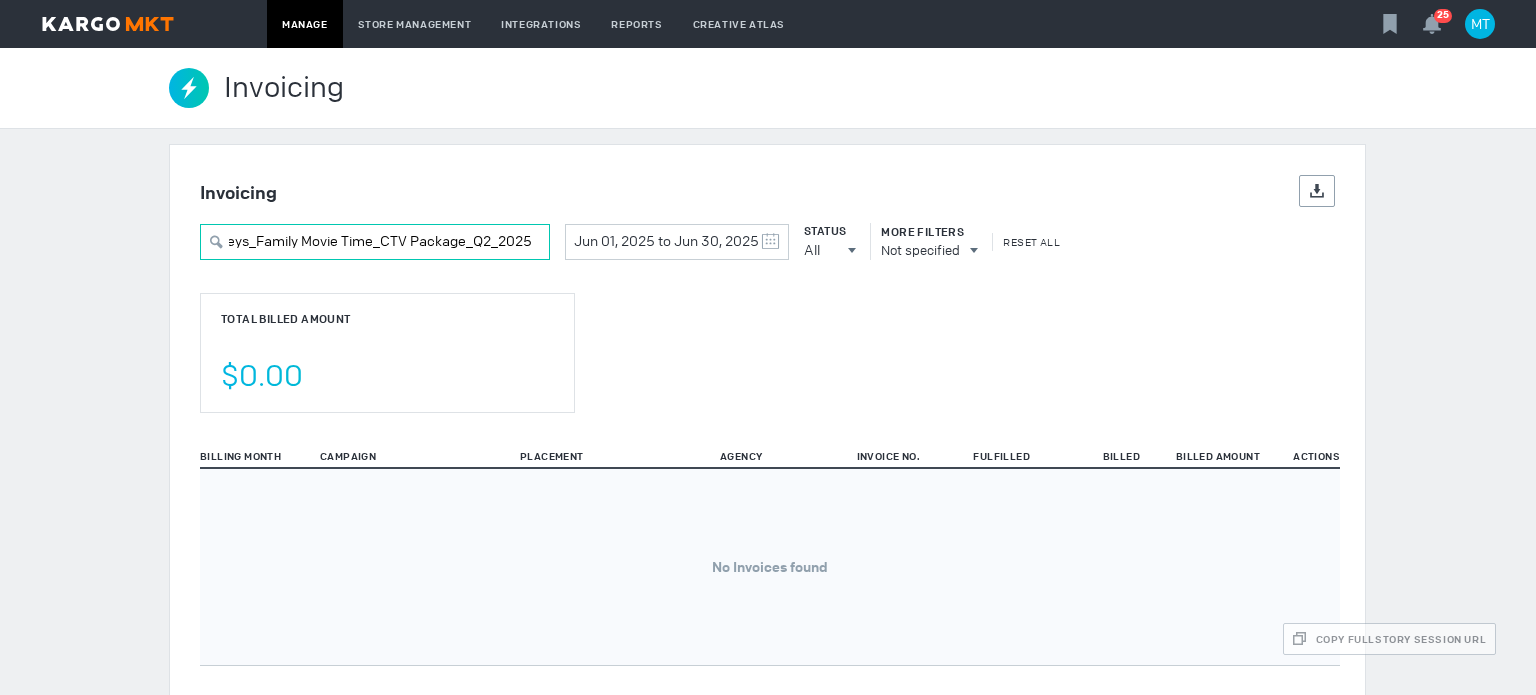 drag, startPoint x: 288, startPoint y: 243, endPoint x: 868, endPoint y: 249, distance: 580.031 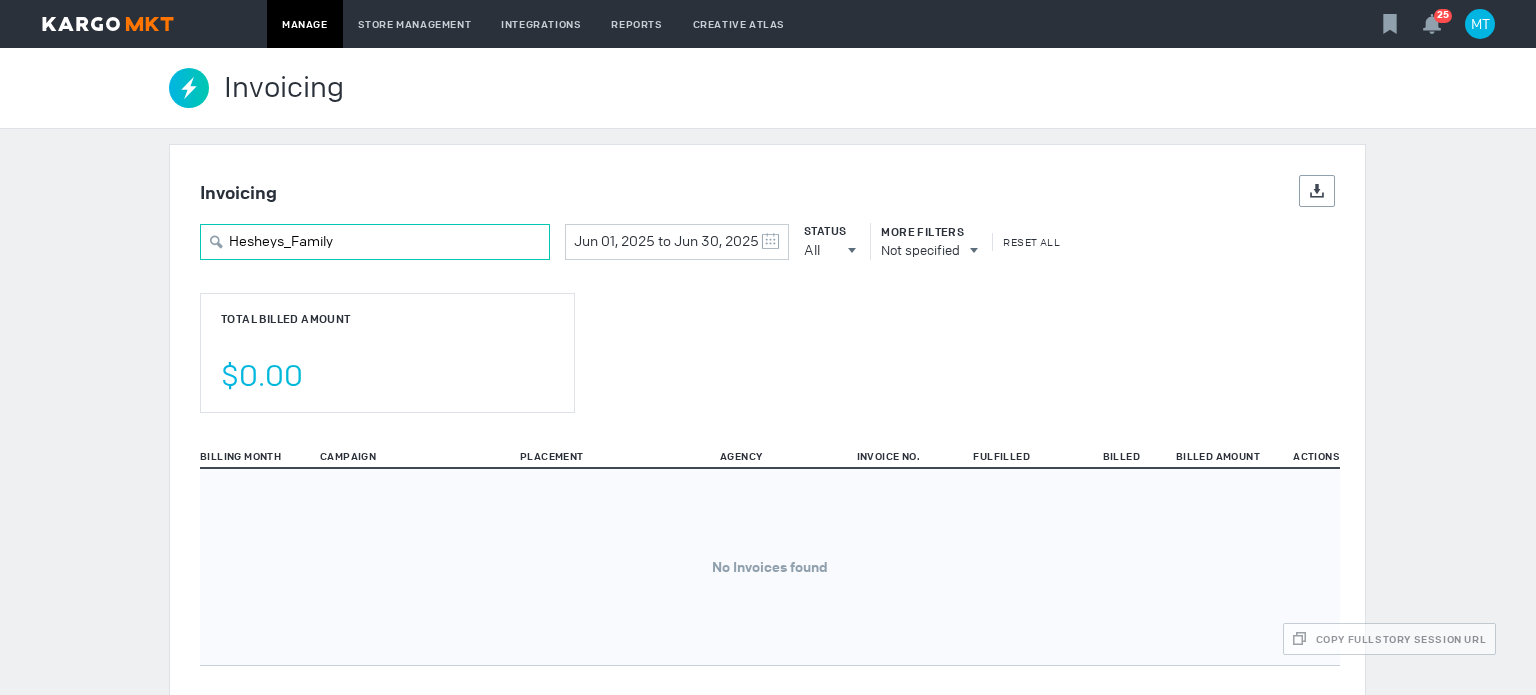 scroll, scrollTop: 0, scrollLeft: 0, axis: both 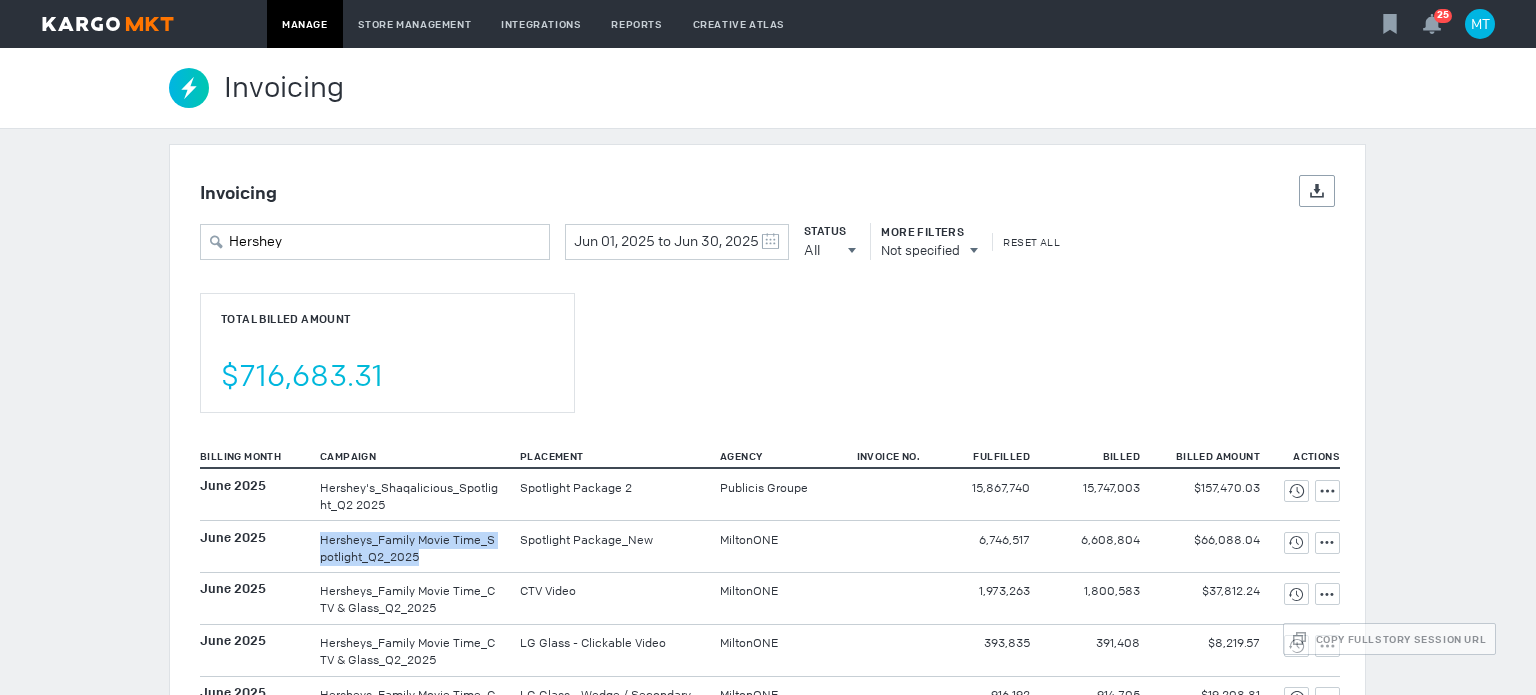 drag, startPoint x: 309, startPoint y: 535, endPoint x: 428, endPoint y: 544, distance: 119.33985 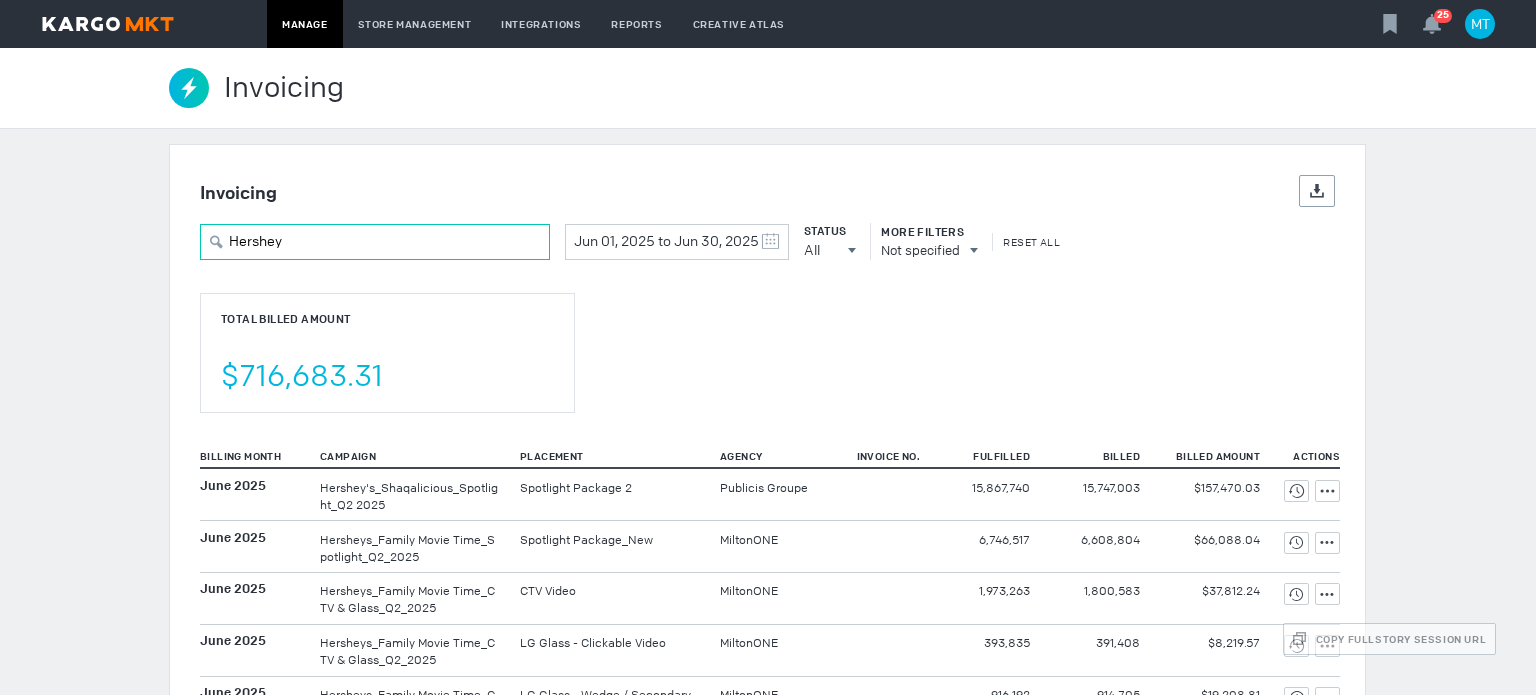 click on "Hershey" at bounding box center (375, 242) 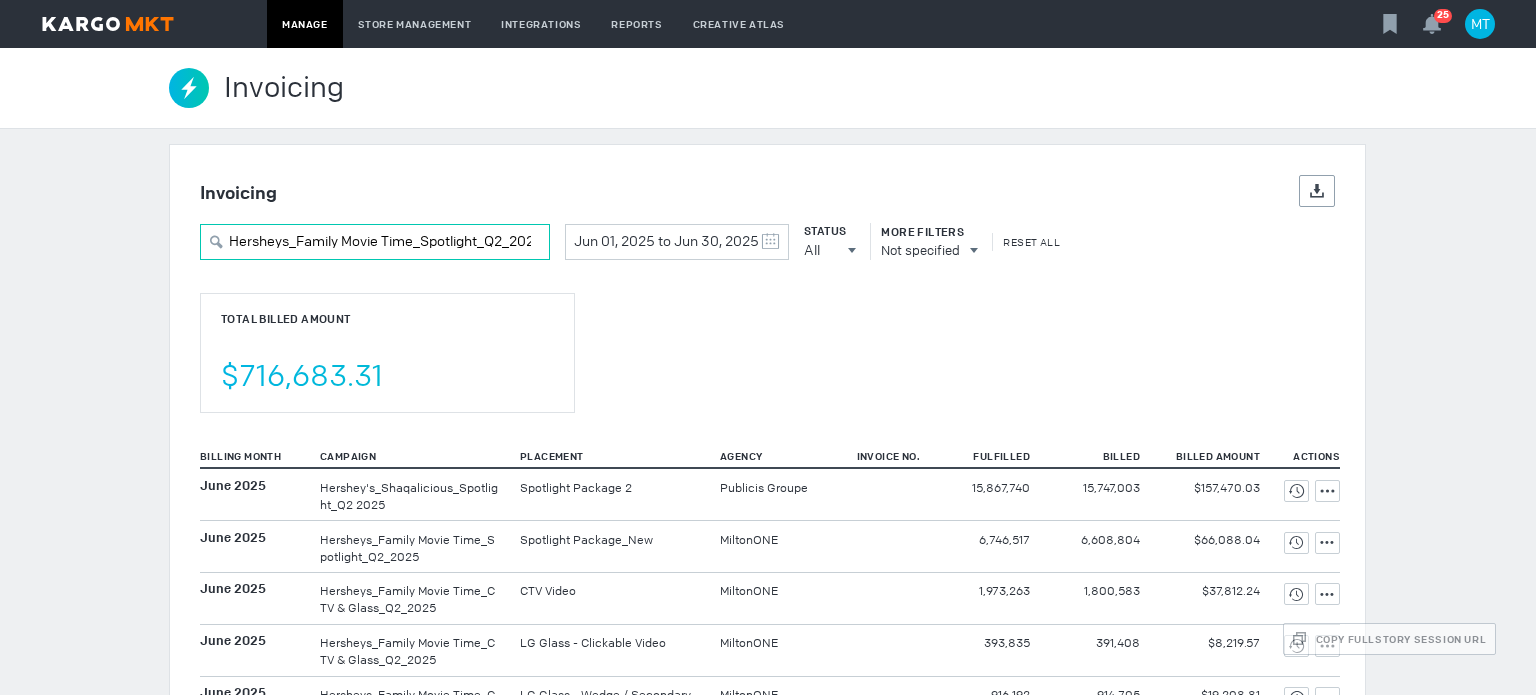 scroll, scrollTop: 0, scrollLeft: 14, axis: horizontal 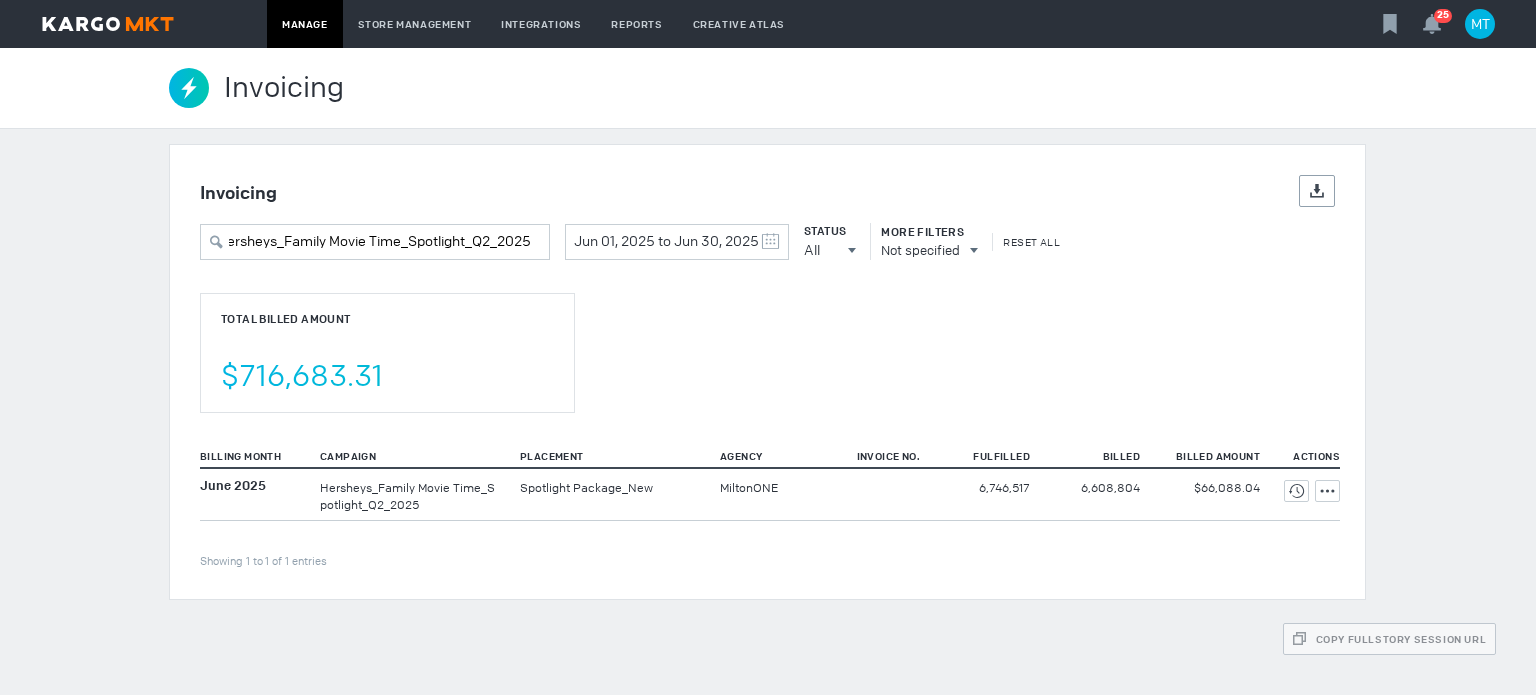 click on "Total Billed Amount $716,683.31" at bounding box center (387, 353) 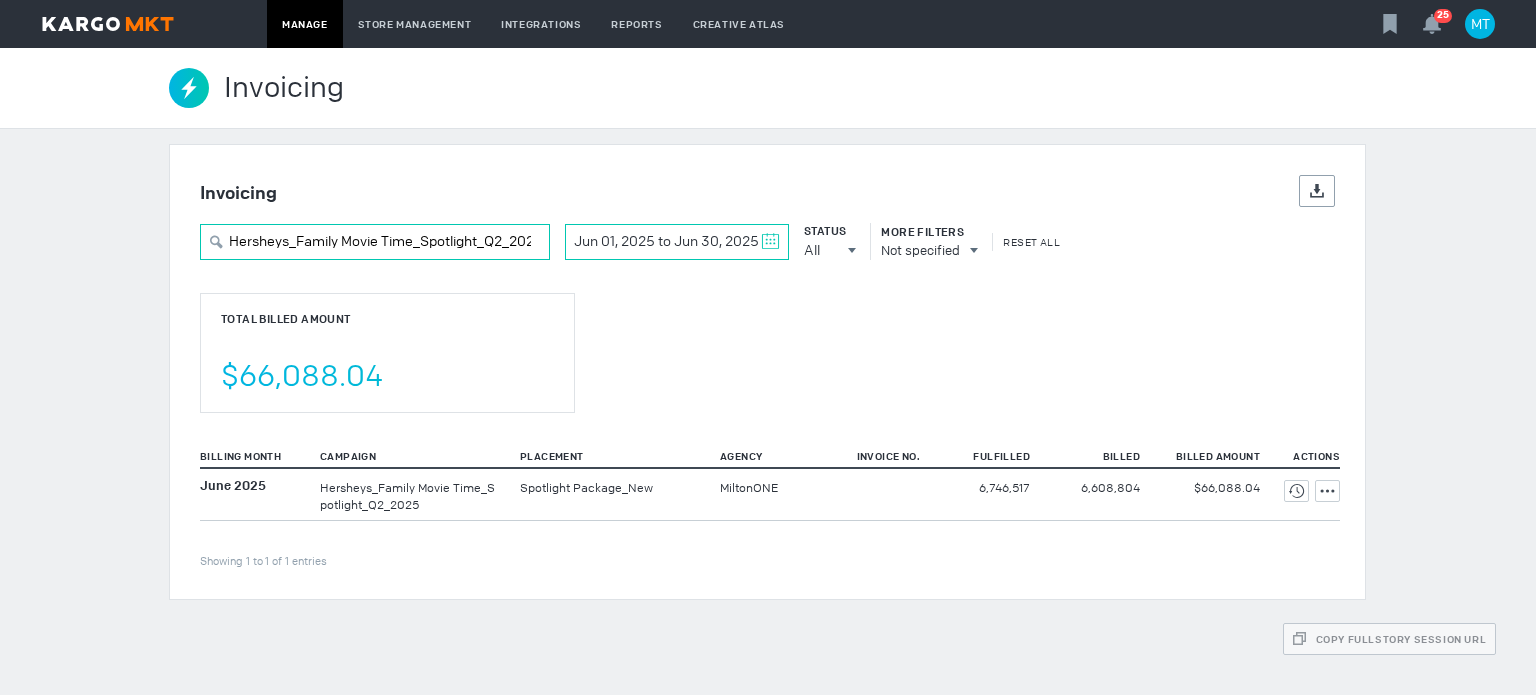 scroll, scrollTop: 0, scrollLeft: 14, axis: horizontal 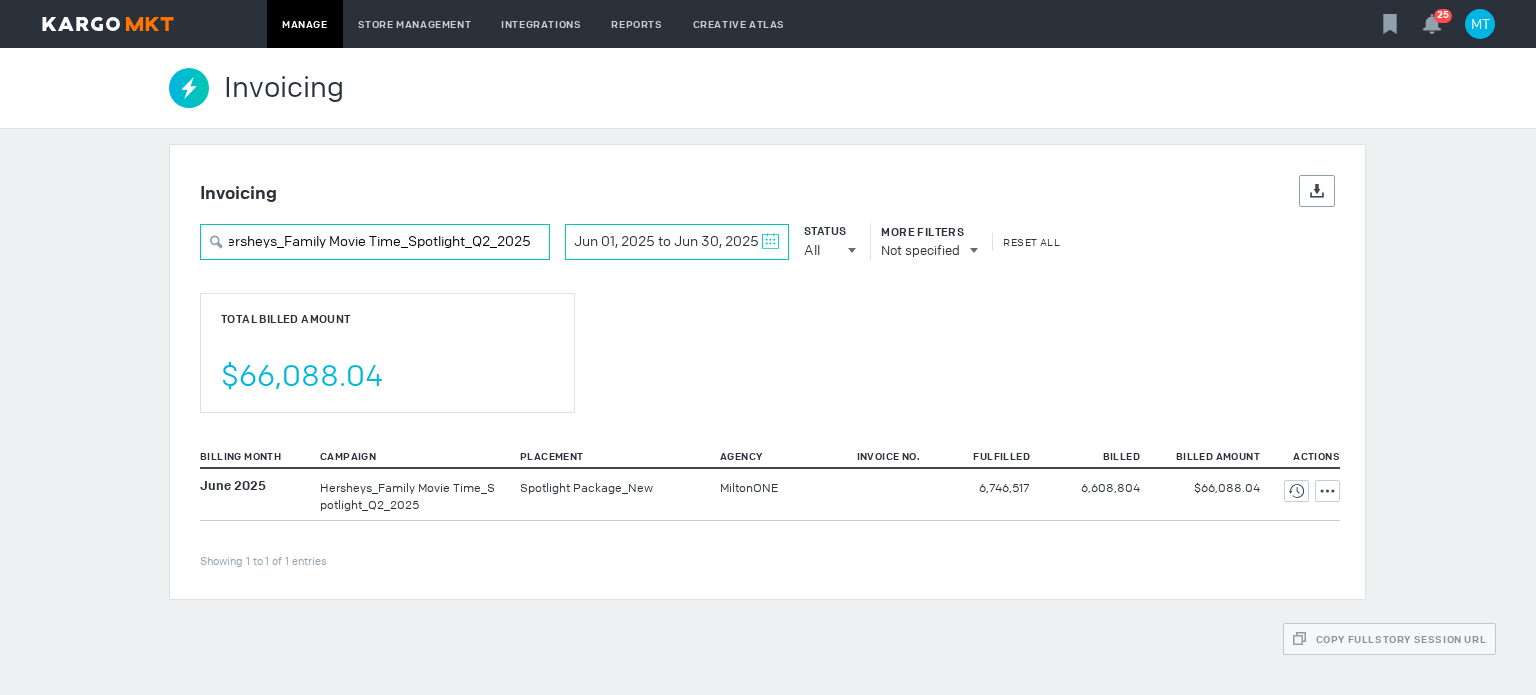 drag, startPoint x: 417, startPoint y: 242, endPoint x: 617, endPoint y: 242, distance: 200 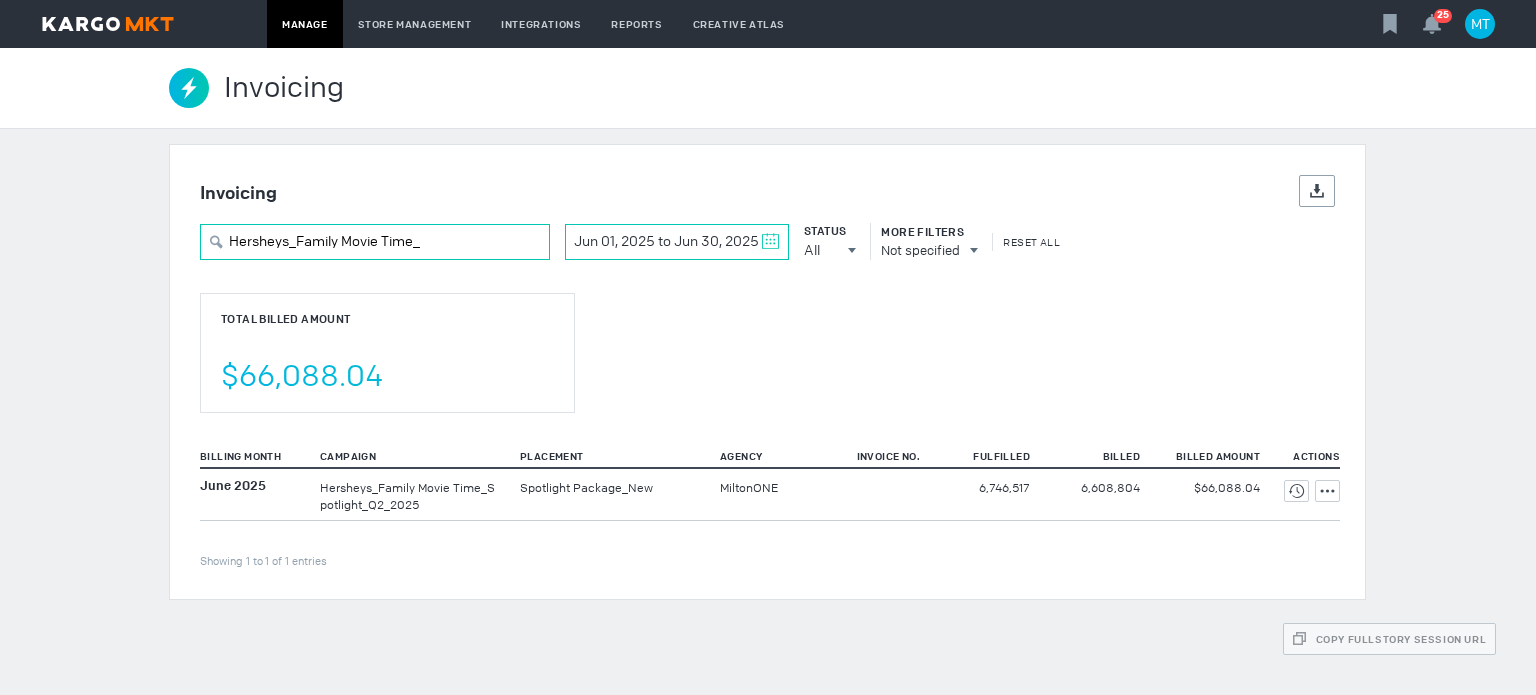 scroll, scrollTop: 0, scrollLeft: 0, axis: both 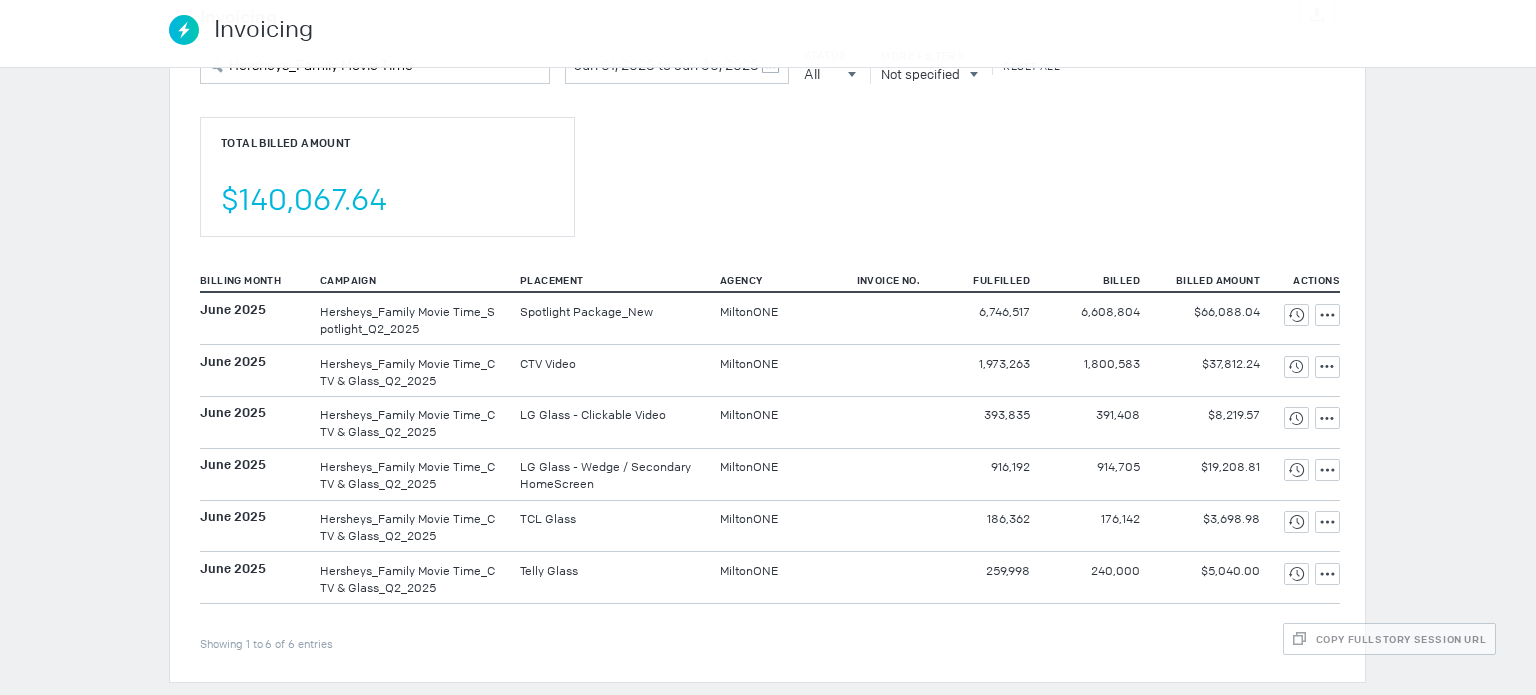 drag, startPoint x: 300, startPoint y: 362, endPoint x: 451, endPoint y: 382, distance: 152.31874 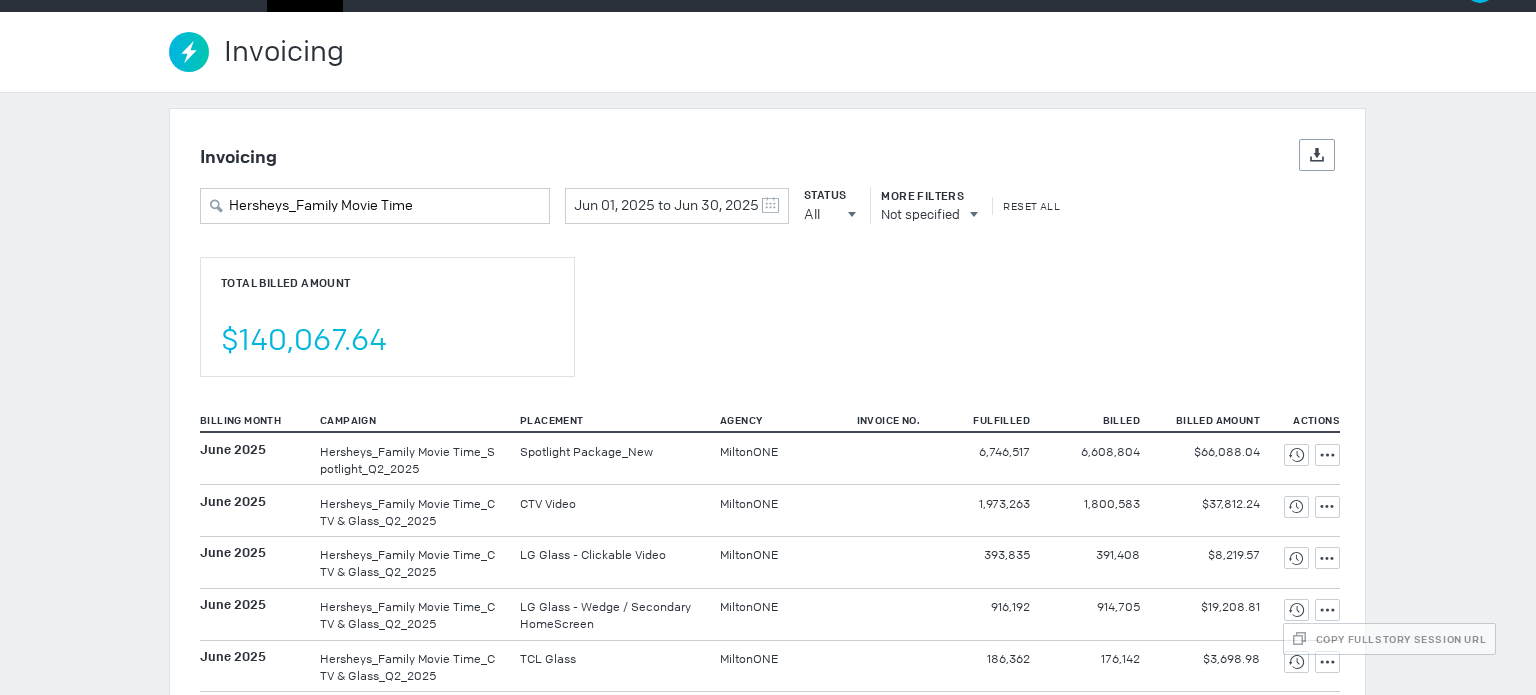 scroll, scrollTop: 0, scrollLeft: 0, axis: both 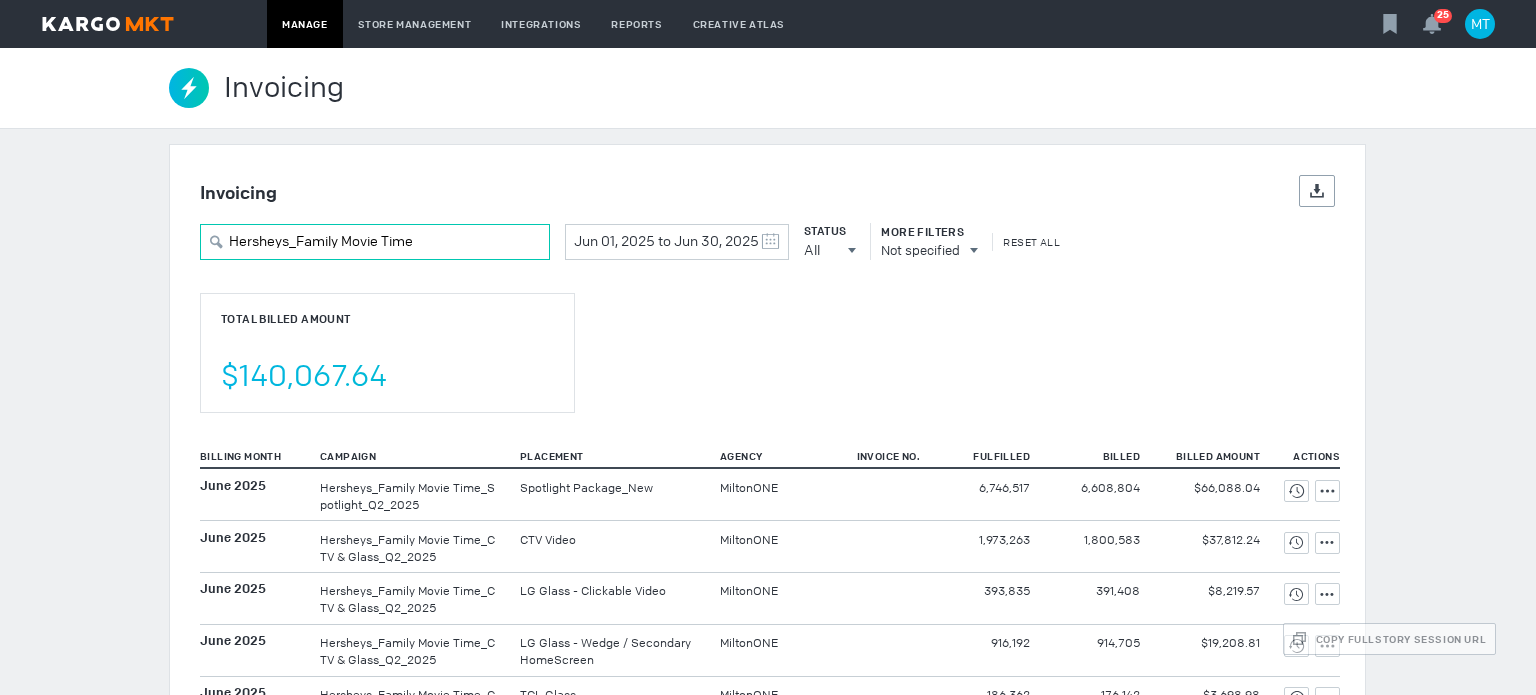 click on "Hersheys_Family Movie Time" at bounding box center (375, 242) 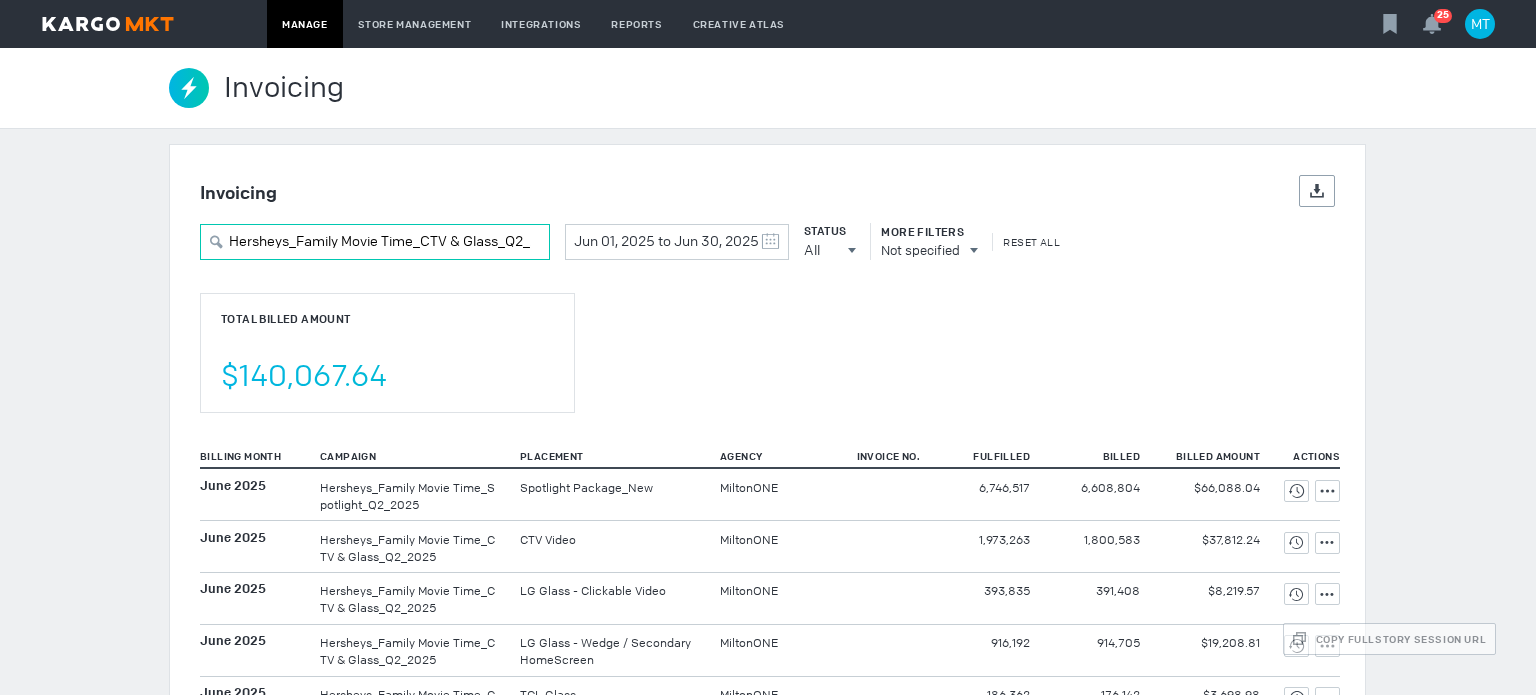 scroll, scrollTop: 0, scrollLeft: 46, axis: horizontal 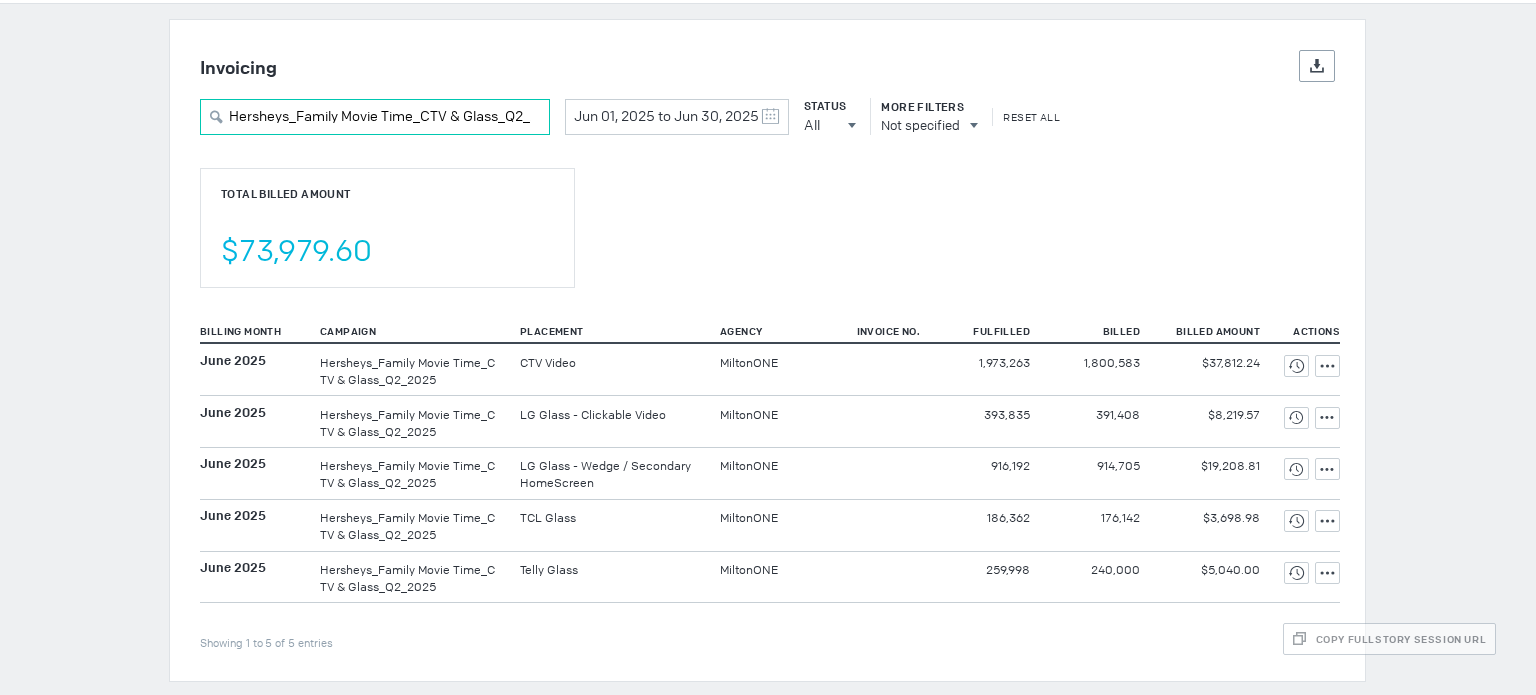 click on "Hersheys_Family Movie Time_CTV & Glass_Q2_2025" at bounding box center [375, 117] 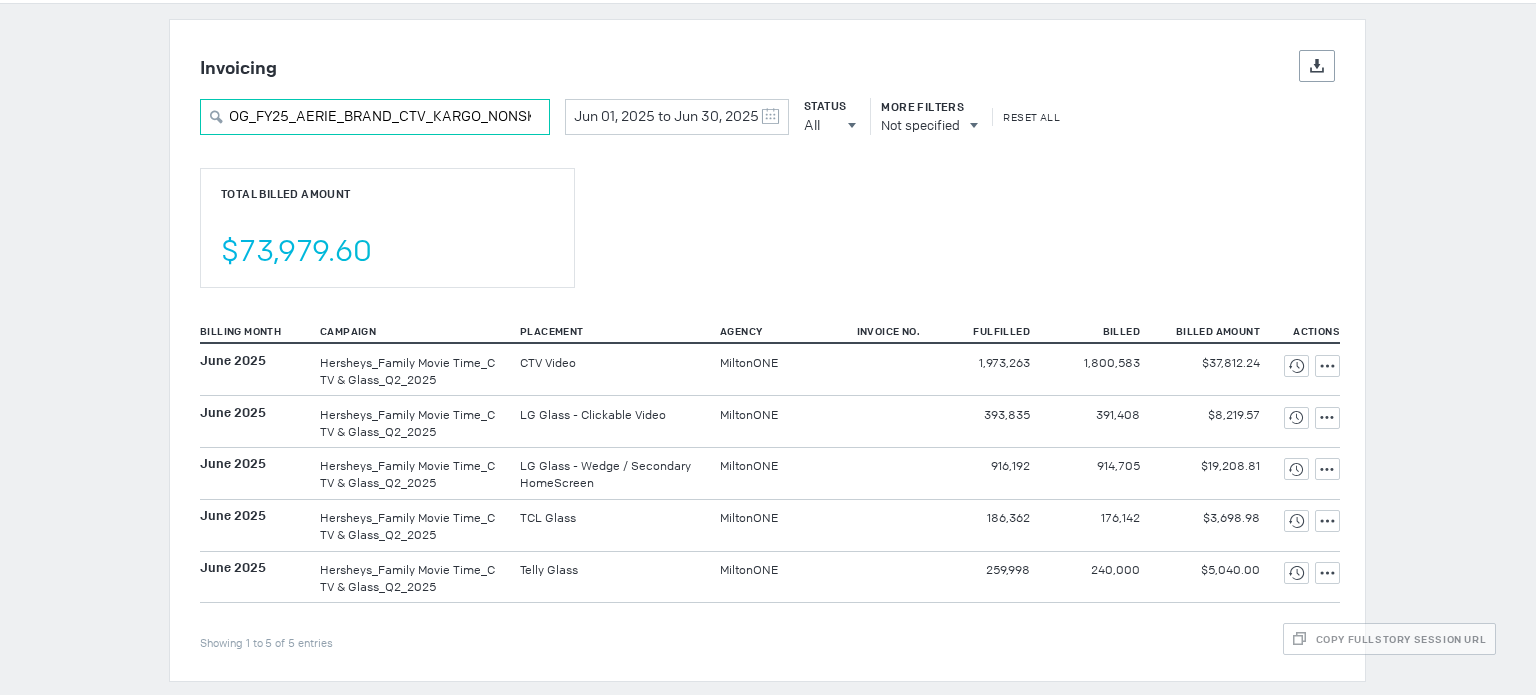 scroll, scrollTop: 0, scrollLeft: 334, axis: horizontal 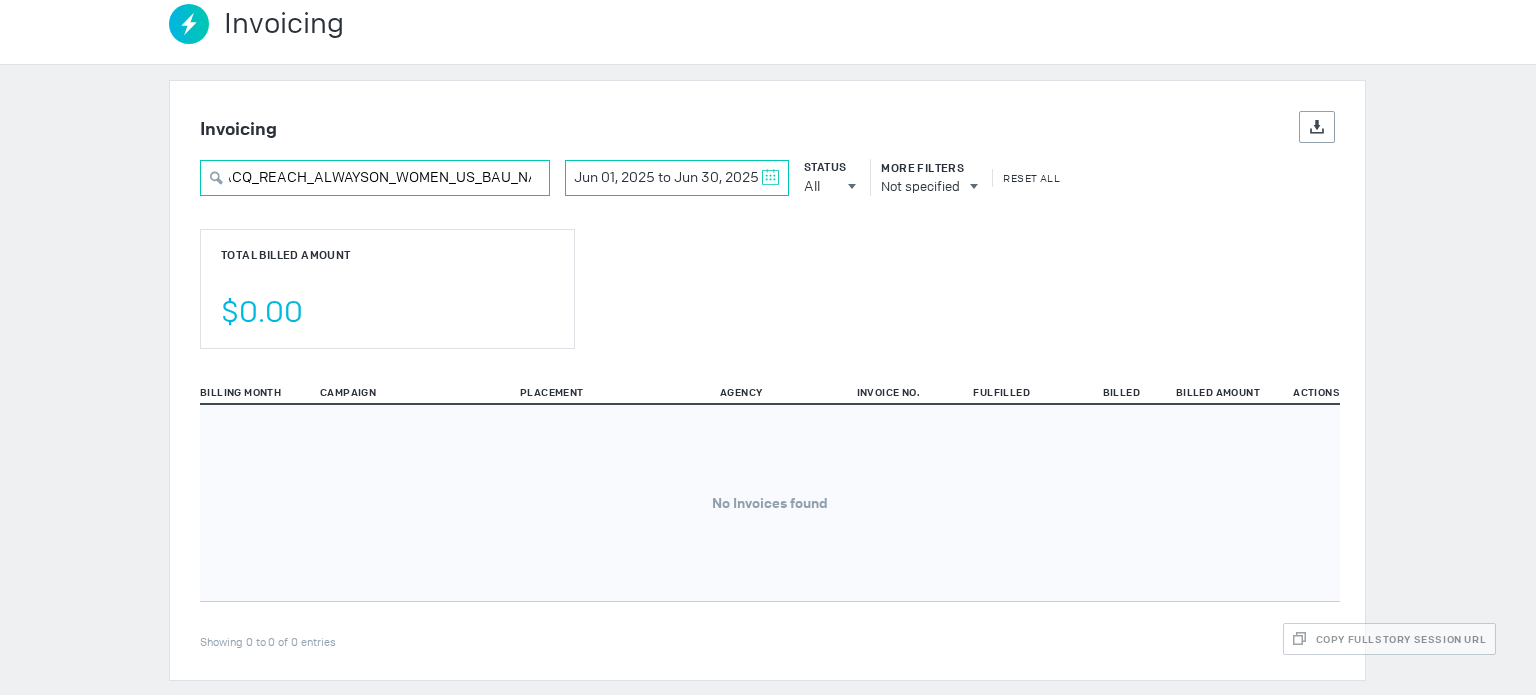 drag, startPoint x: 239, startPoint y: 175, endPoint x: 774, endPoint y: 167, distance: 535.0598 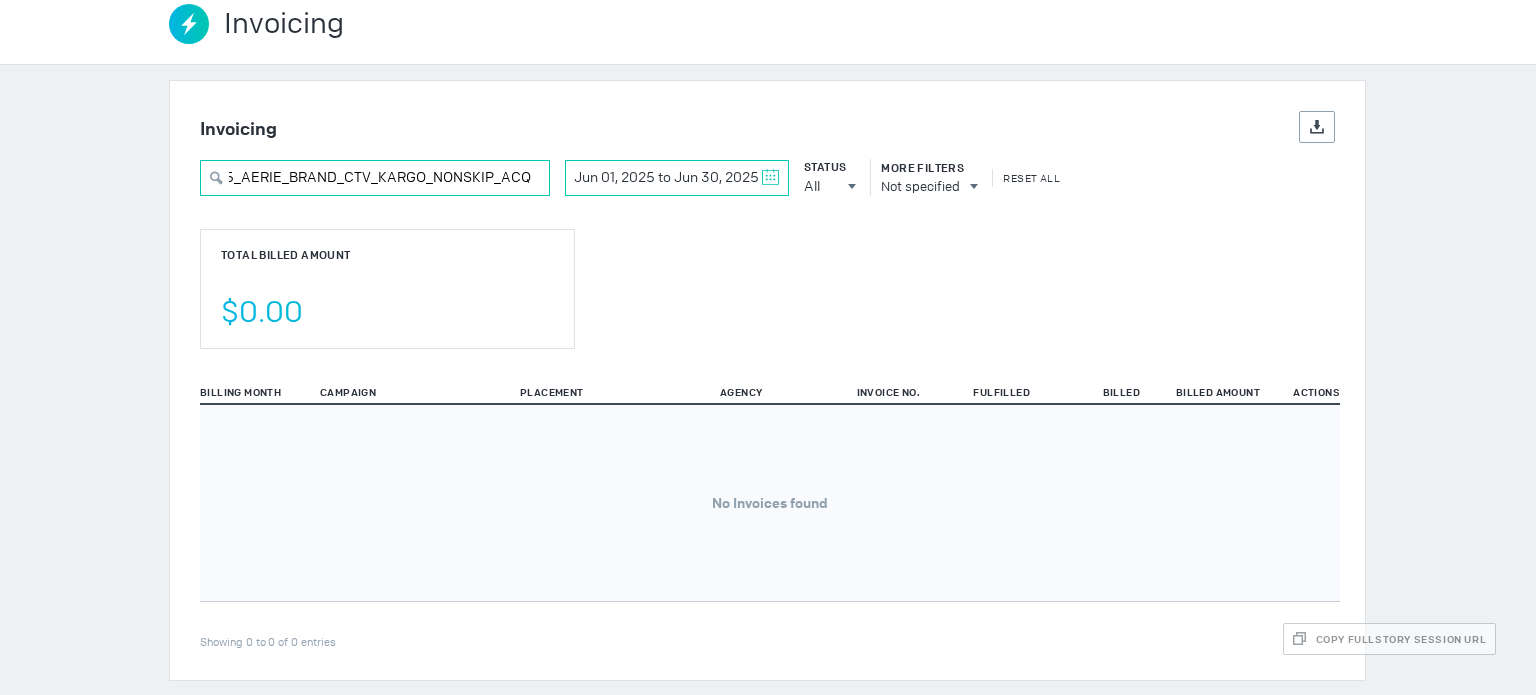 scroll, scrollTop: 0, scrollLeft: 51, axis: horizontal 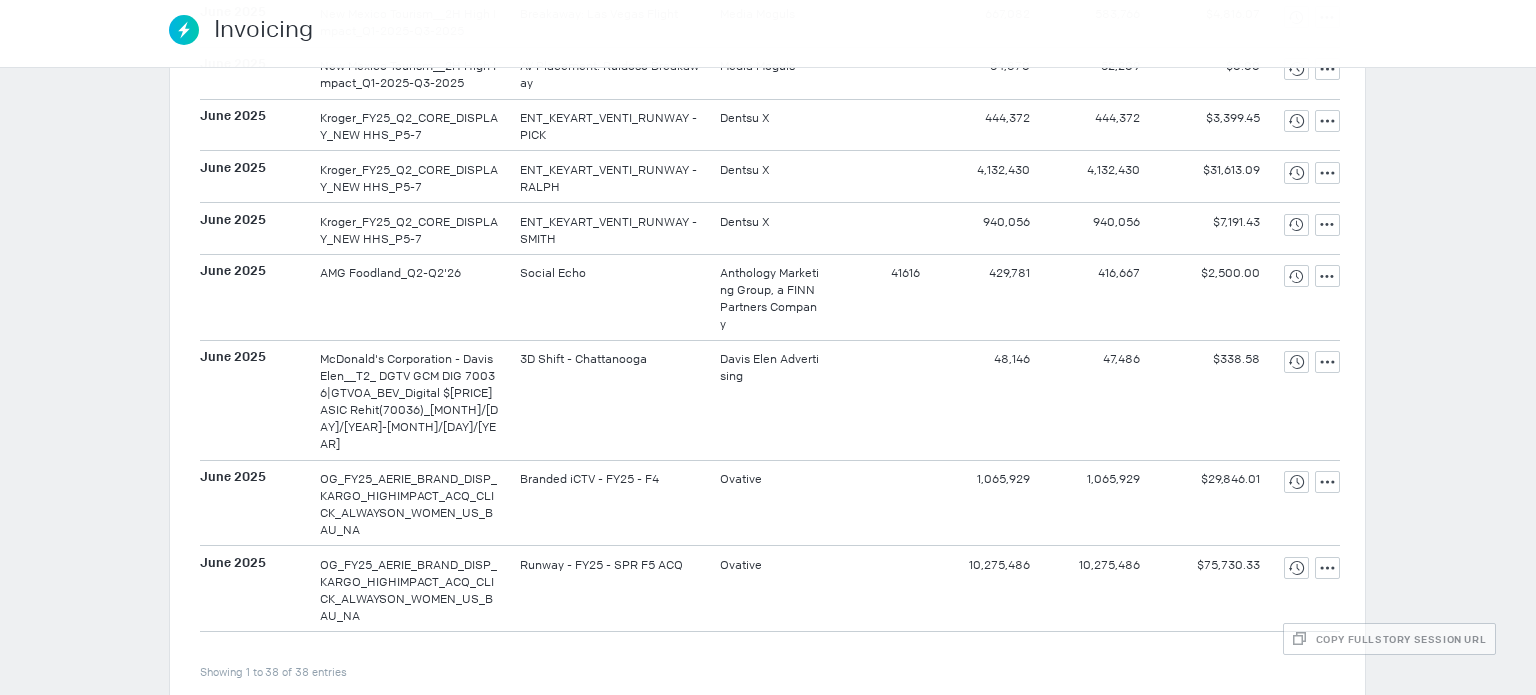 drag, startPoint x: 325, startPoint y: 547, endPoint x: 392, endPoint y: 595, distance: 82.419655 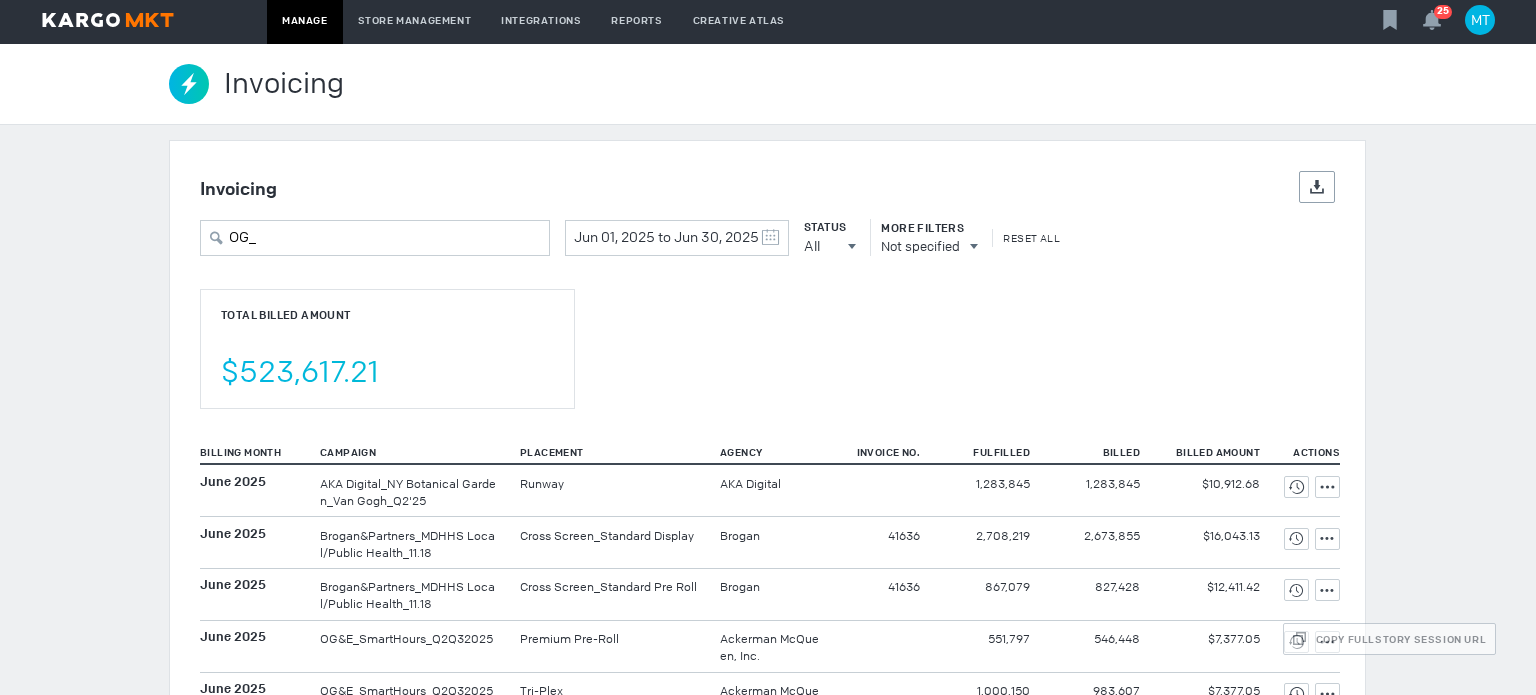 scroll, scrollTop: 0, scrollLeft: 0, axis: both 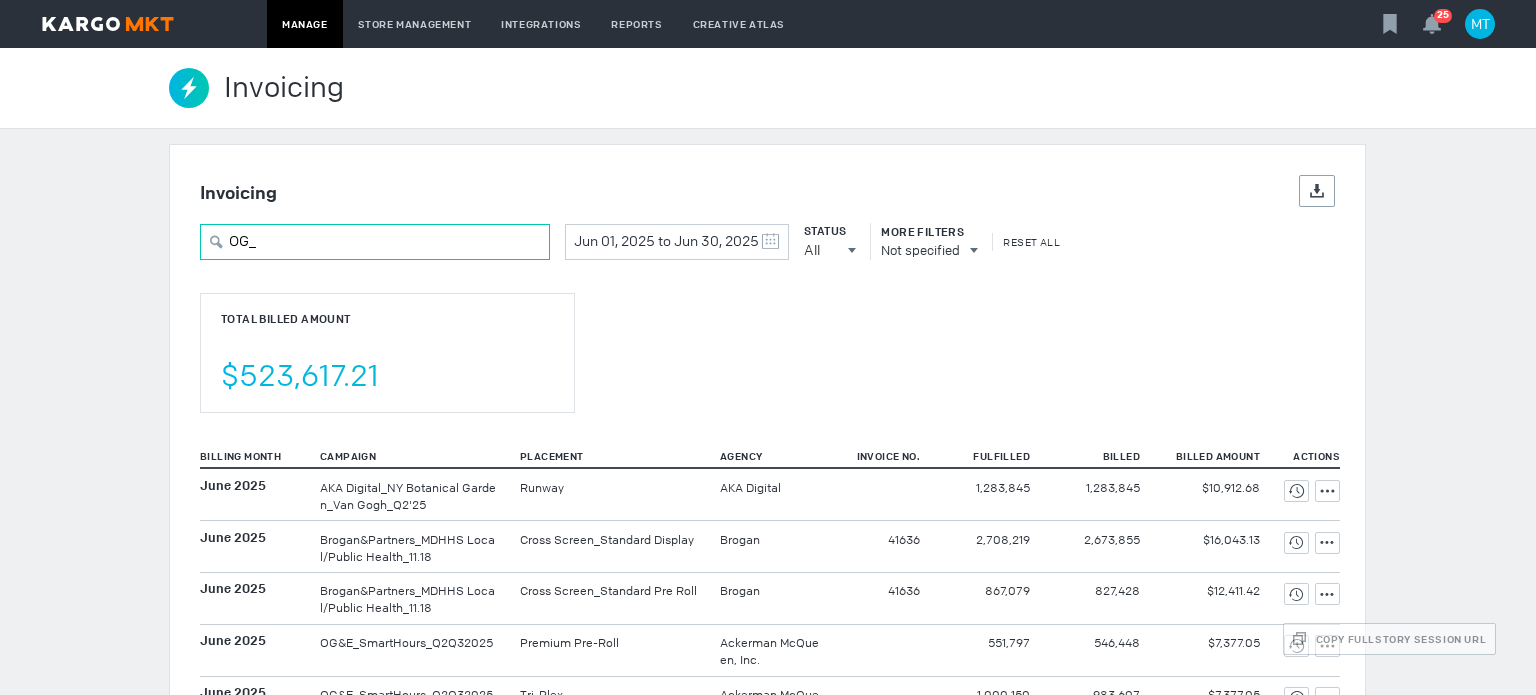 click on "OG_" at bounding box center [375, 242] 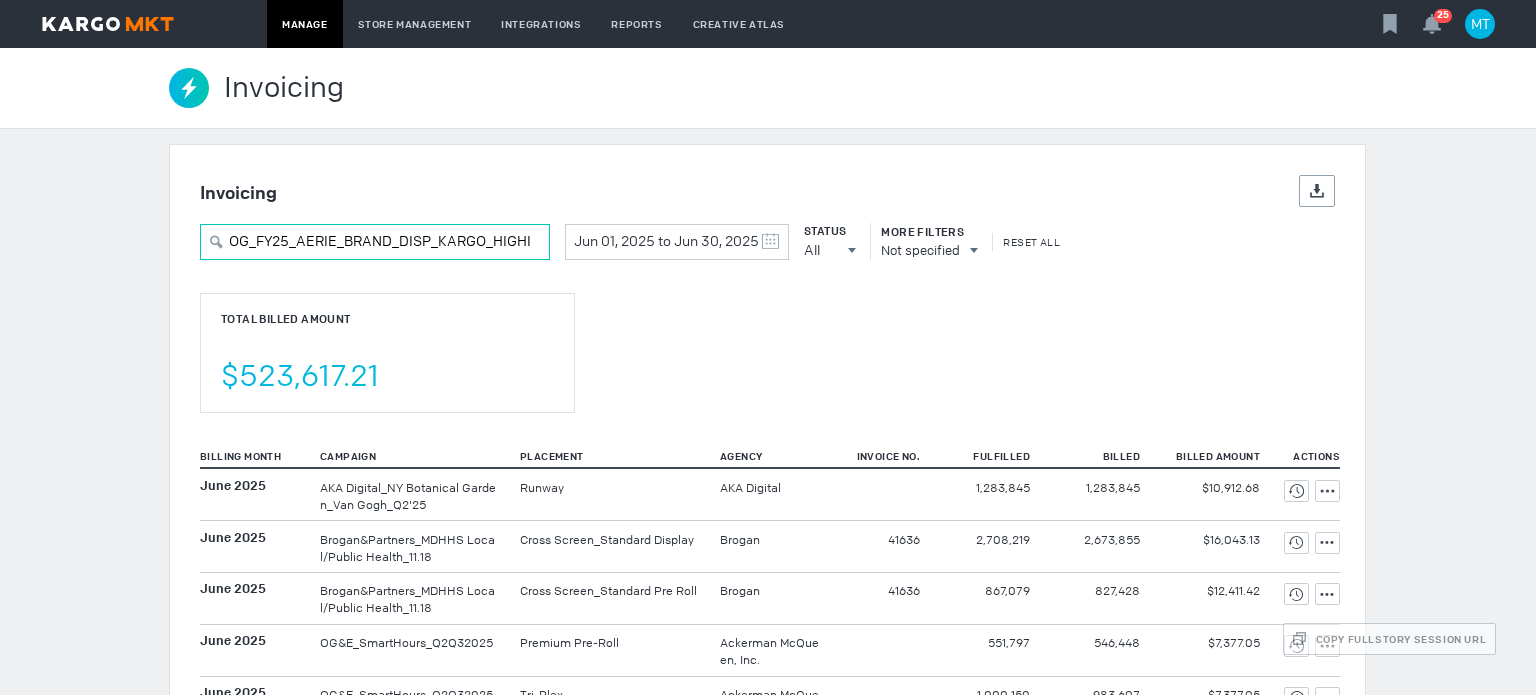 scroll, scrollTop: 0, scrollLeft: 367, axis: horizontal 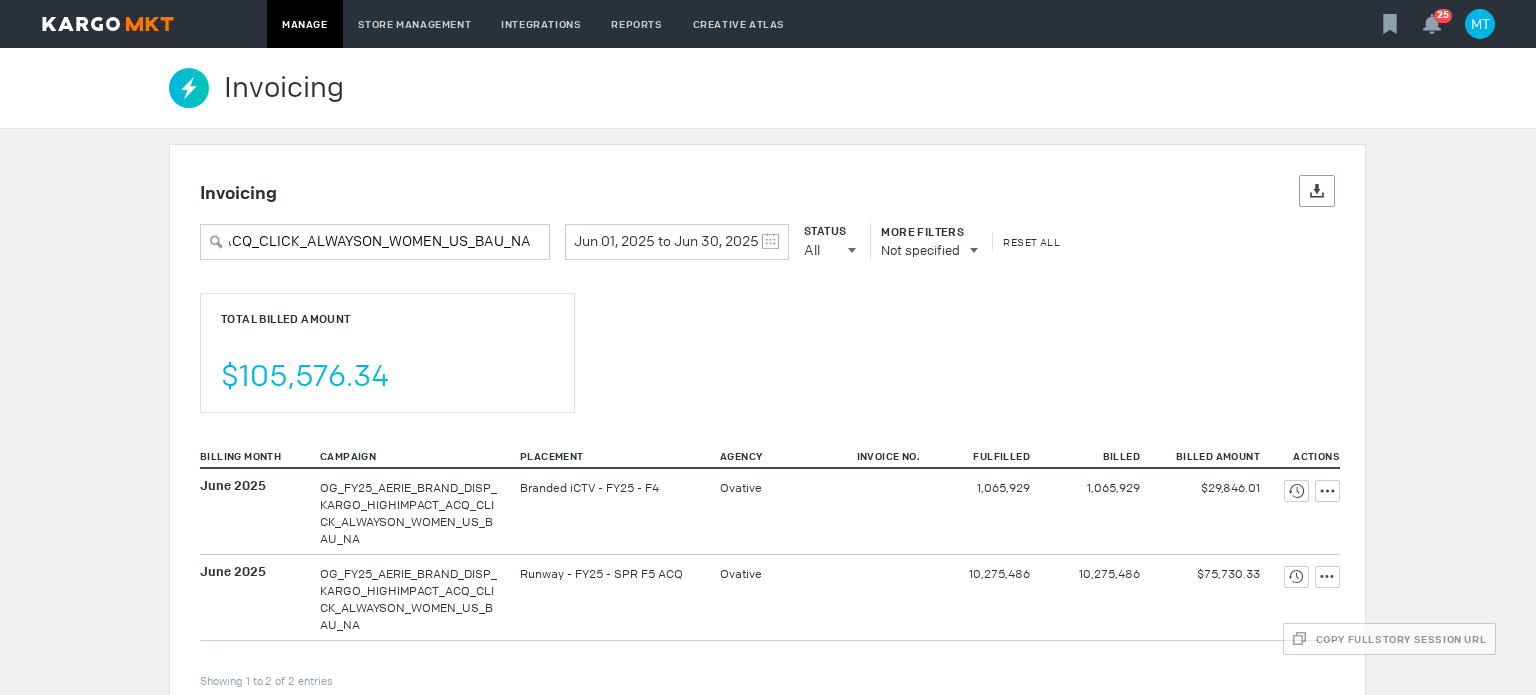 click on "Total Billed Amount $105,576.34" at bounding box center (767, 337) 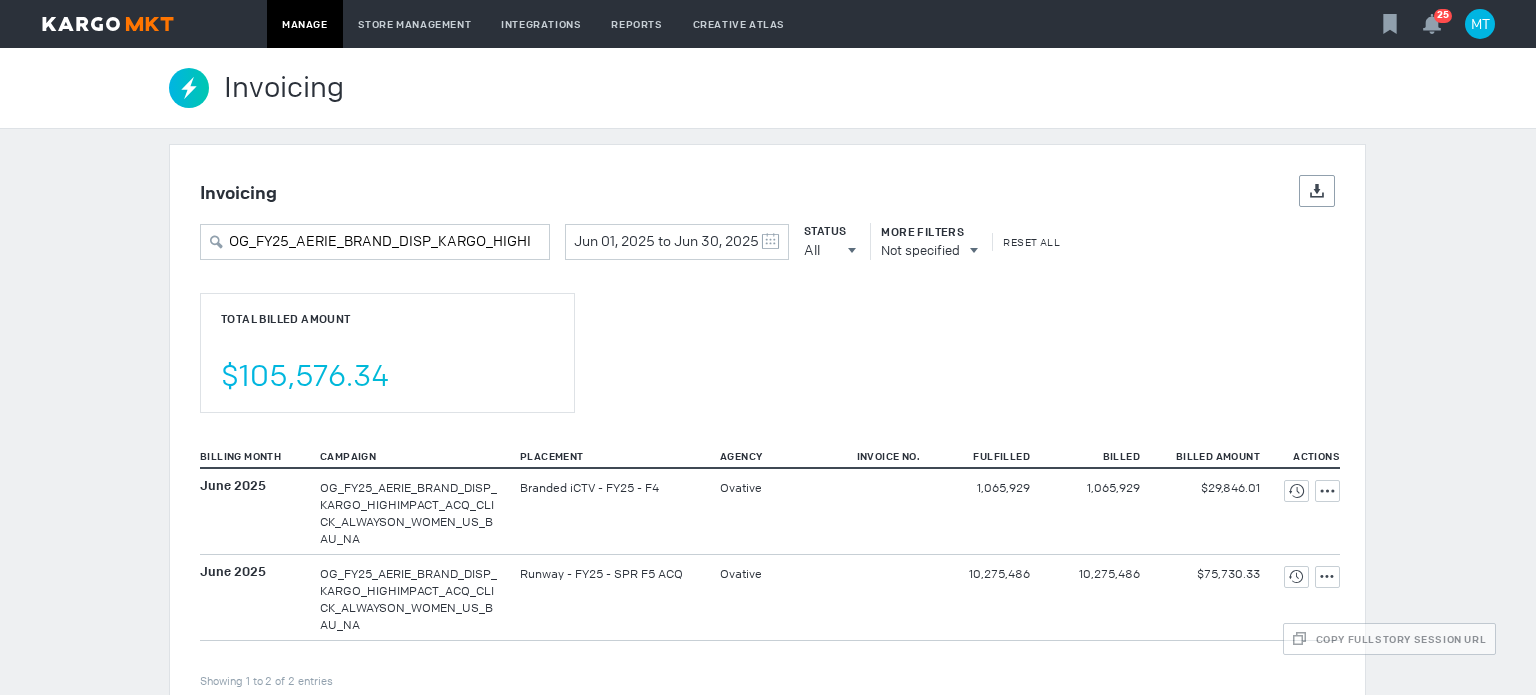 click on "Total Billed Amount $105,576.34" at bounding box center [767, 337] 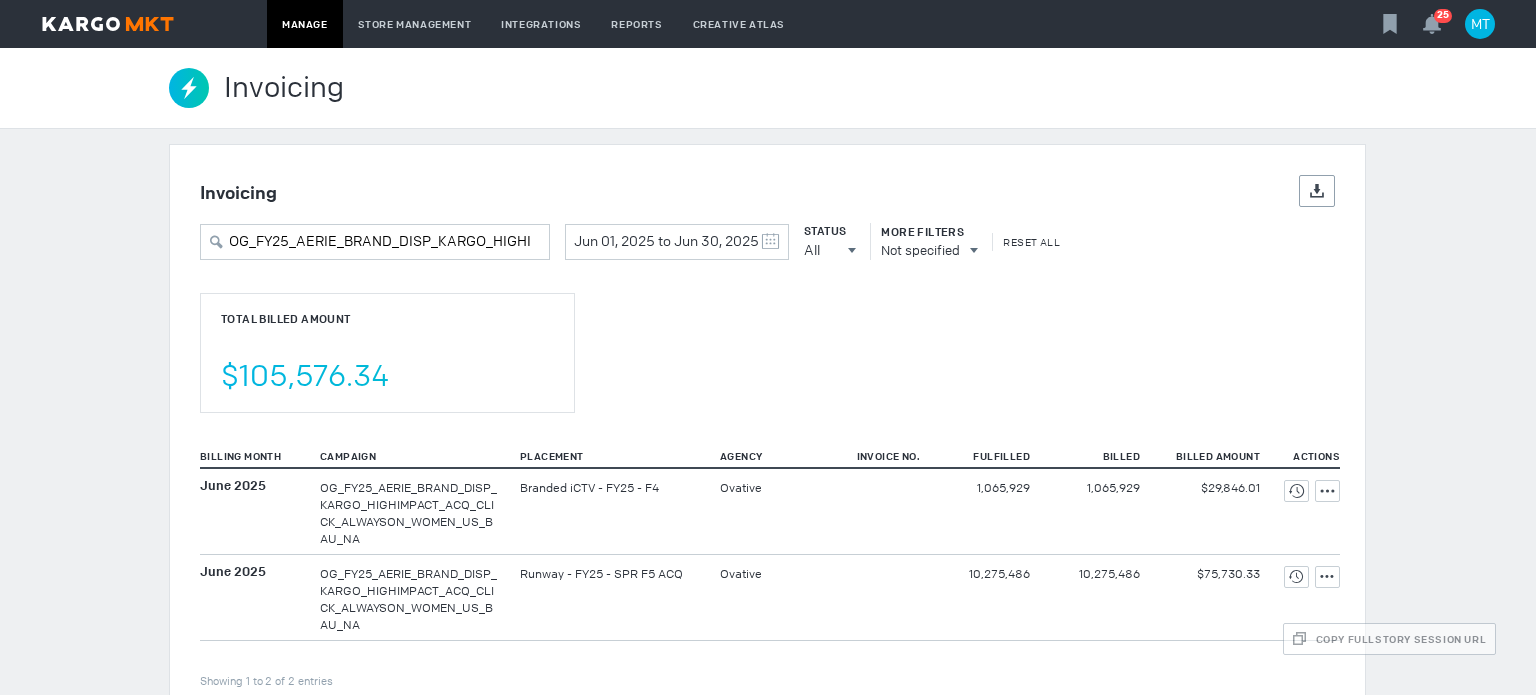 click on "Runway - FY25 - SPR F5 ACQ" at bounding box center (610, 511) 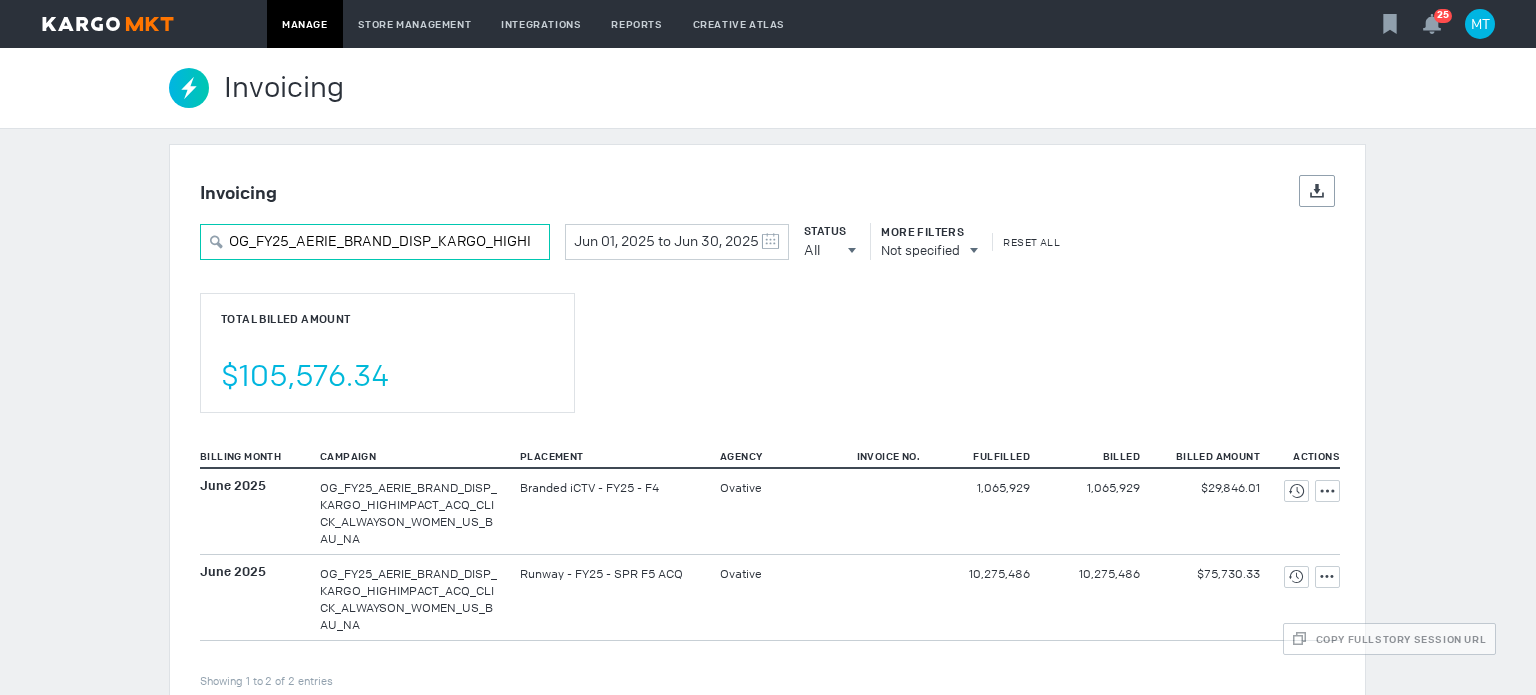 click on "OG_FY25_AERIE_BRAND_DISP_KARGO_HIGHIMPACT_ACQ_CLICK_ALWAYSON_WOMEN_US_BAU_NA" at bounding box center (375, 242) 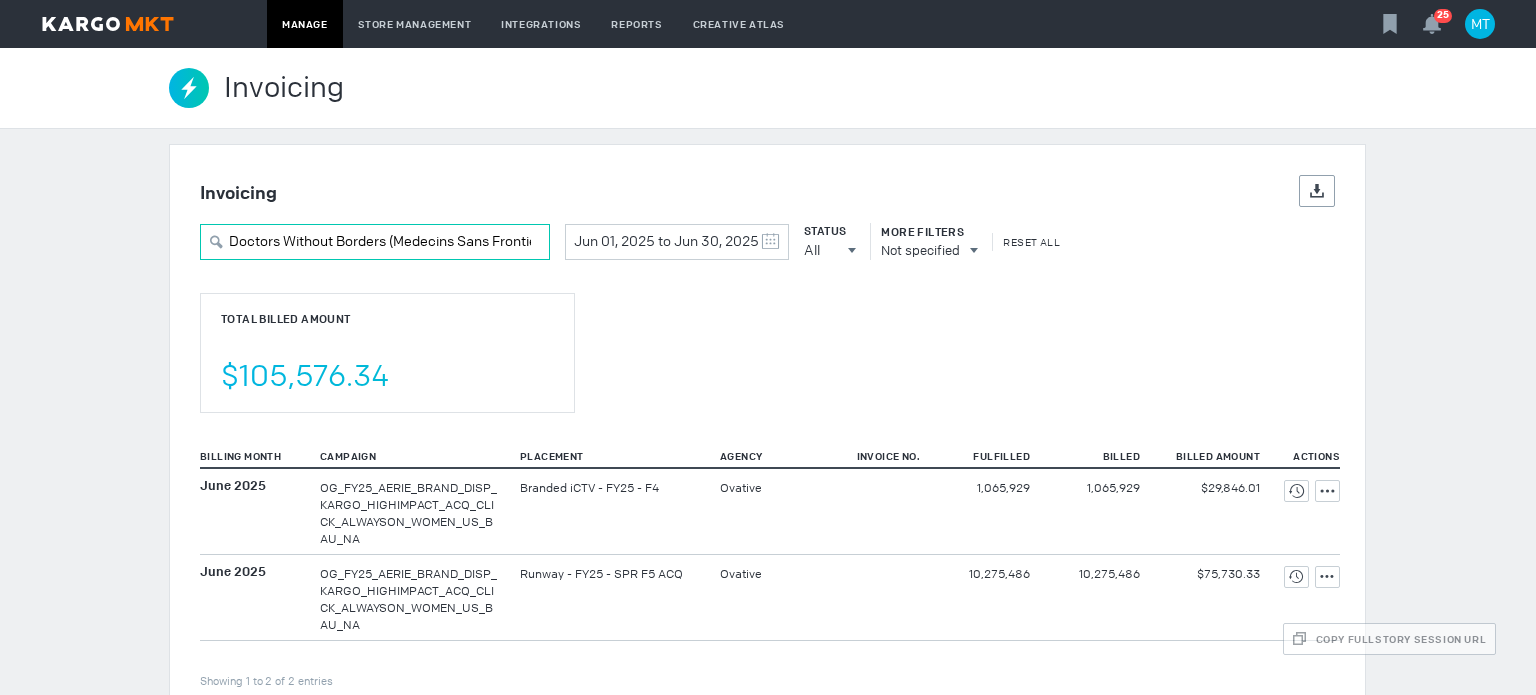 scroll, scrollTop: 0, scrollLeft: 308, axis: horizontal 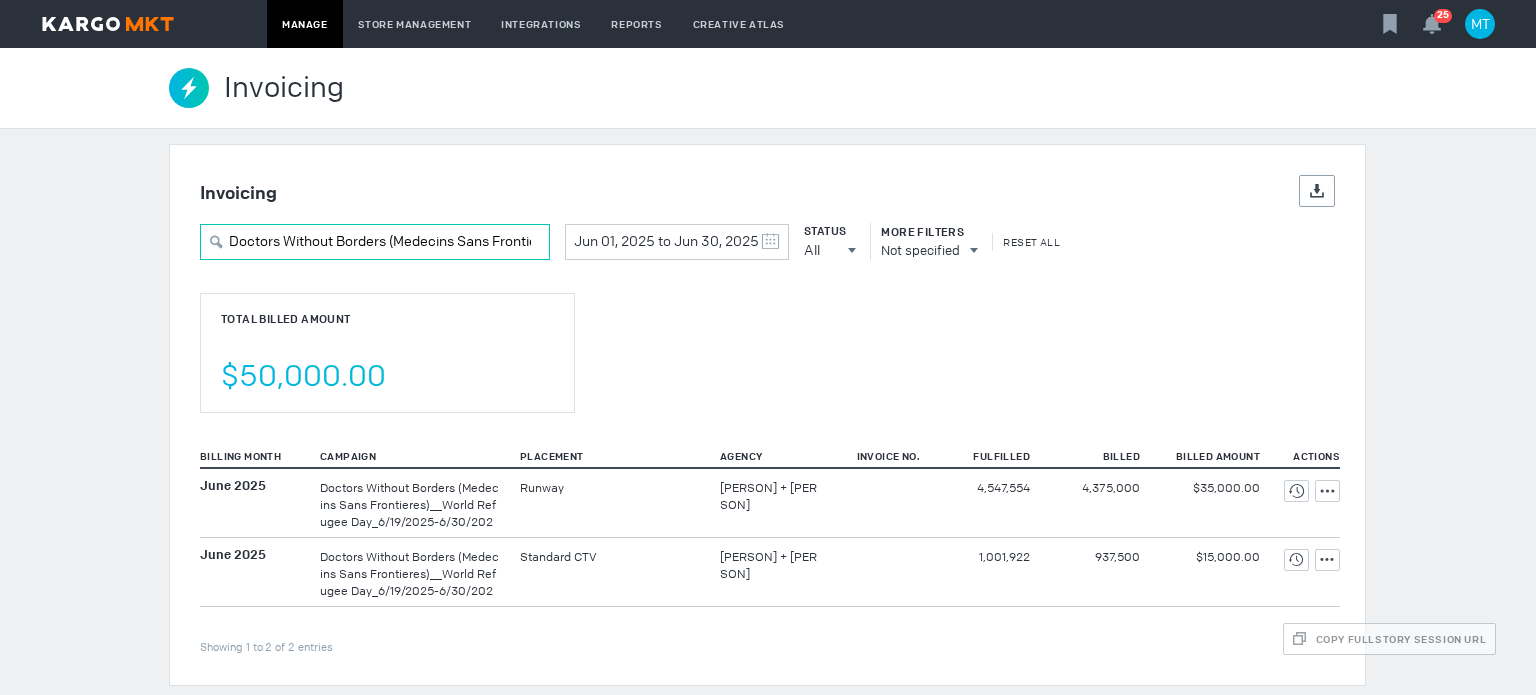 click on "Doctors Without Borders (Medecins Sans Frontieres)__World Refugee Day_6/19/2025-6/30/202" at bounding box center [375, 242] 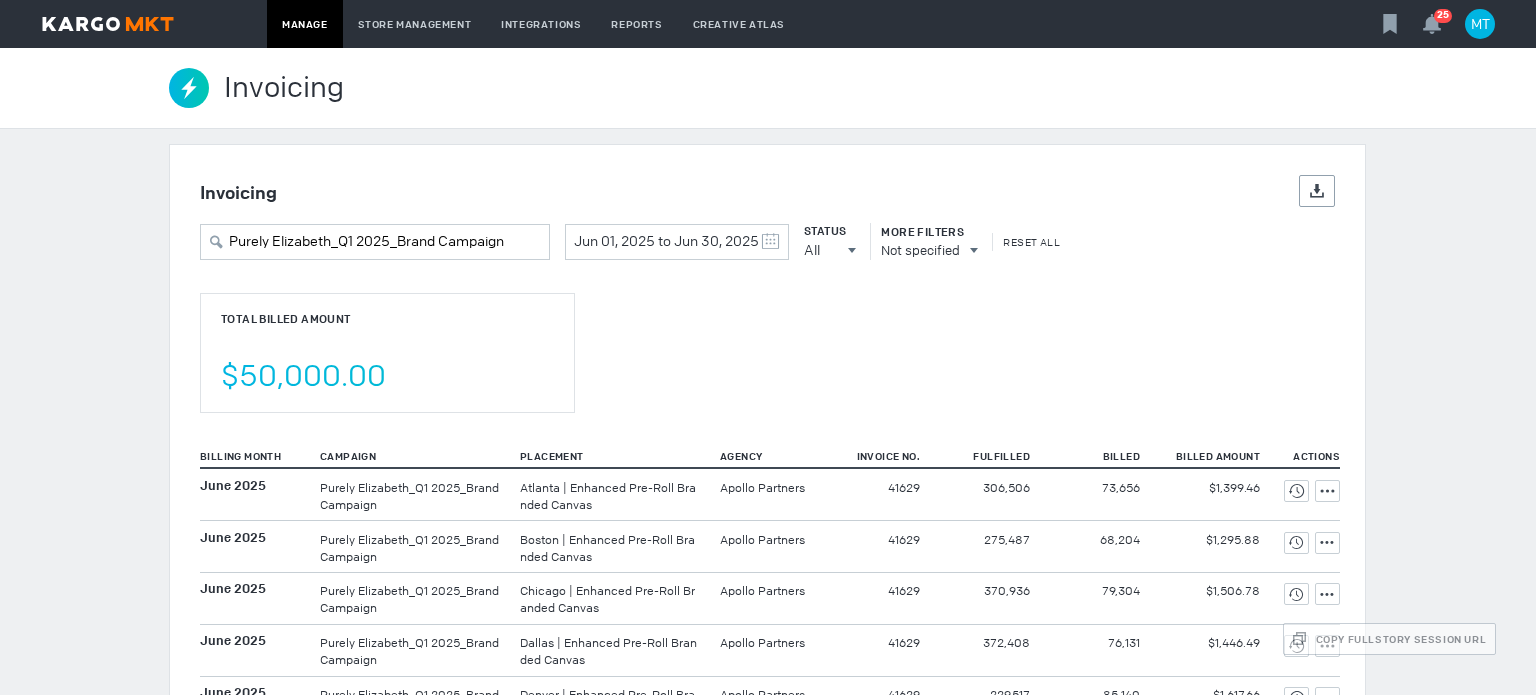 click on "Total Billed Amount $50,000.00" at bounding box center [767, 337] 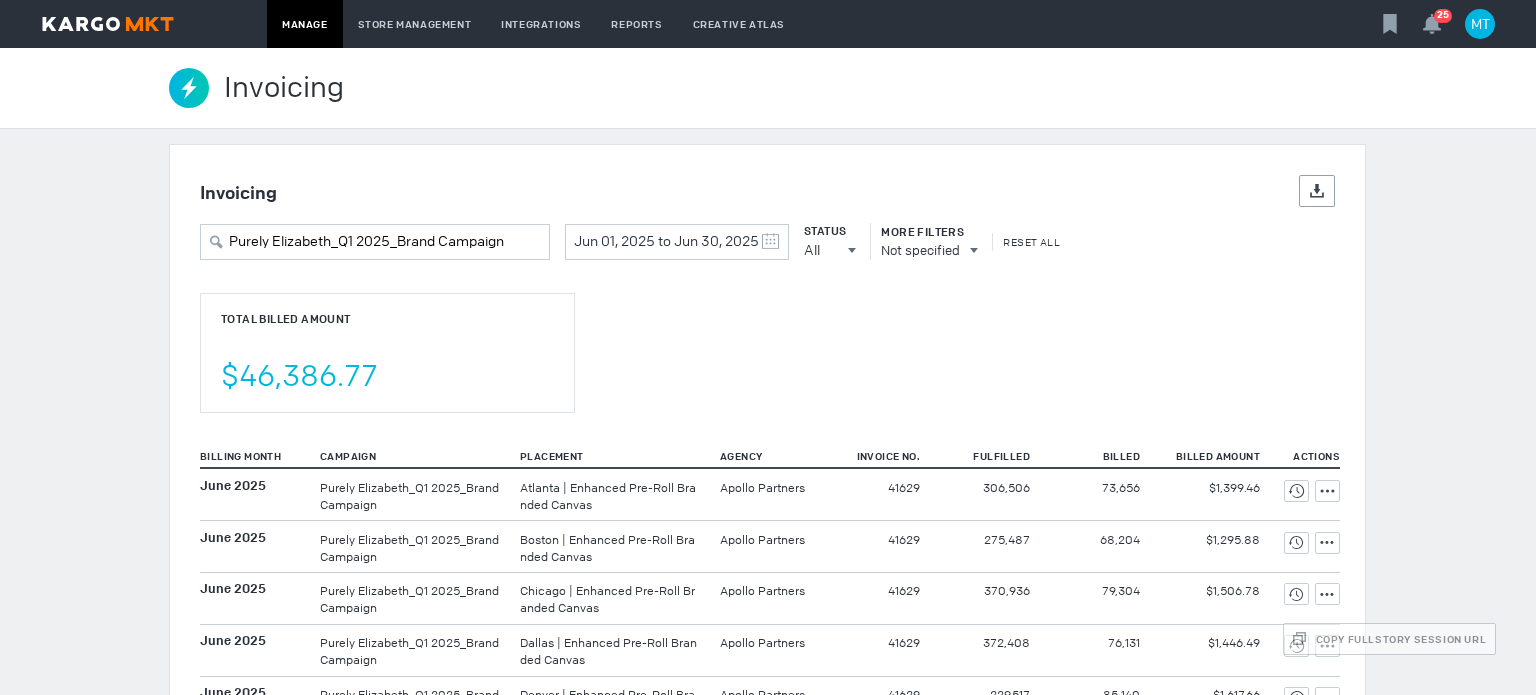 scroll, scrollTop: 332, scrollLeft: 0, axis: vertical 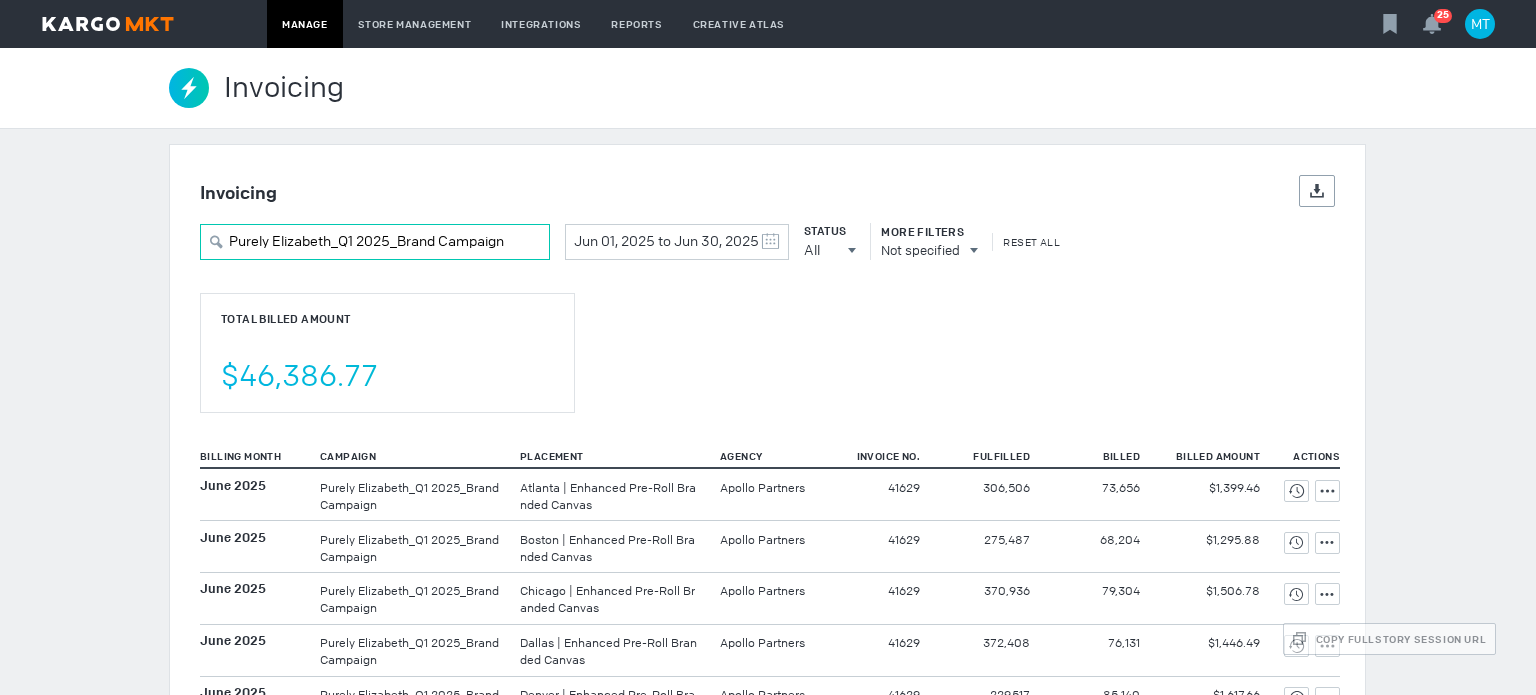 click on "Purely Elizabeth_Q1 2025_Brand Campaign" at bounding box center (375, 242) 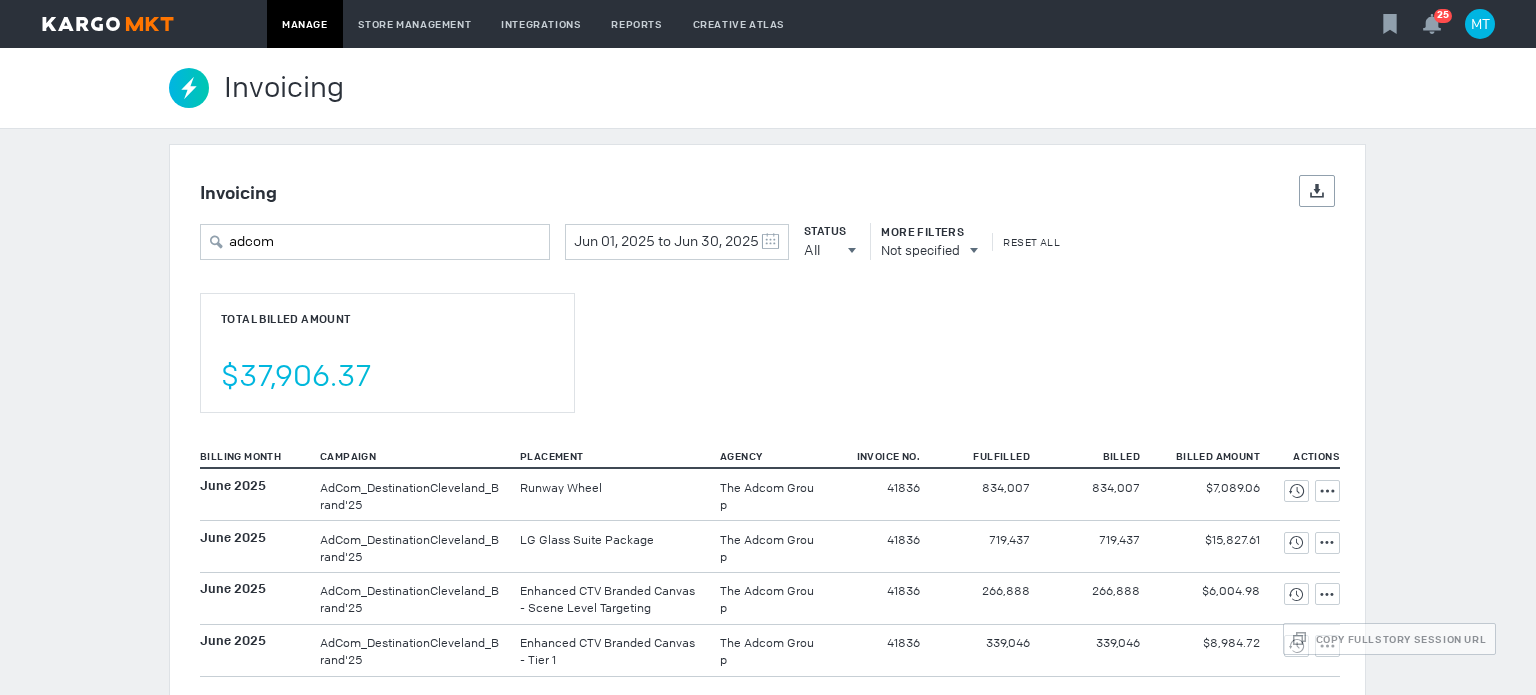 drag, startPoint x: 297, startPoint y: 487, endPoint x: 391, endPoint y: 518, distance: 98.9798 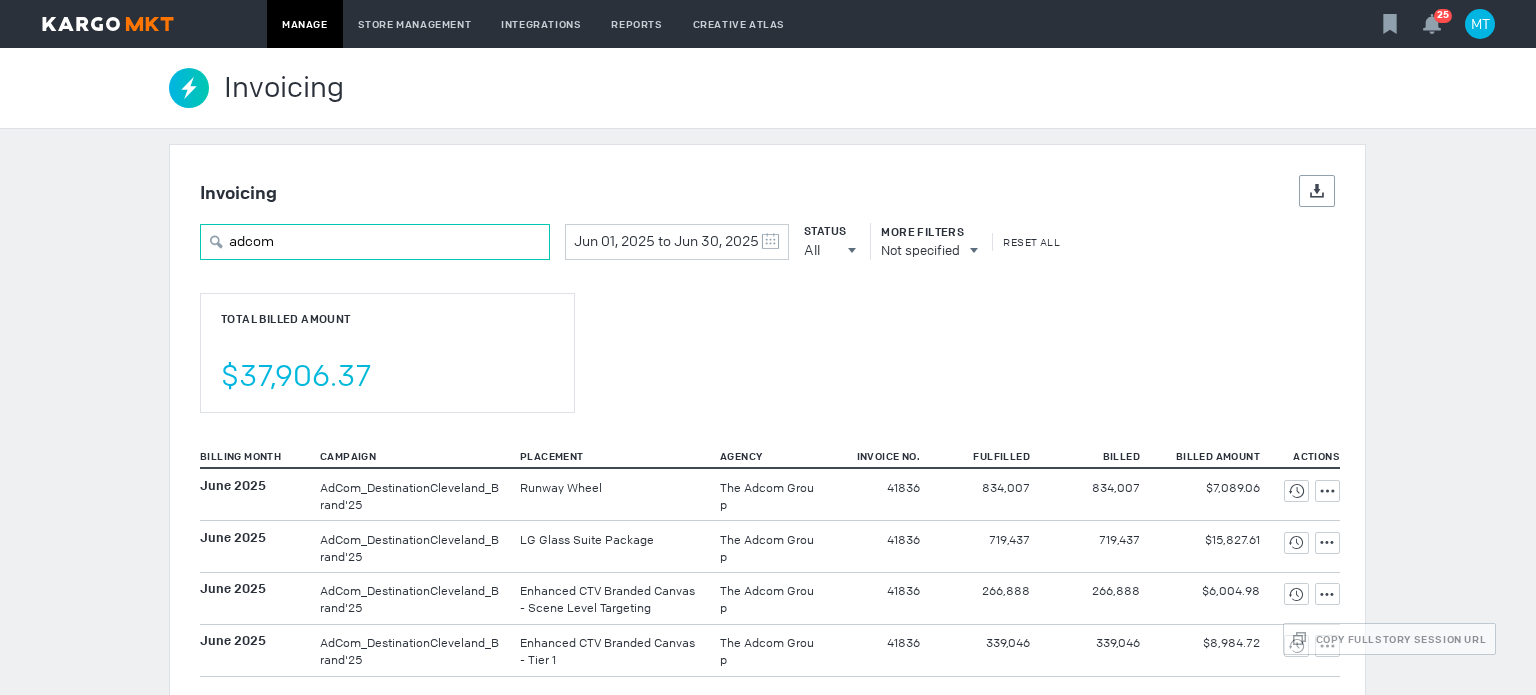 click on "adcom" at bounding box center [375, 242] 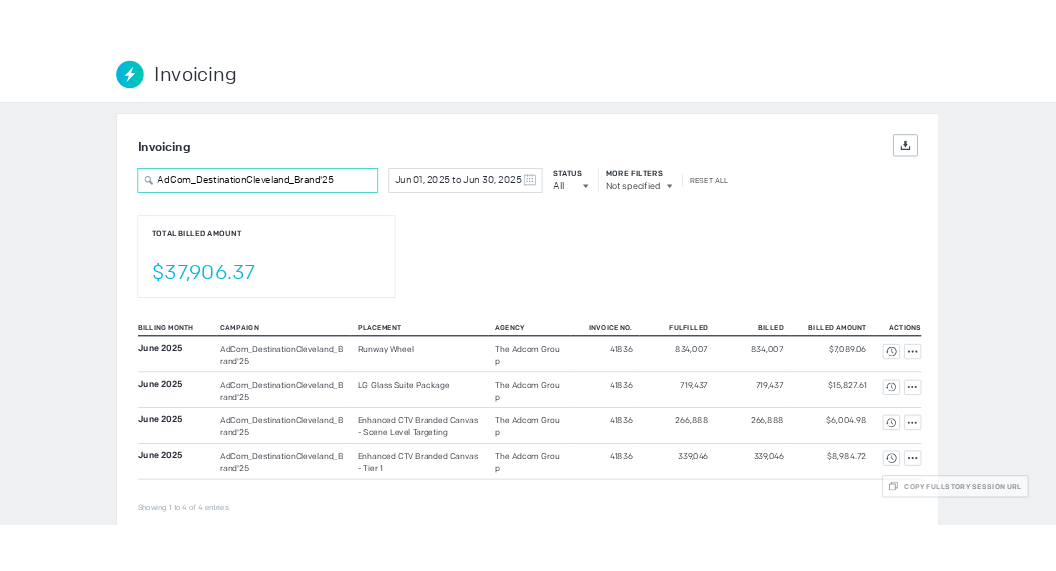 scroll, scrollTop: 73, scrollLeft: 0, axis: vertical 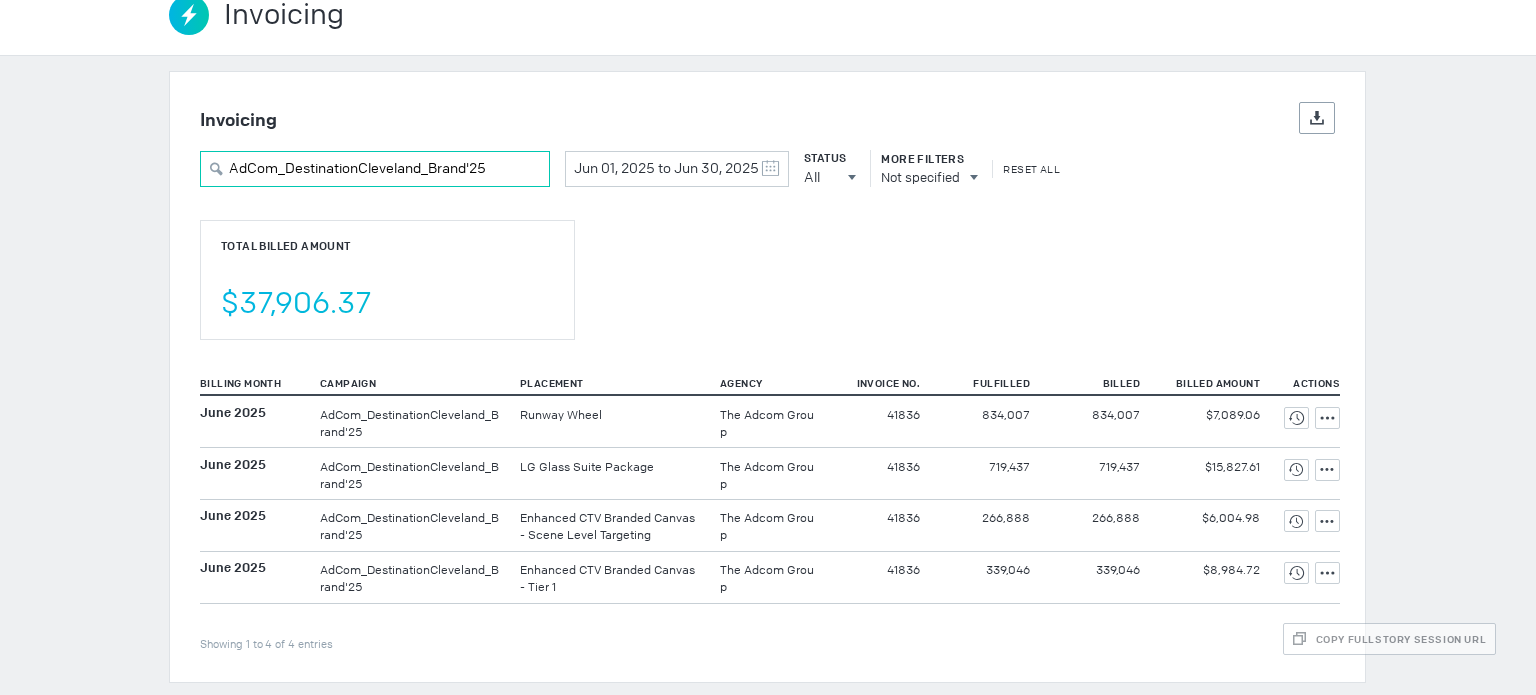 type on "AdCom_DestinationCleveland_Brand'25" 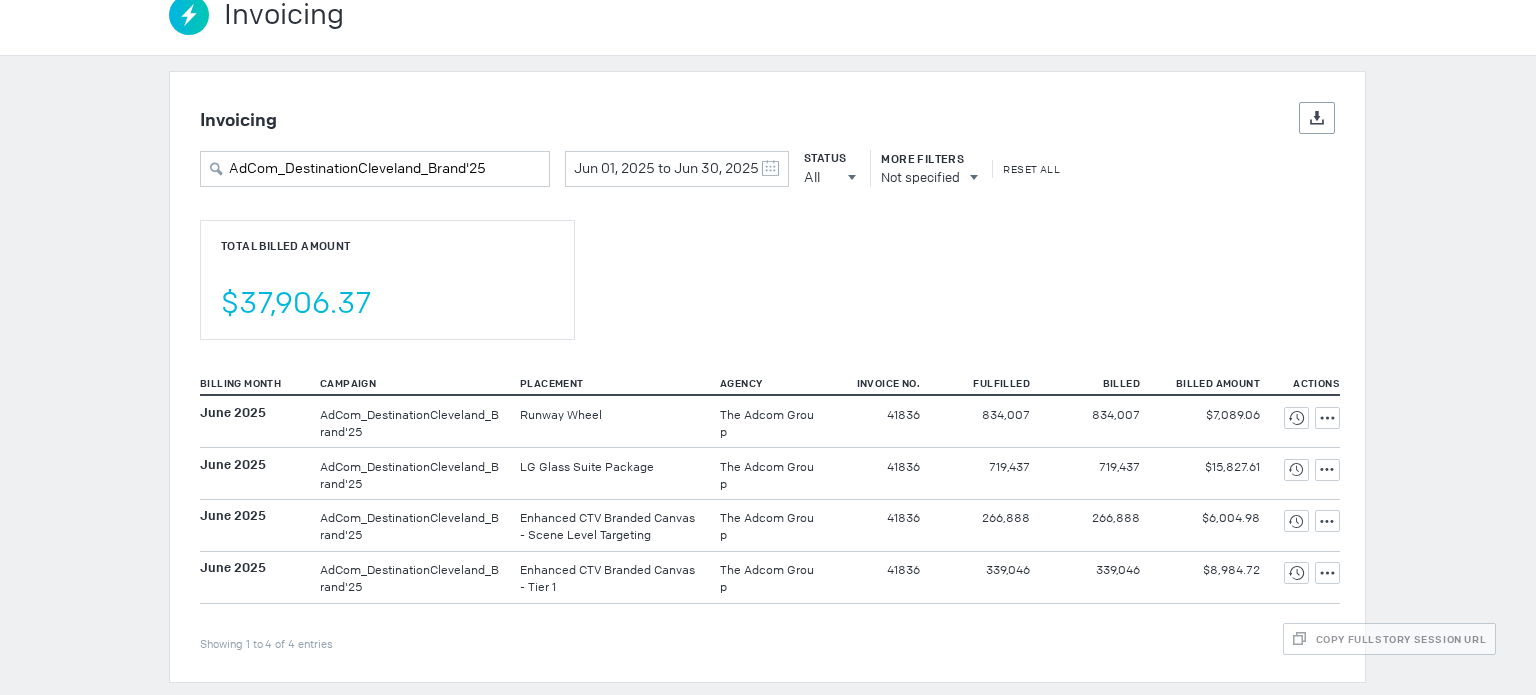 click on "339,046" at bounding box center [985, 421] 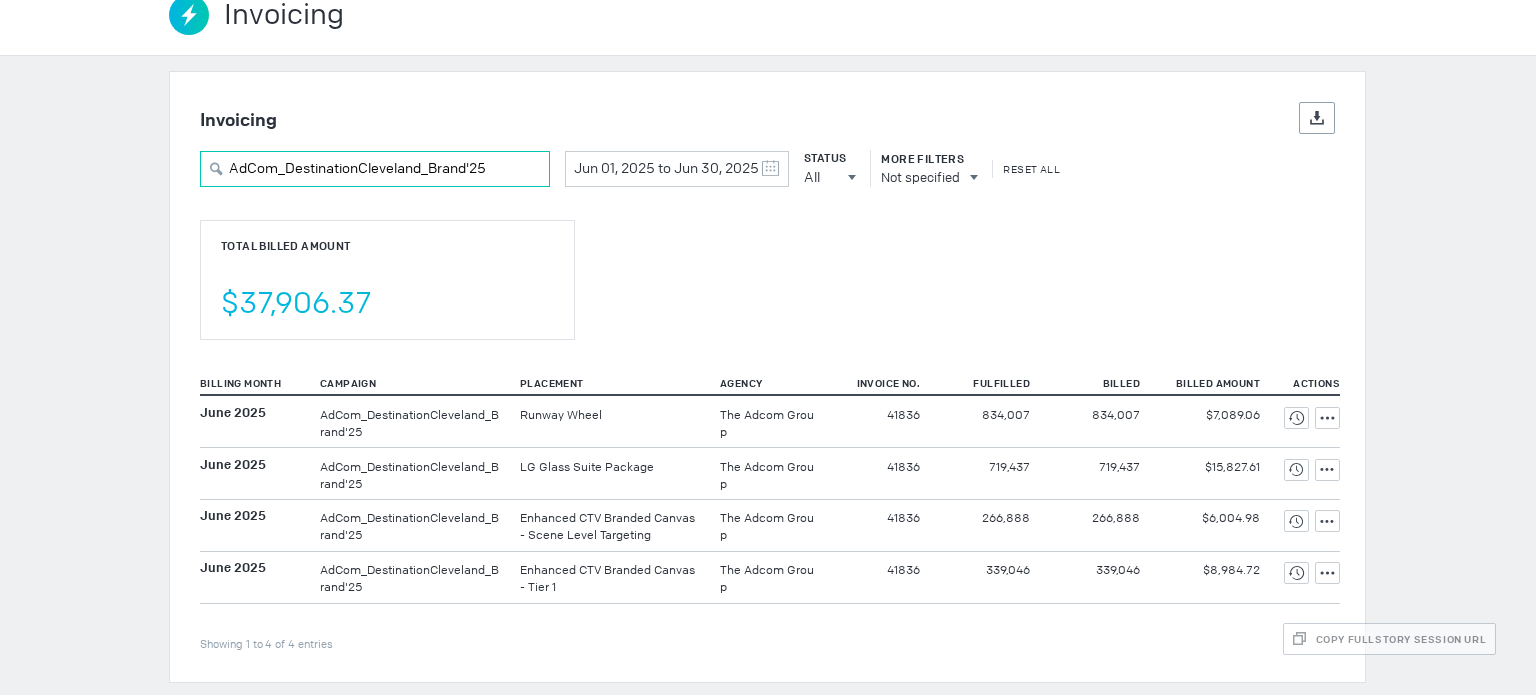 click on "AdCom_DestinationCleveland_Brand'25" at bounding box center (375, 169) 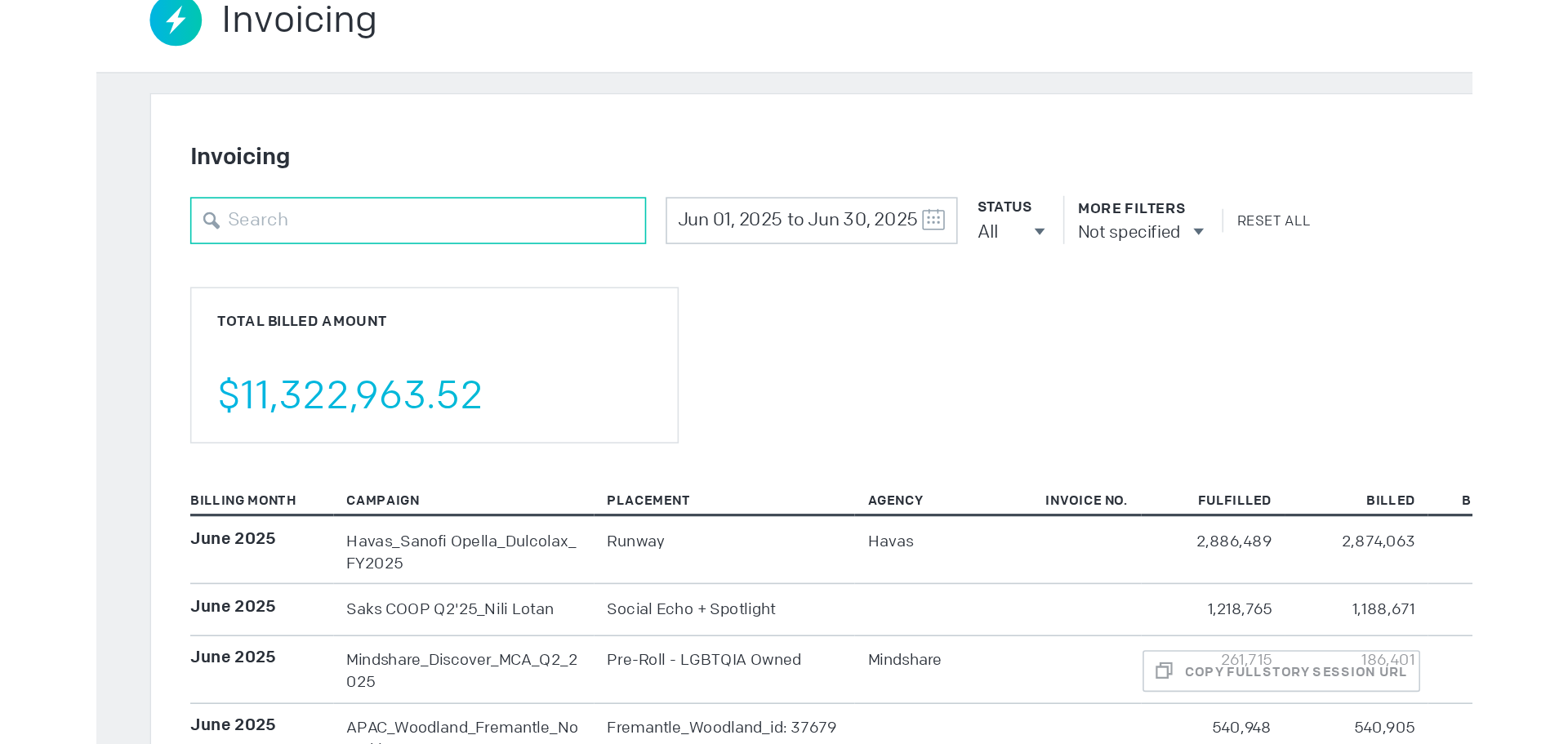 scroll, scrollTop: 60, scrollLeft: 0, axis: vertical 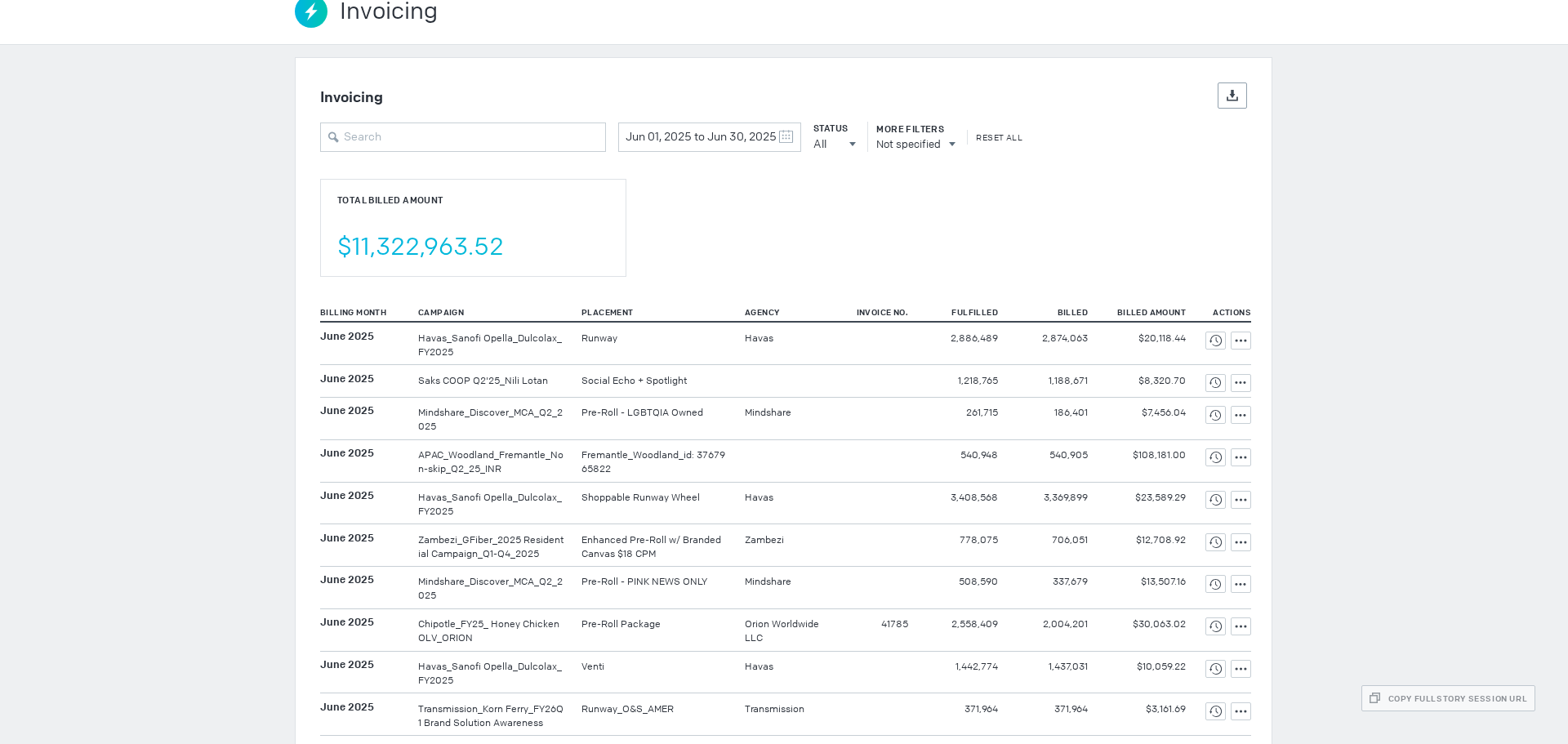 click on "Invoicing Invoicing Invoicing  Details Export     Jun 01, 2025 to Jun 30, 2025                                                                               							 May 2025 							 						                          S M T W T F S                                           27 28 29 30 1 2 3 4 5 6 7 8 9 10 11 12 13 14 15 16 17 18 19 20 21 22 23 24 25 26 27 28 29 30 31                                                                                             							 June 2025 							 						                          S M T W T F S                                           1 2 3 4 5 6 7 8 9 10 11 12 13 14 15 16 17 18 19 20 21 22 23 24 25 26 27 28 29 30 1 2 3 4 5                                       Clear                  Status All All All Invoiced Not Invoiced Test More Filters Not specified Reset All Total Billed Amount $11,322,963.52 Billing Month Campaign Placement Agency Invoice No. Fulfilled Billed Billed Amount Actions Showing 1 to 50 of 1070 entries 1 … 2 3 … 22 Show 50 | 75 | 100 June 2025  Runway Havas" at bounding box center [784, 331] 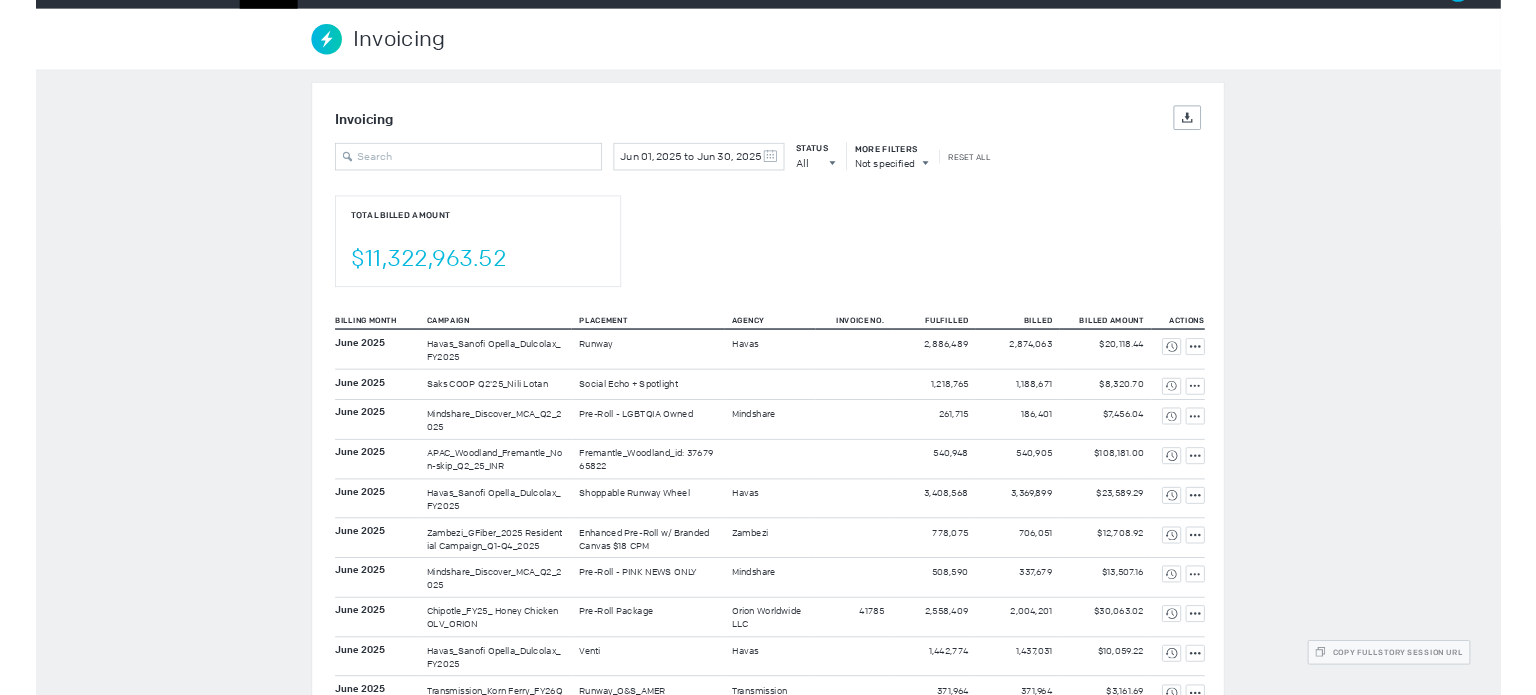 scroll, scrollTop: 0, scrollLeft: 0, axis: both 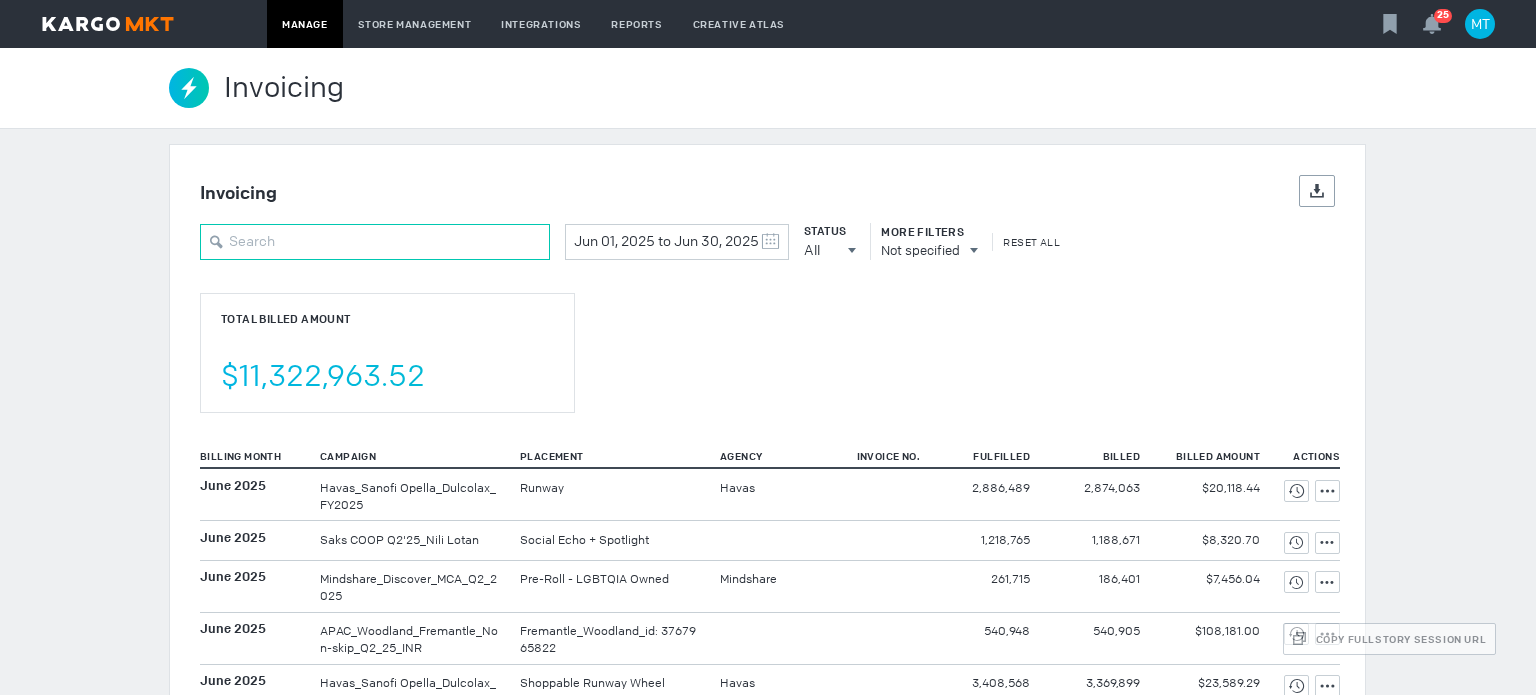 click at bounding box center [375, 242] 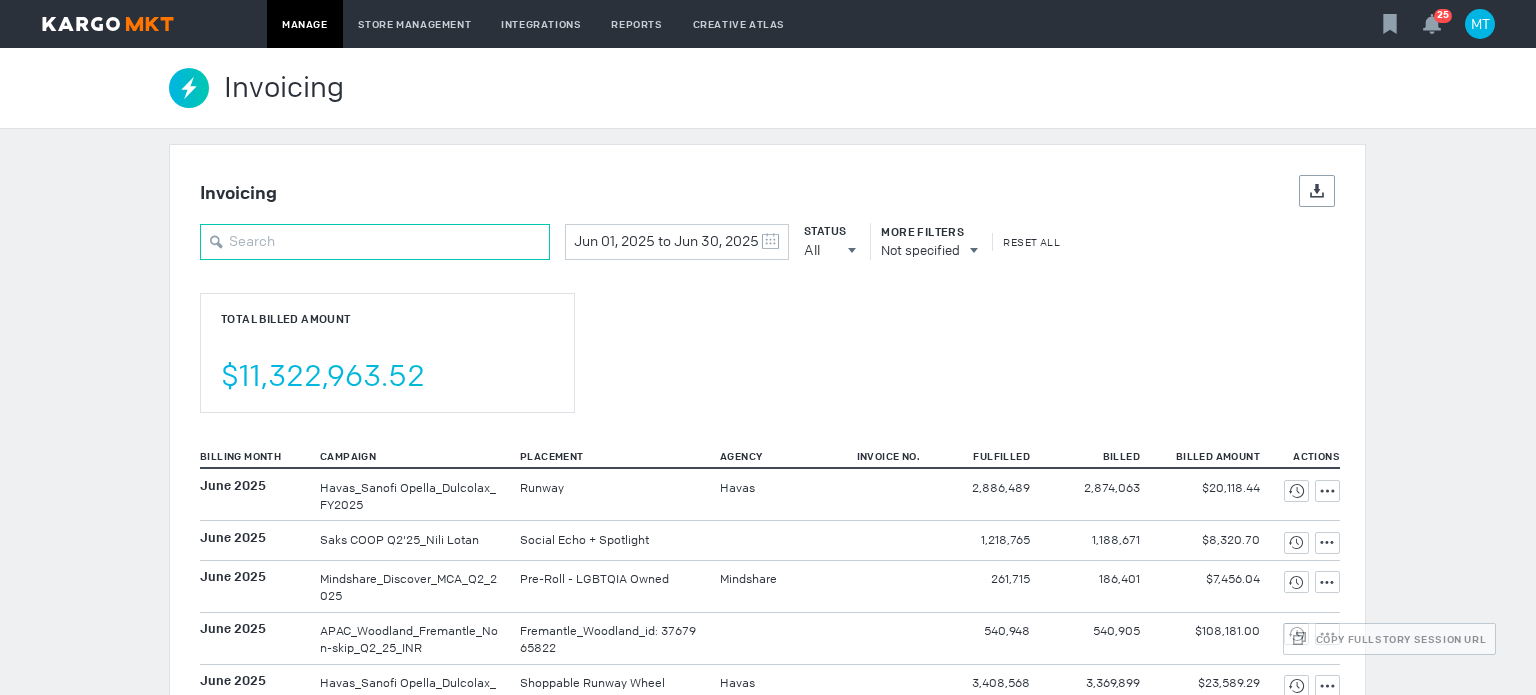 click at bounding box center [375, 242] 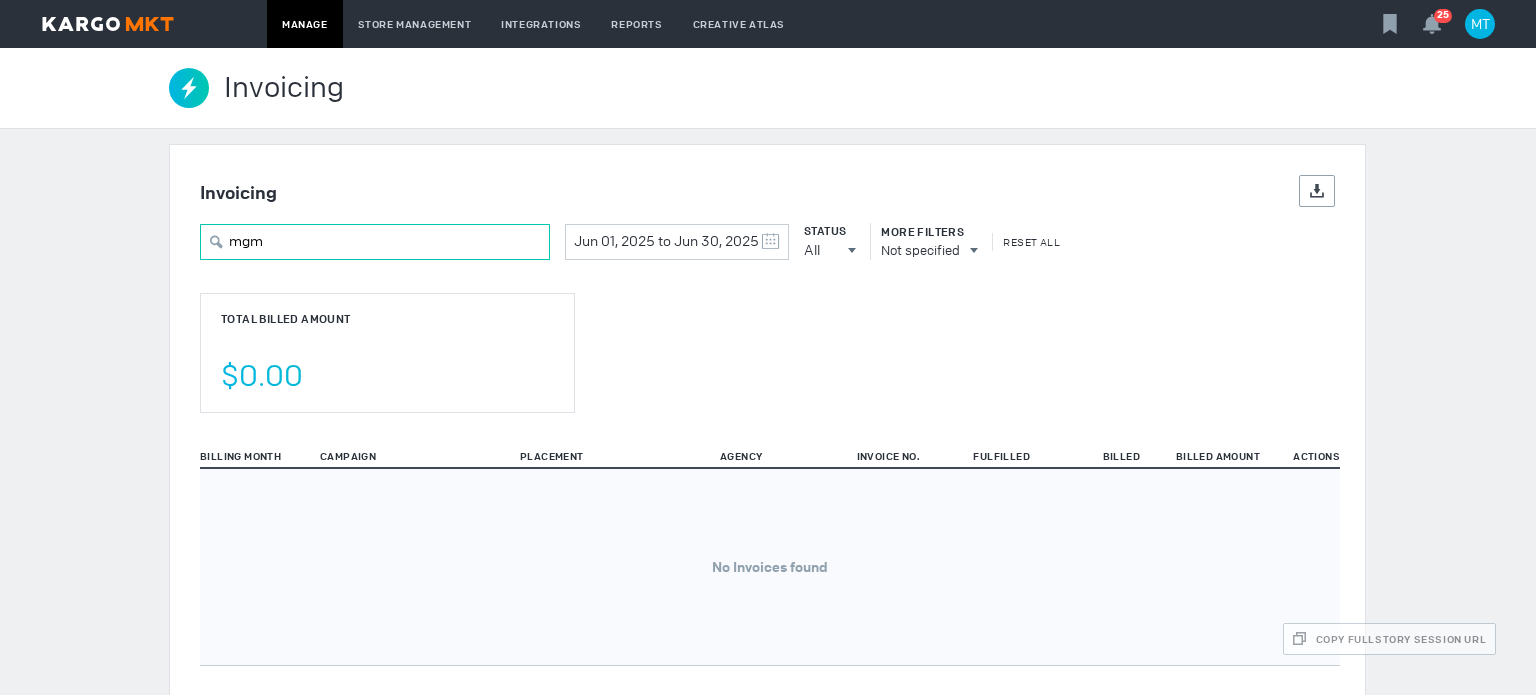 click on "mgm" at bounding box center [375, 242] 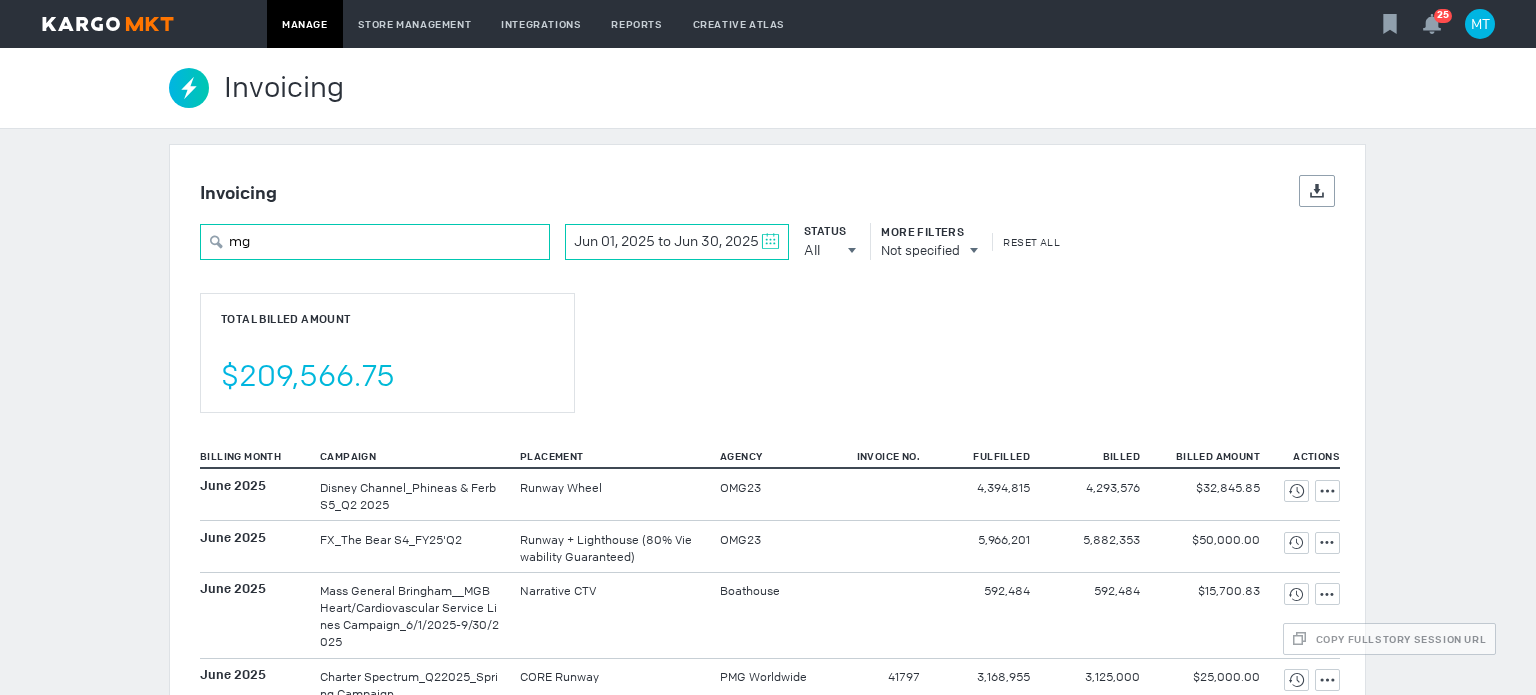 type on "mg" 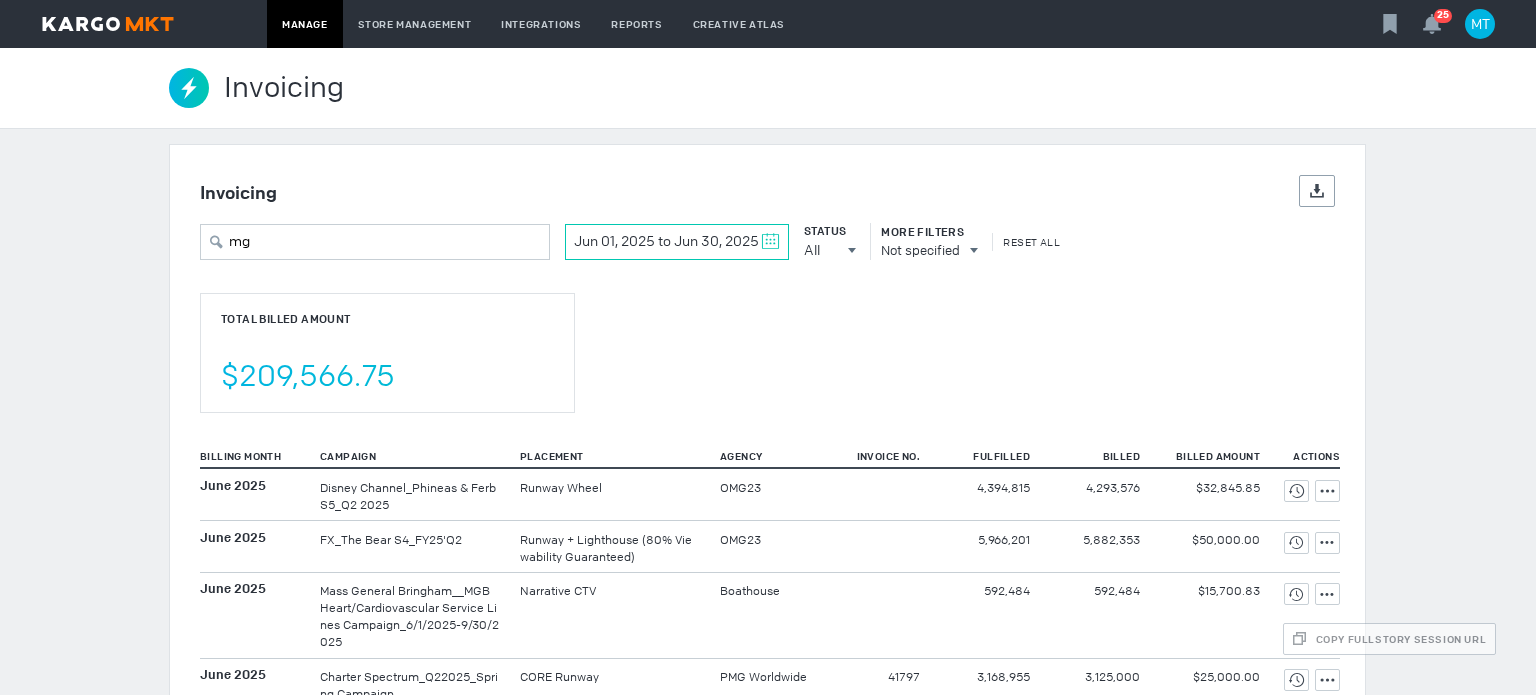 click on "Jun 01, 2025 to Jun 30, 2025" at bounding box center (677, 242) 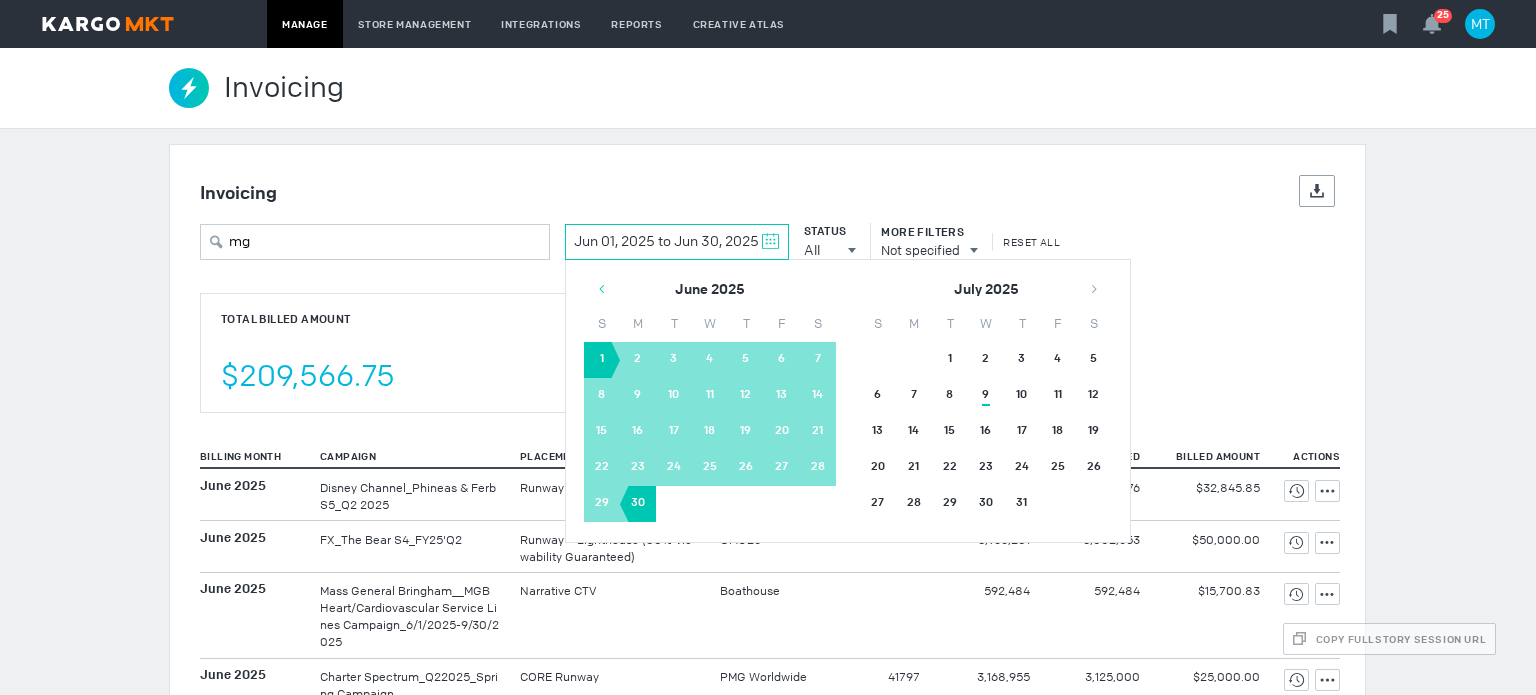 click at bounding box center (602, 289) 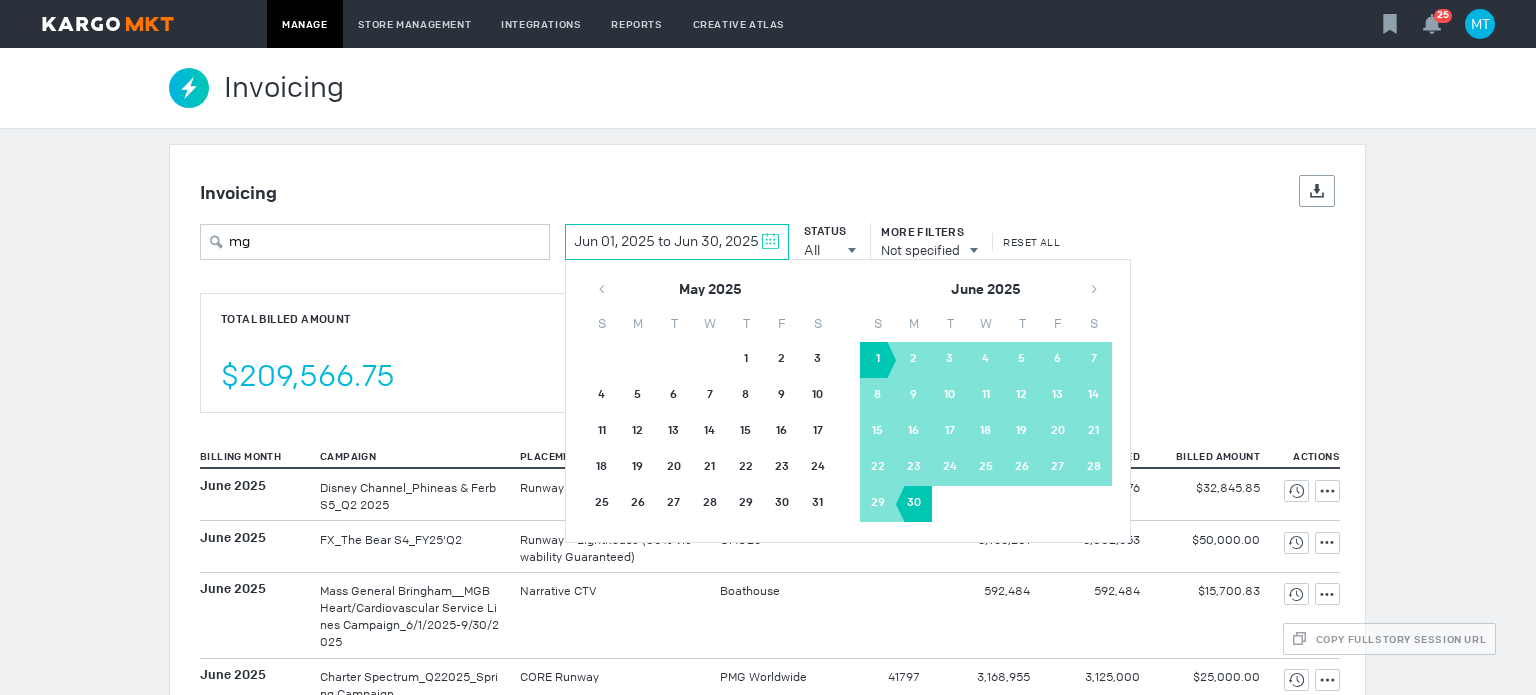 click on "1" at bounding box center (746, 360) 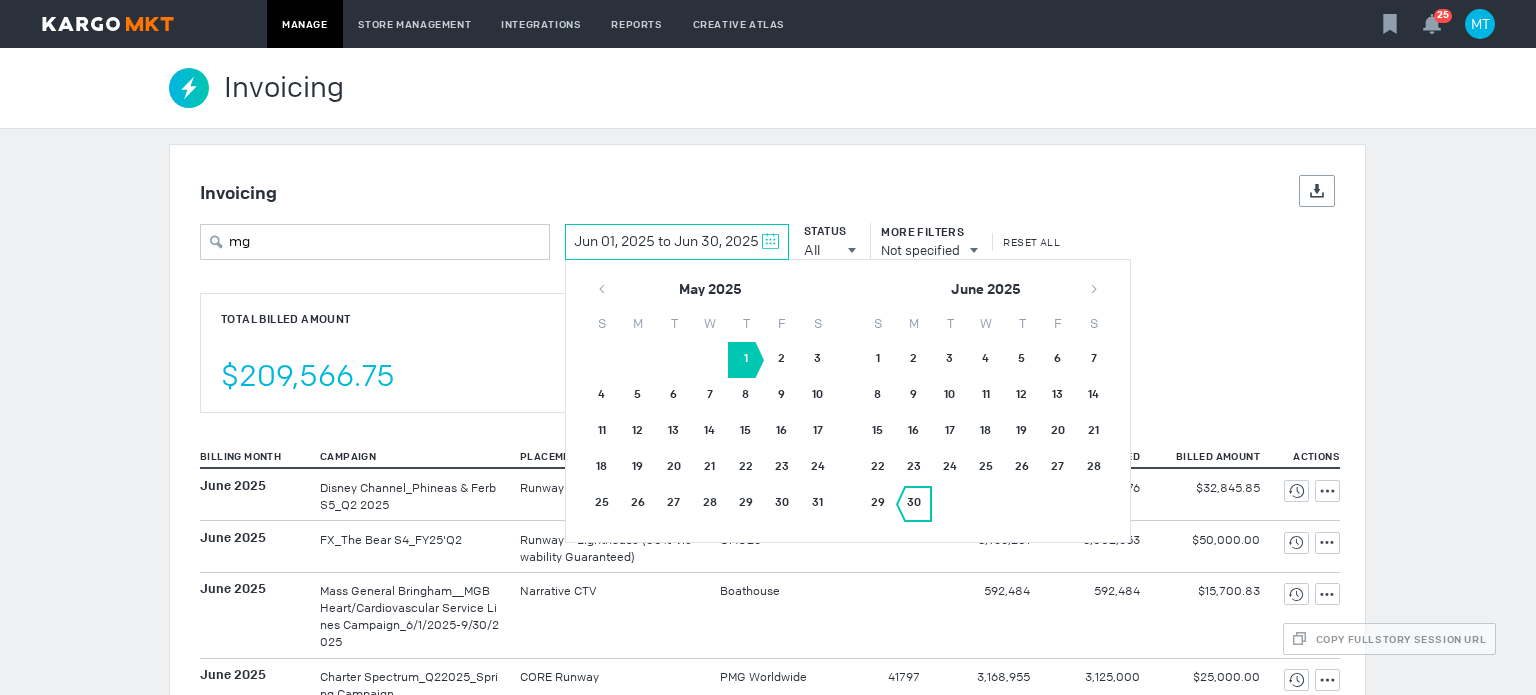click on "30" at bounding box center [914, 504] 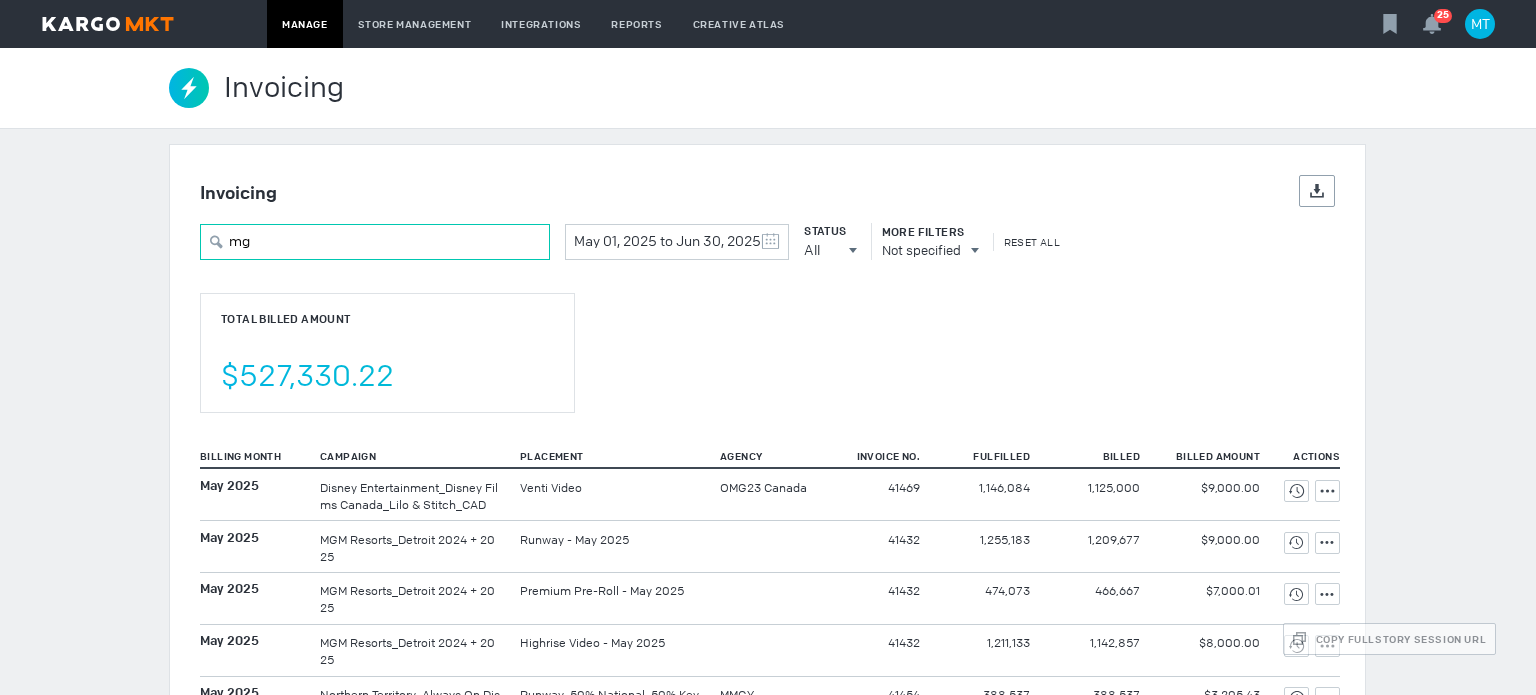 click on "mg" at bounding box center (375, 242) 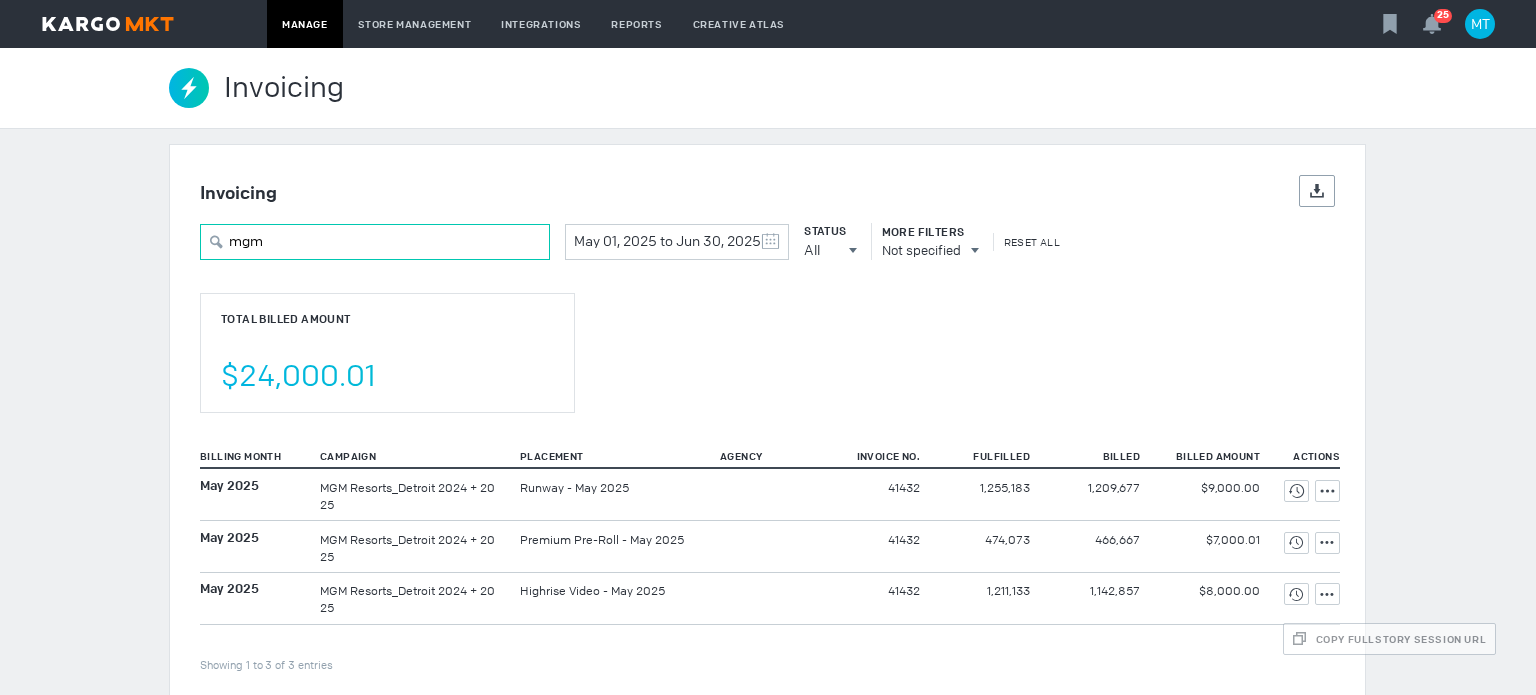 click on "mgm" at bounding box center [375, 242] 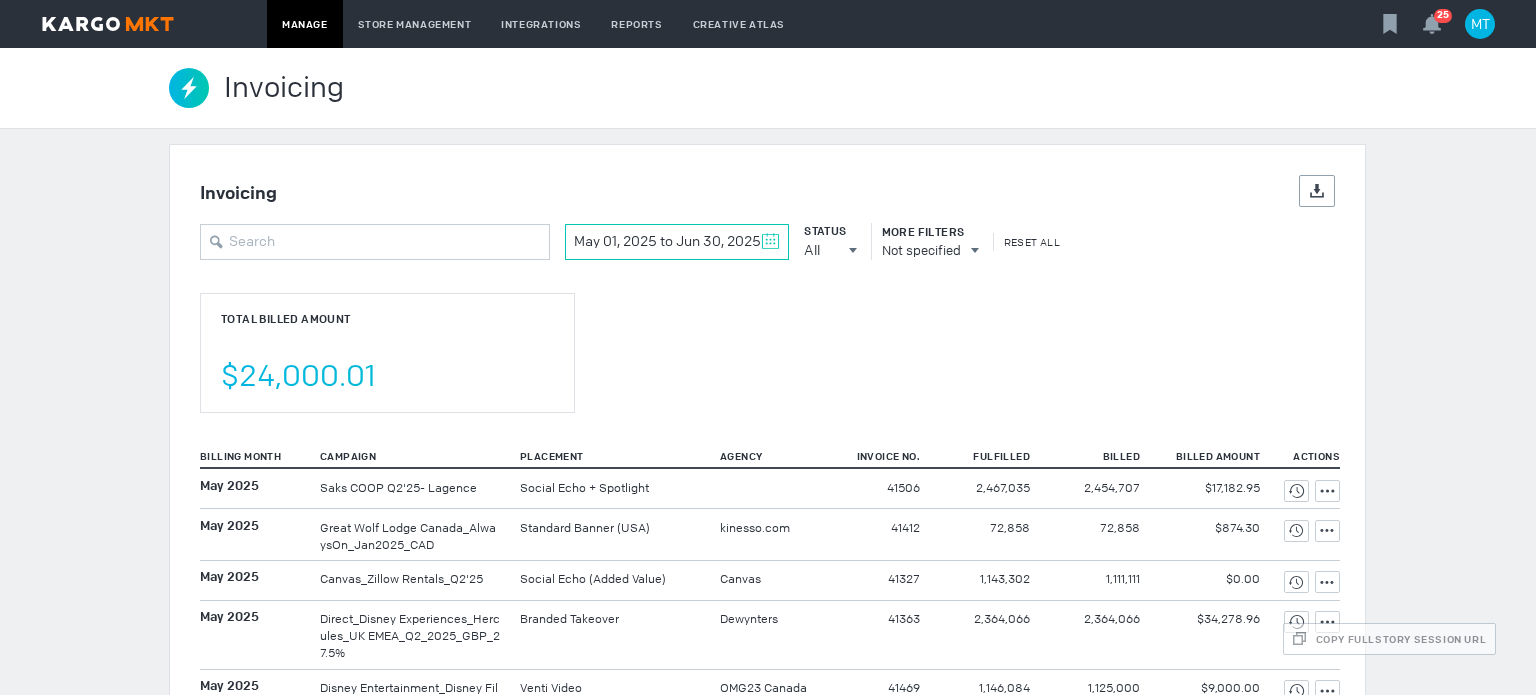 click on "May 01, 2025 to Jun 30, 2025" at bounding box center [677, 242] 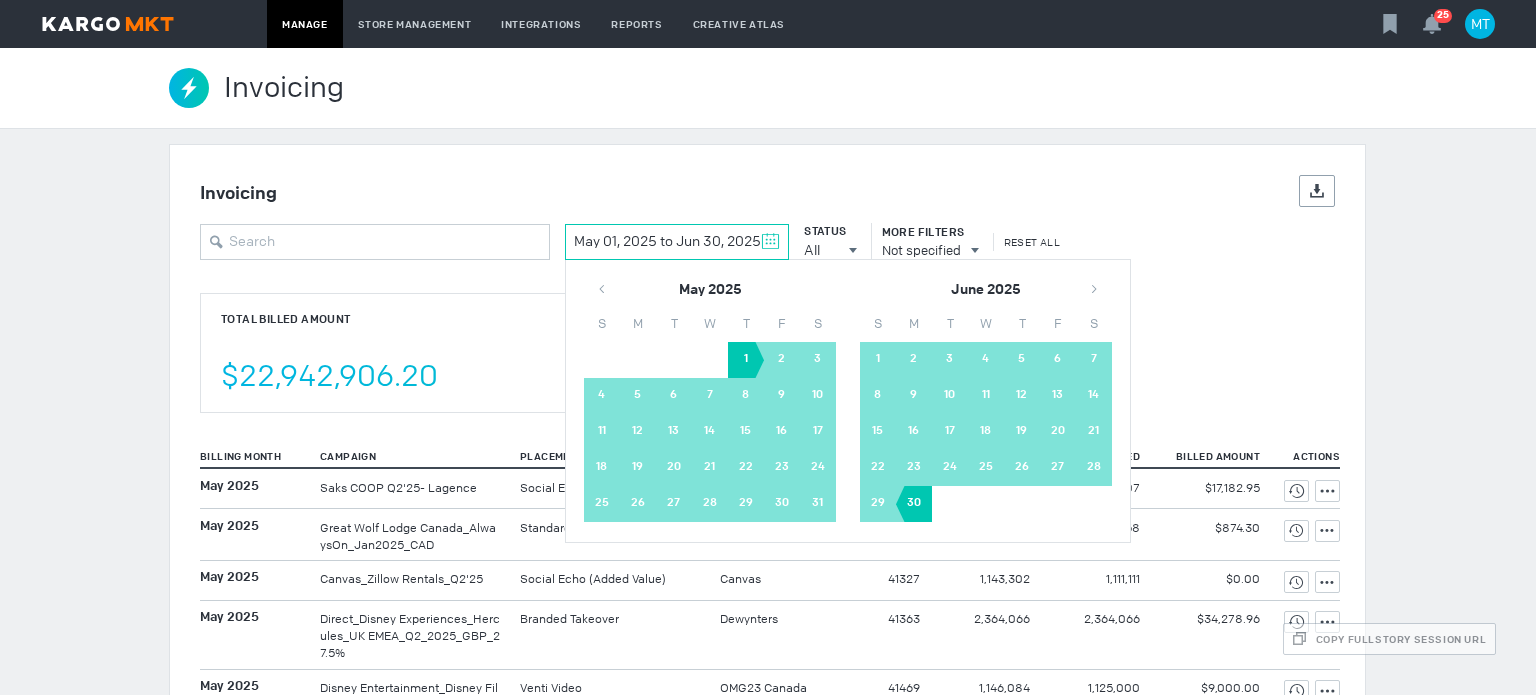 click on "1" at bounding box center (746, 360) 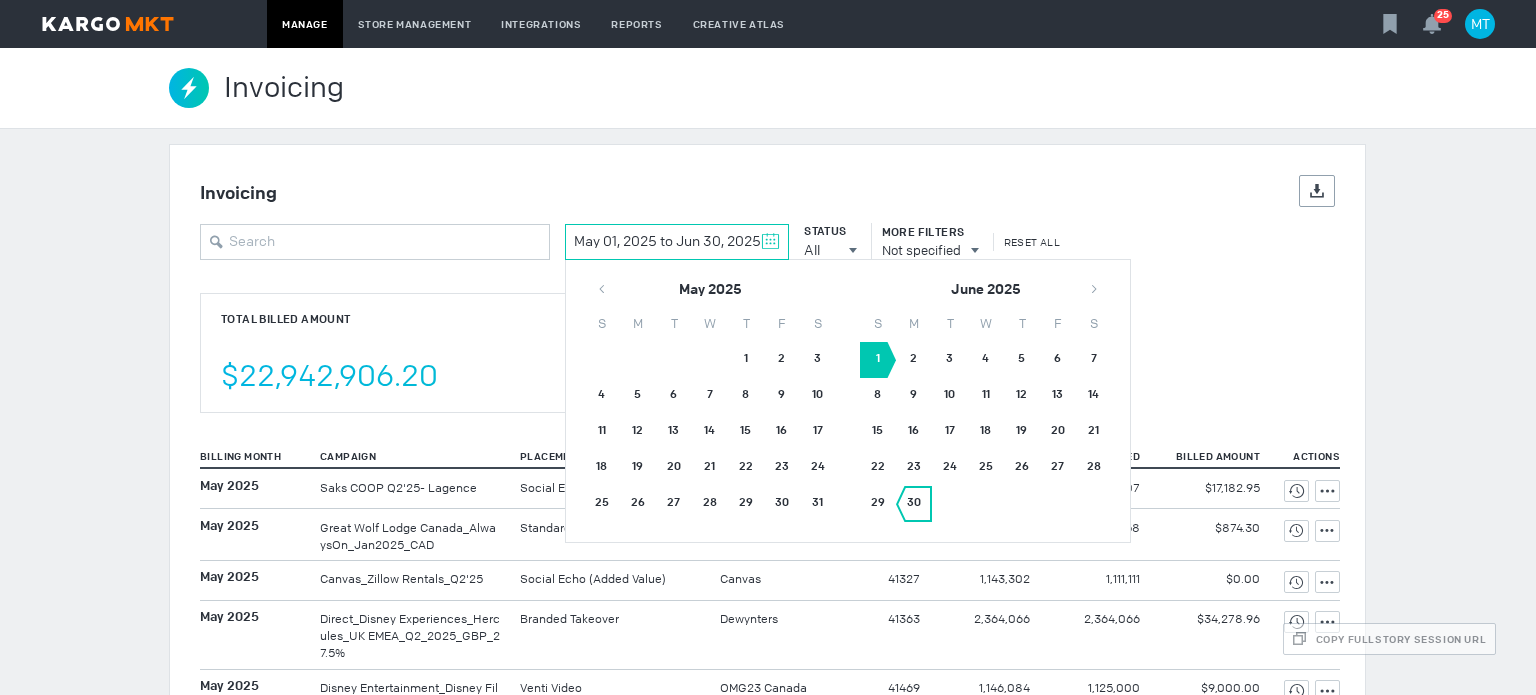 click on "30" at bounding box center (914, 504) 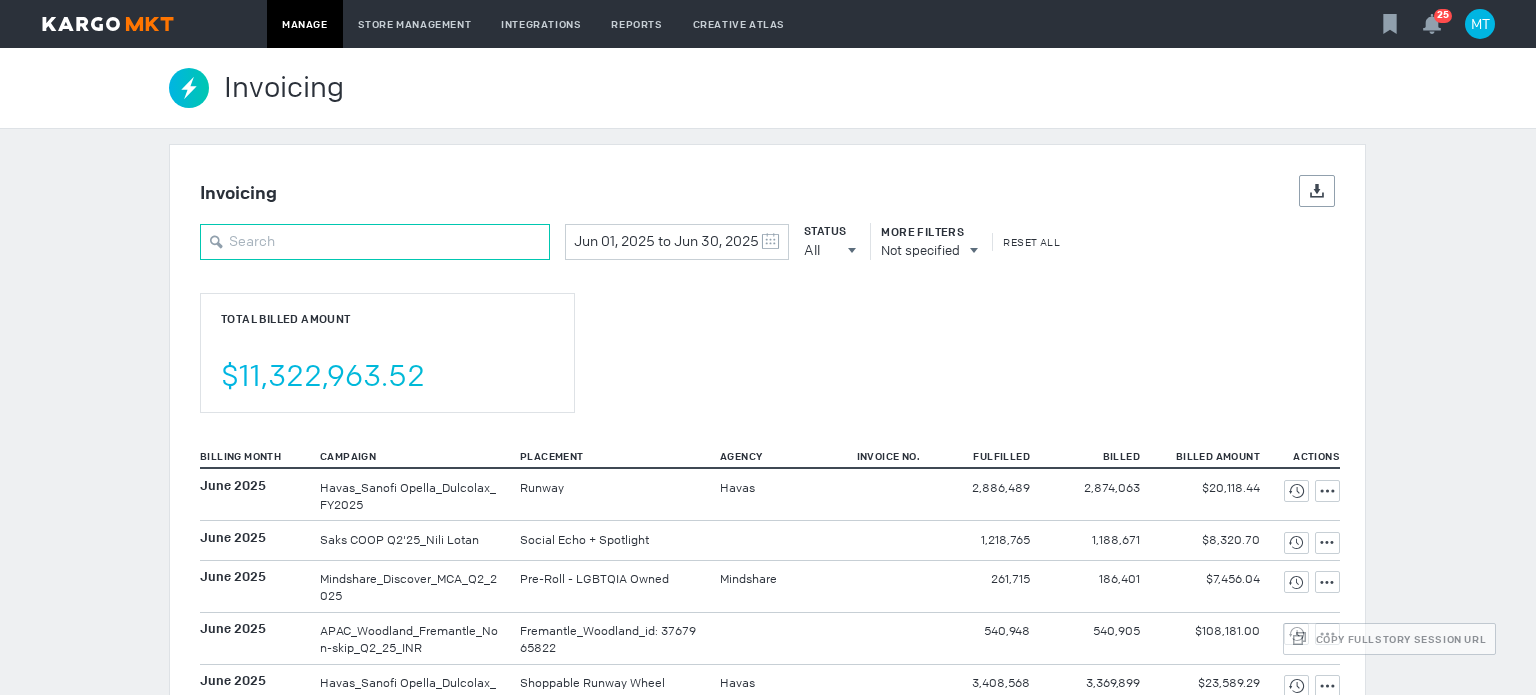 click at bounding box center (375, 242) 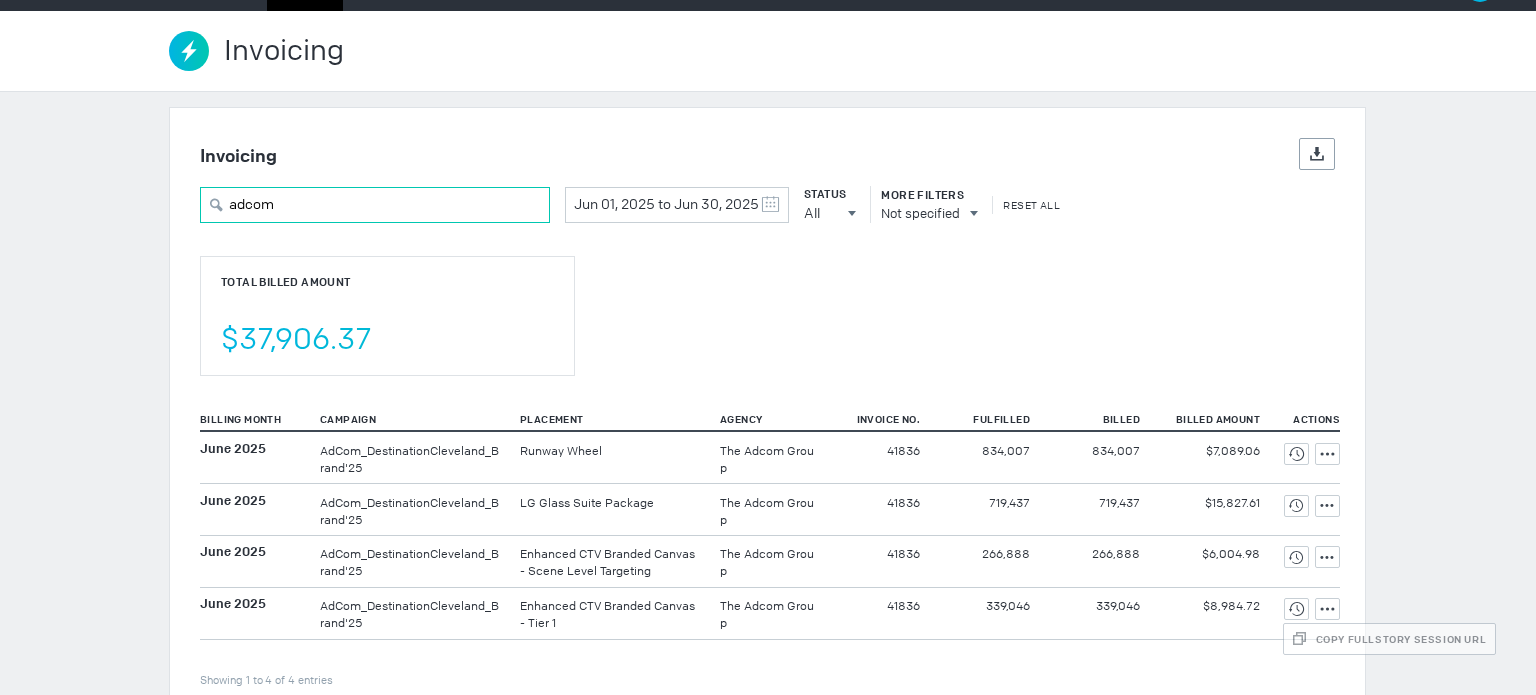scroll, scrollTop: 73, scrollLeft: 0, axis: vertical 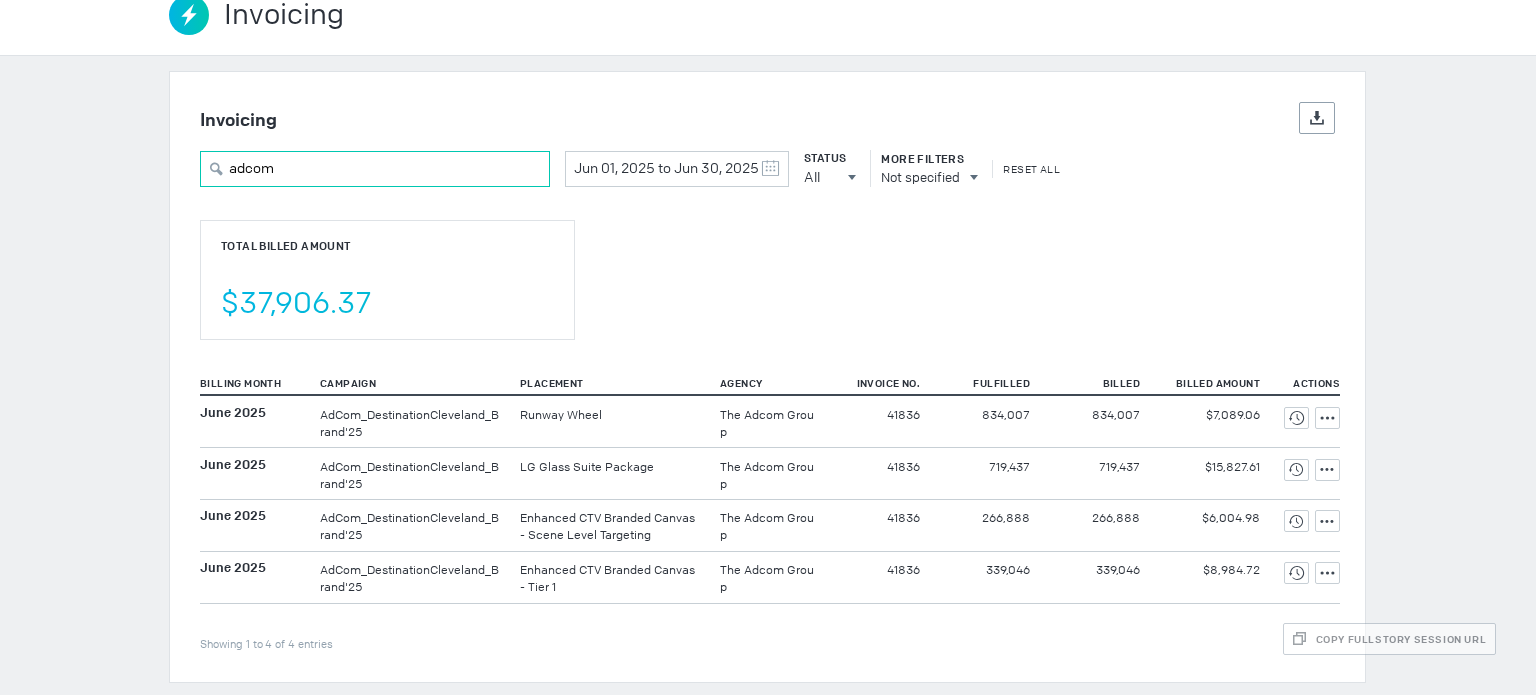 type on "adcom" 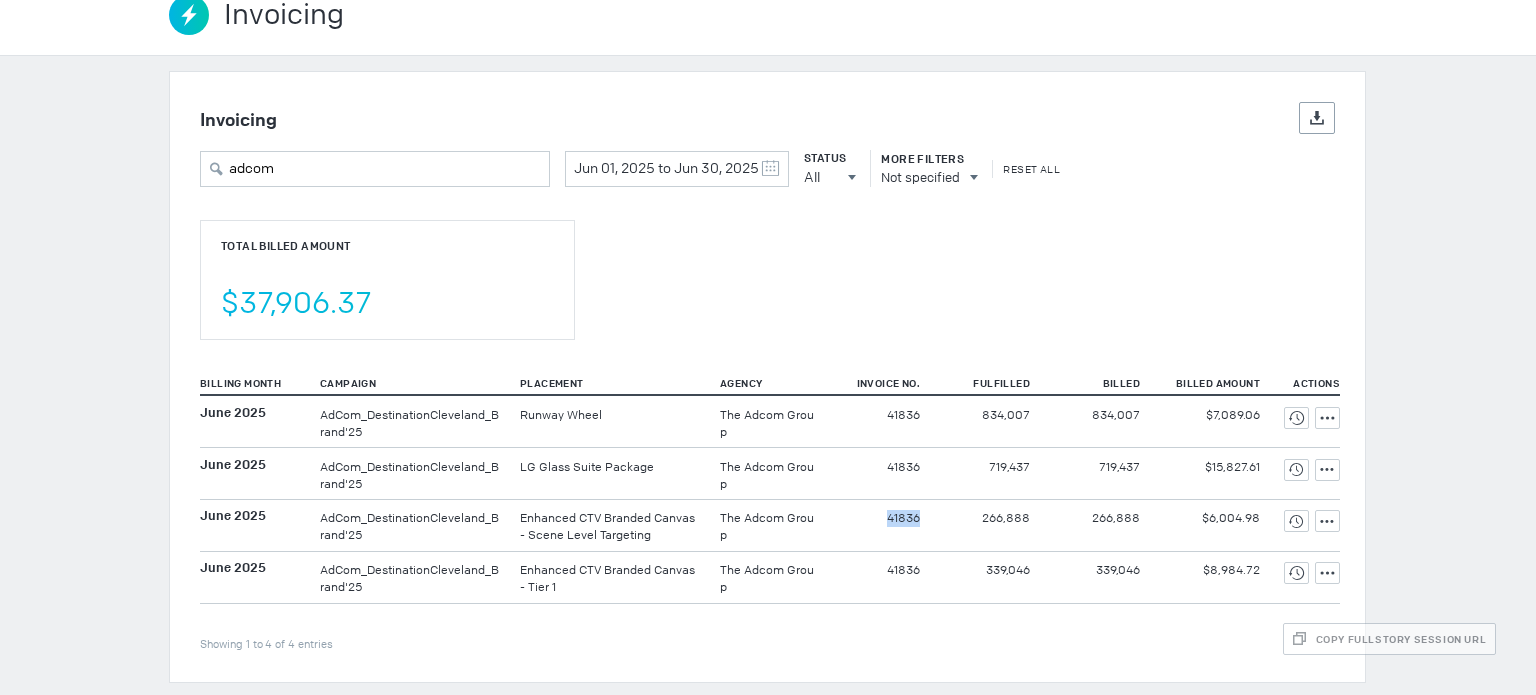 drag, startPoint x: 866, startPoint y: 516, endPoint x: 912, endPoint y: 516, distance: 46 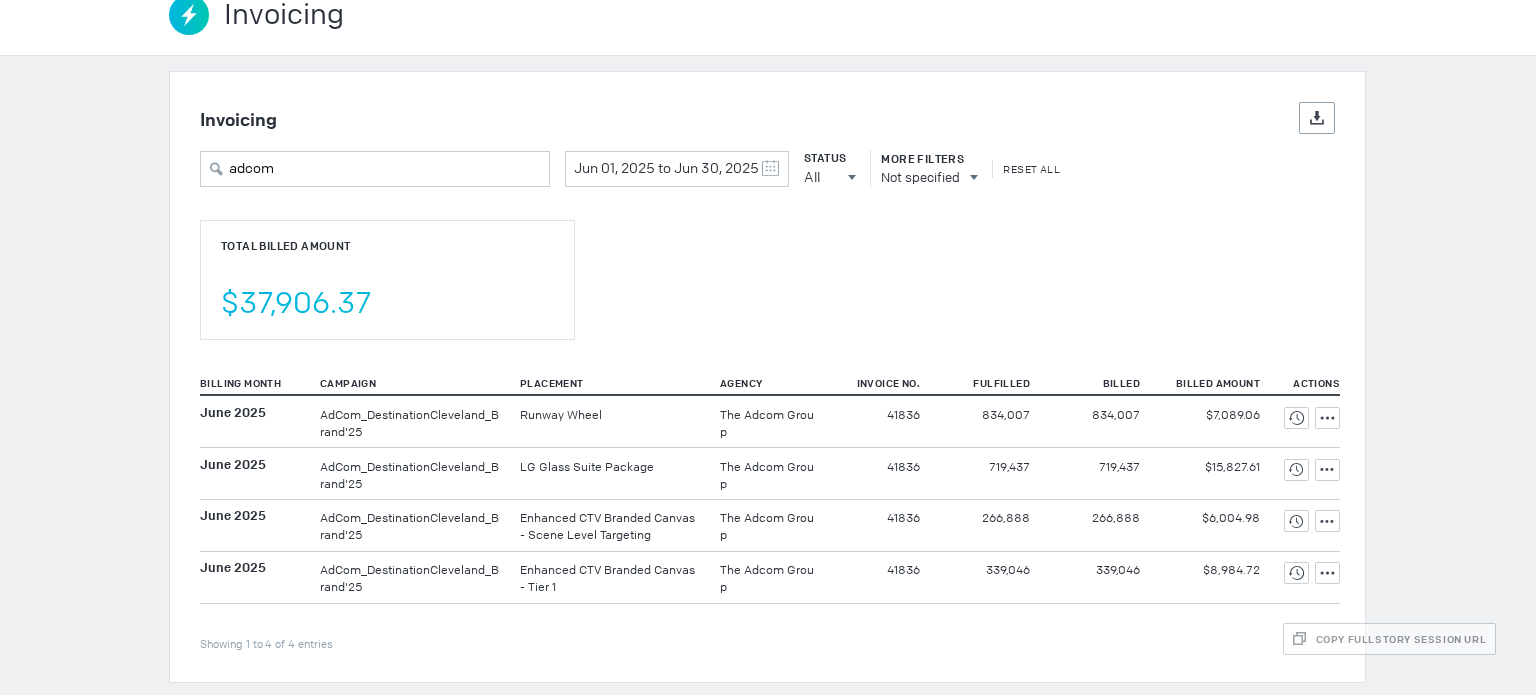 click on "Total Billed Amount $37,906.37" at bounding box center (767, 264) 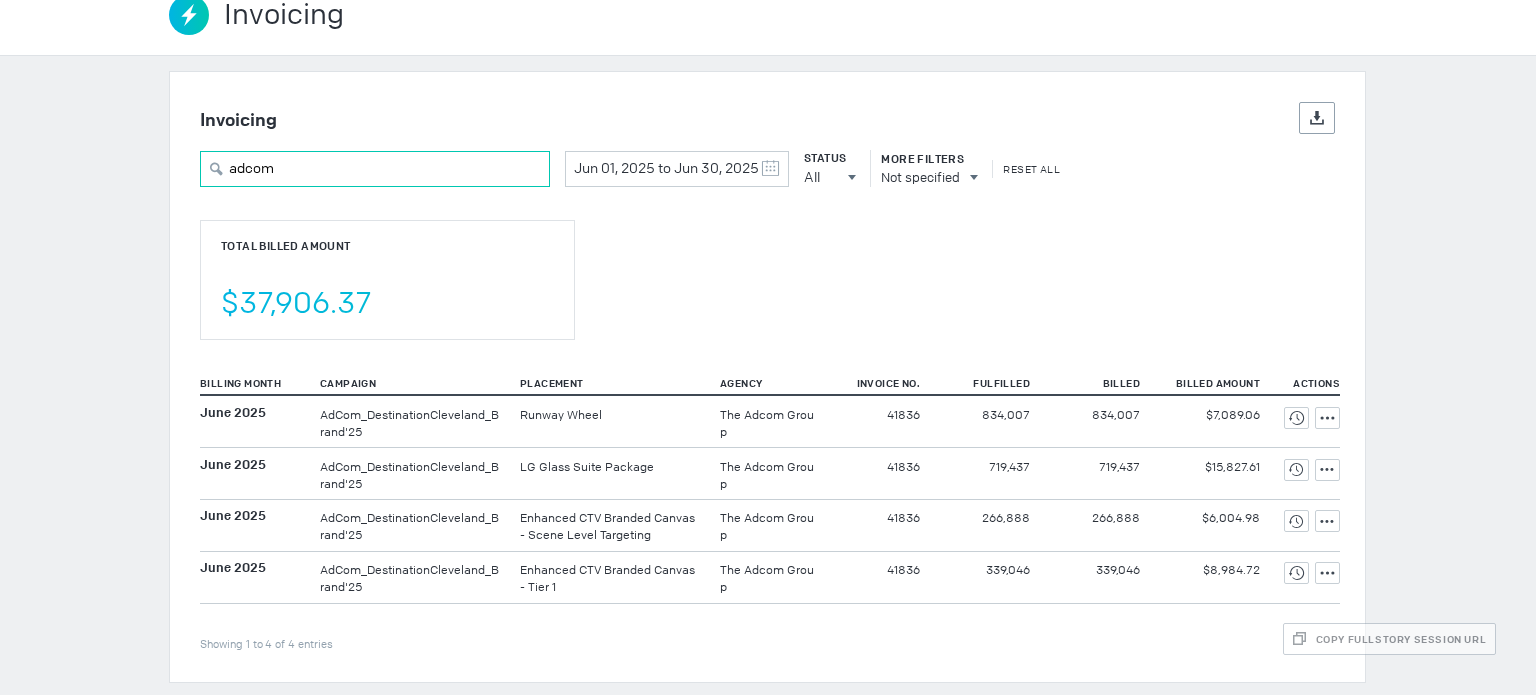 click on "adcom" at bounding box center (375, 169) 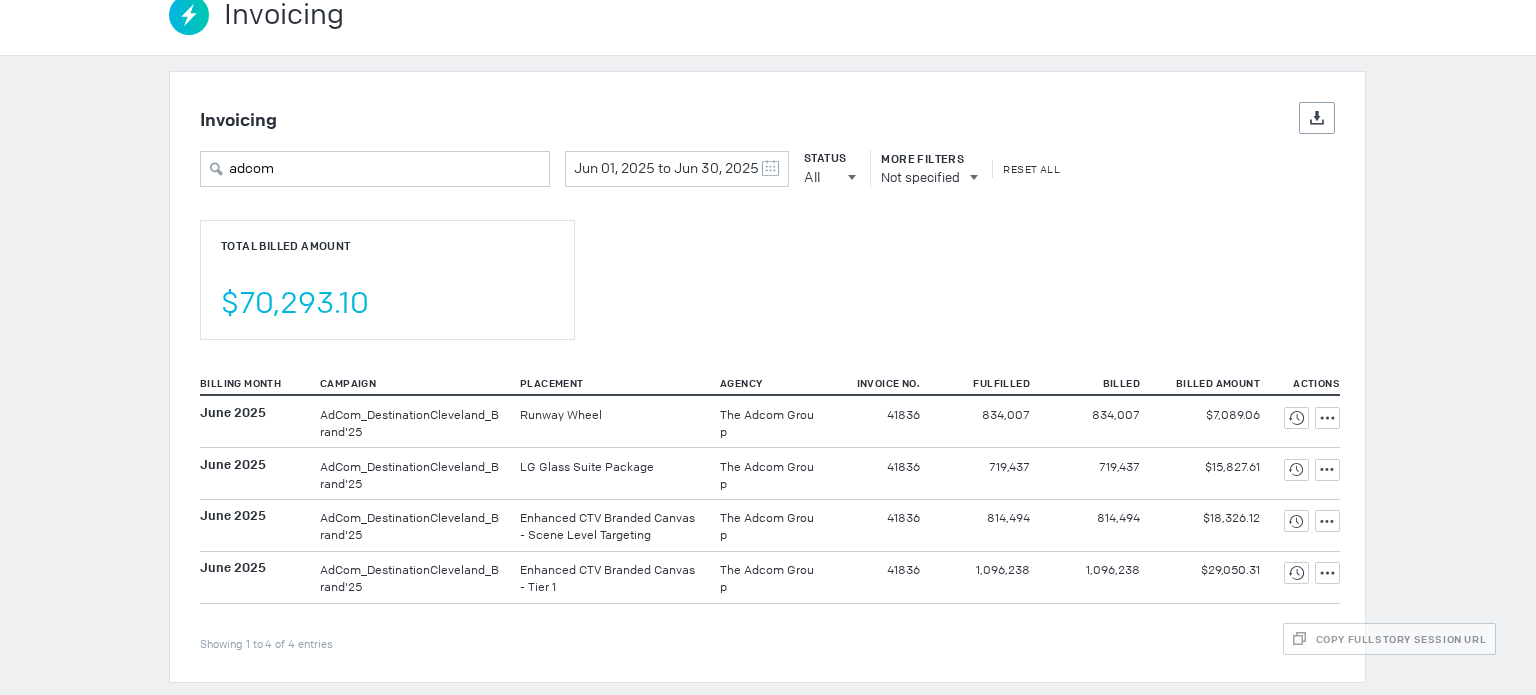 click on "Showing 1 to 4 of 4 entries" at bounding box center (770, 627) 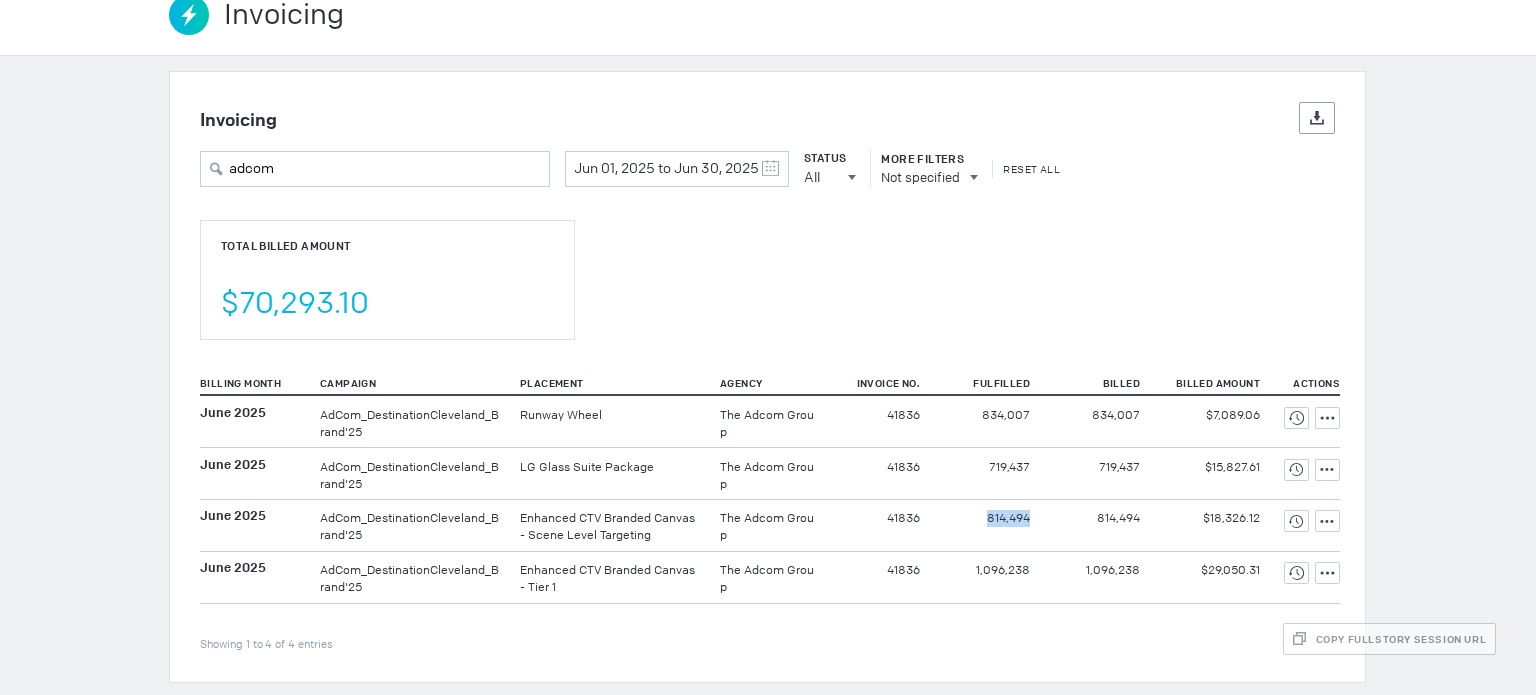 drag, startPoint x: 978, startPoint y: 530, endPoint x: 1033, endPoint y: 530, distance: 55 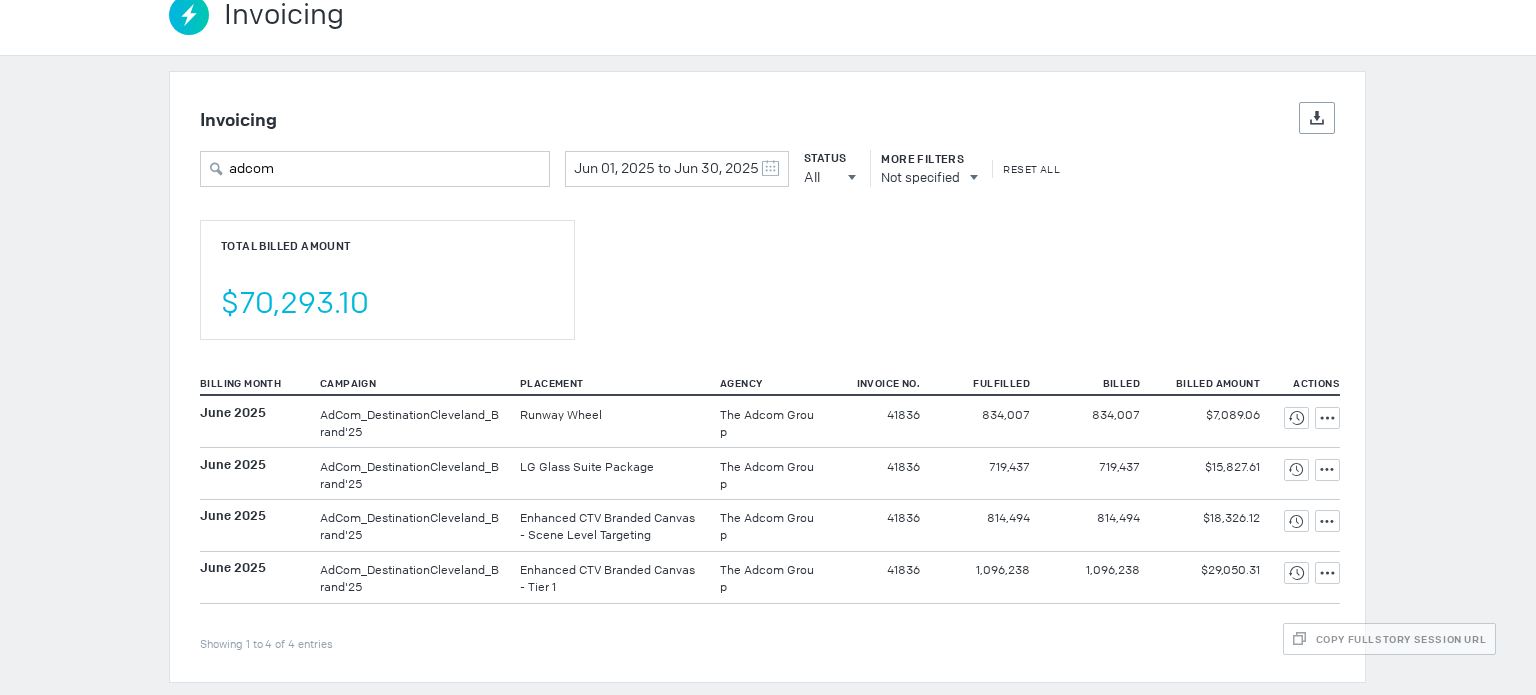 drag, startPoint x: 1030, startPoint y: 591, endPoint x: 1009, endPoint y: 589, distance: 21.095022 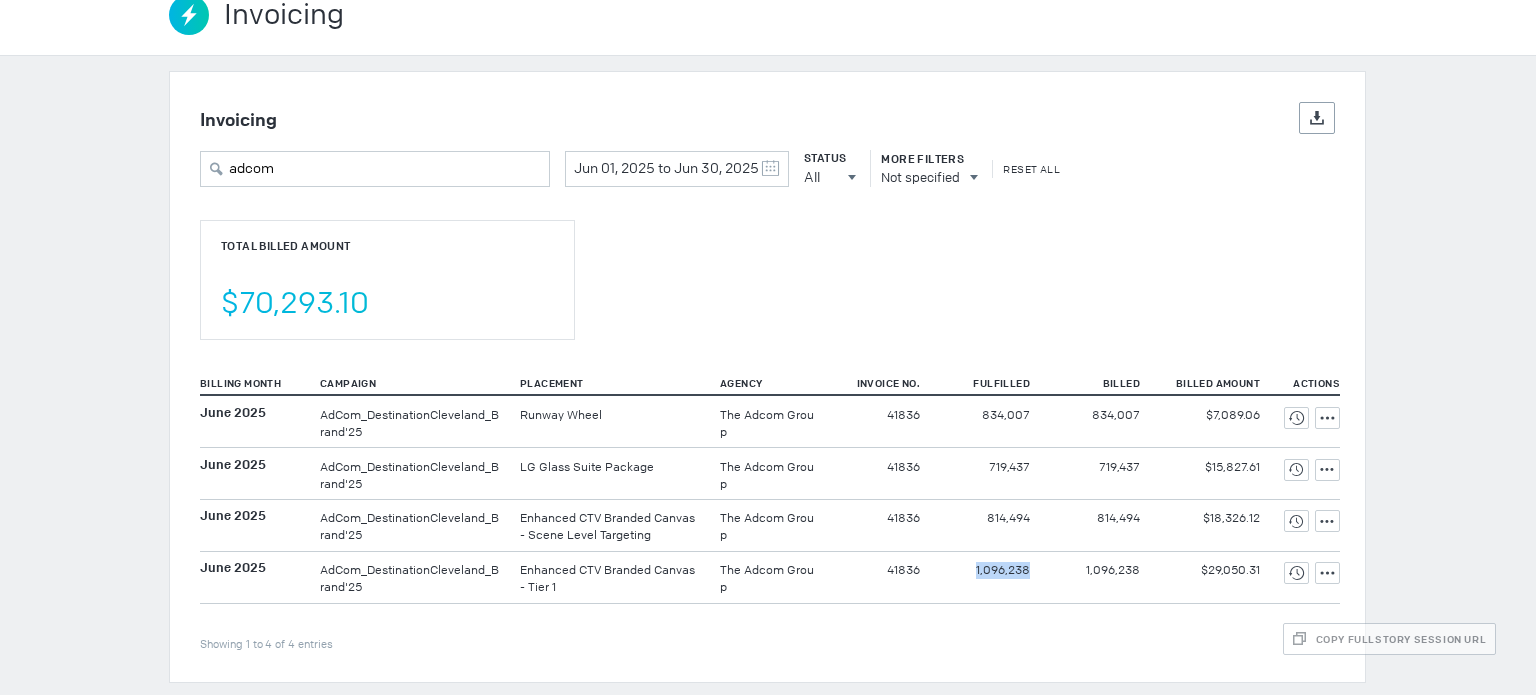 drag, startPoint x: 949, startPoint y: 577, endPoint x: 1076, endPoint y: 588, distance: 127.47549 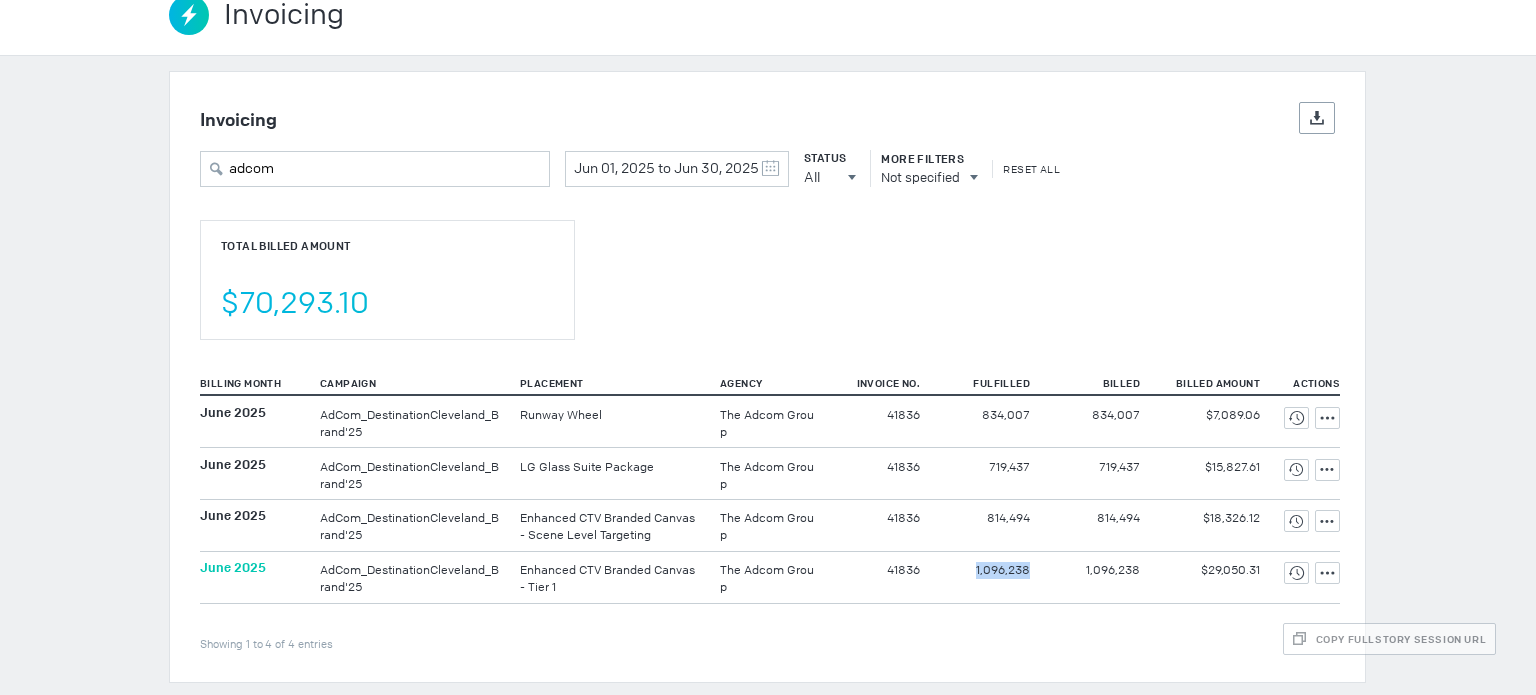 copy on "1,096,238" 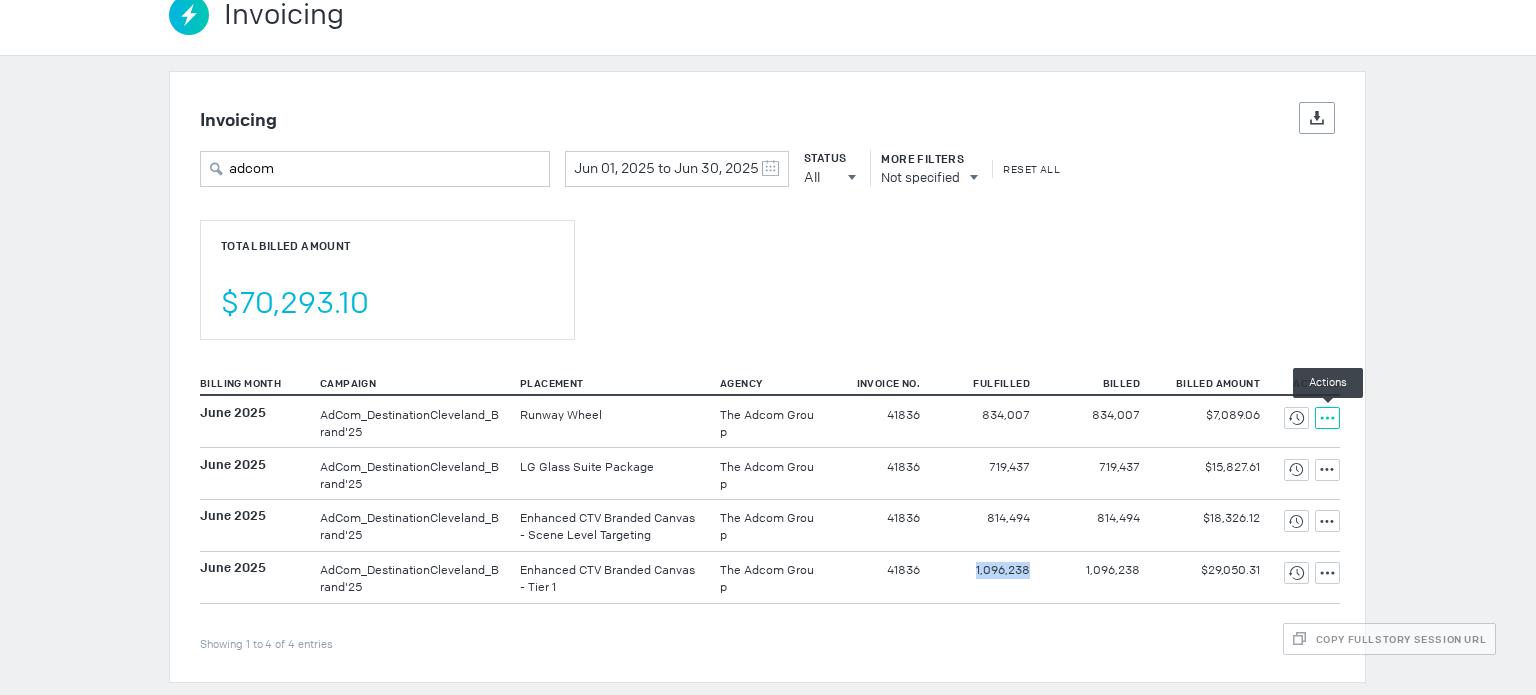 click on "Actions" at bounding box center [1327, 418] 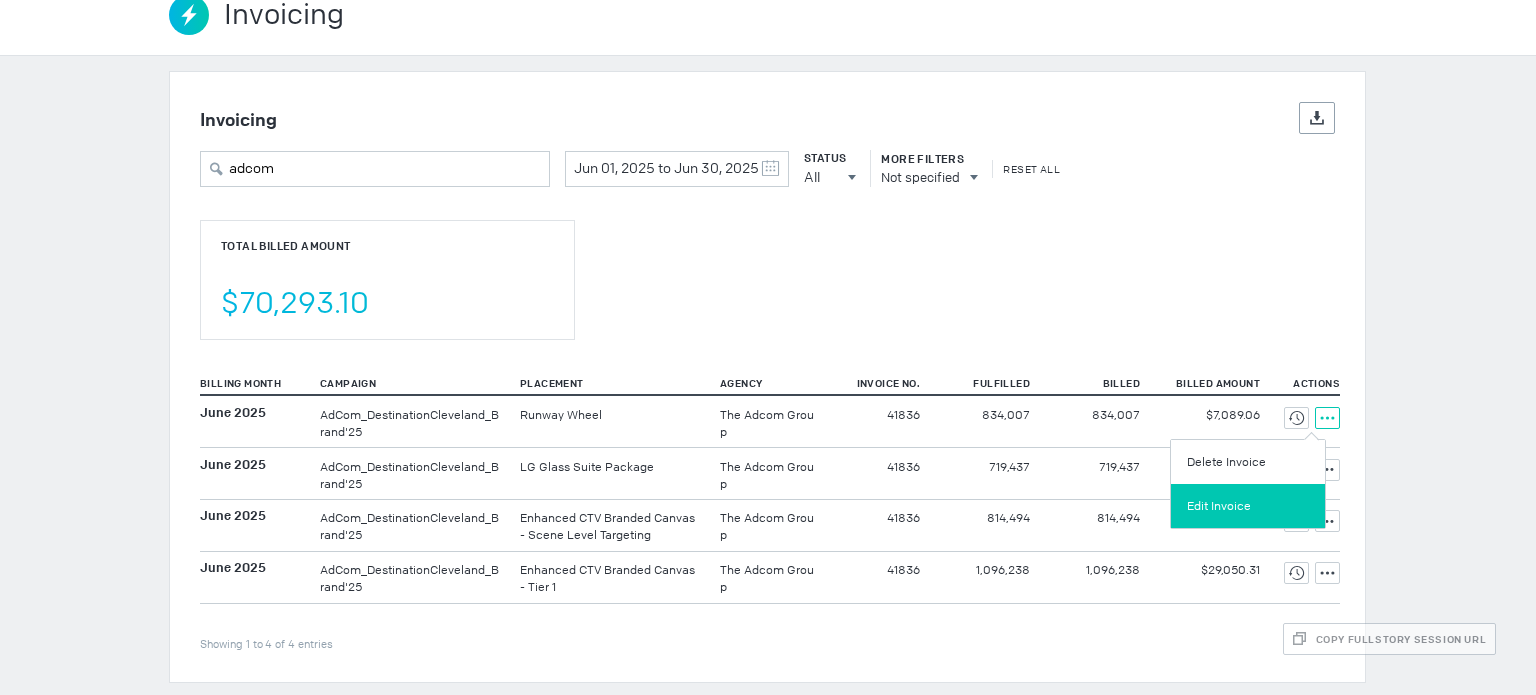 click on "Edit Invoice" at bounding box center [1248, 506] 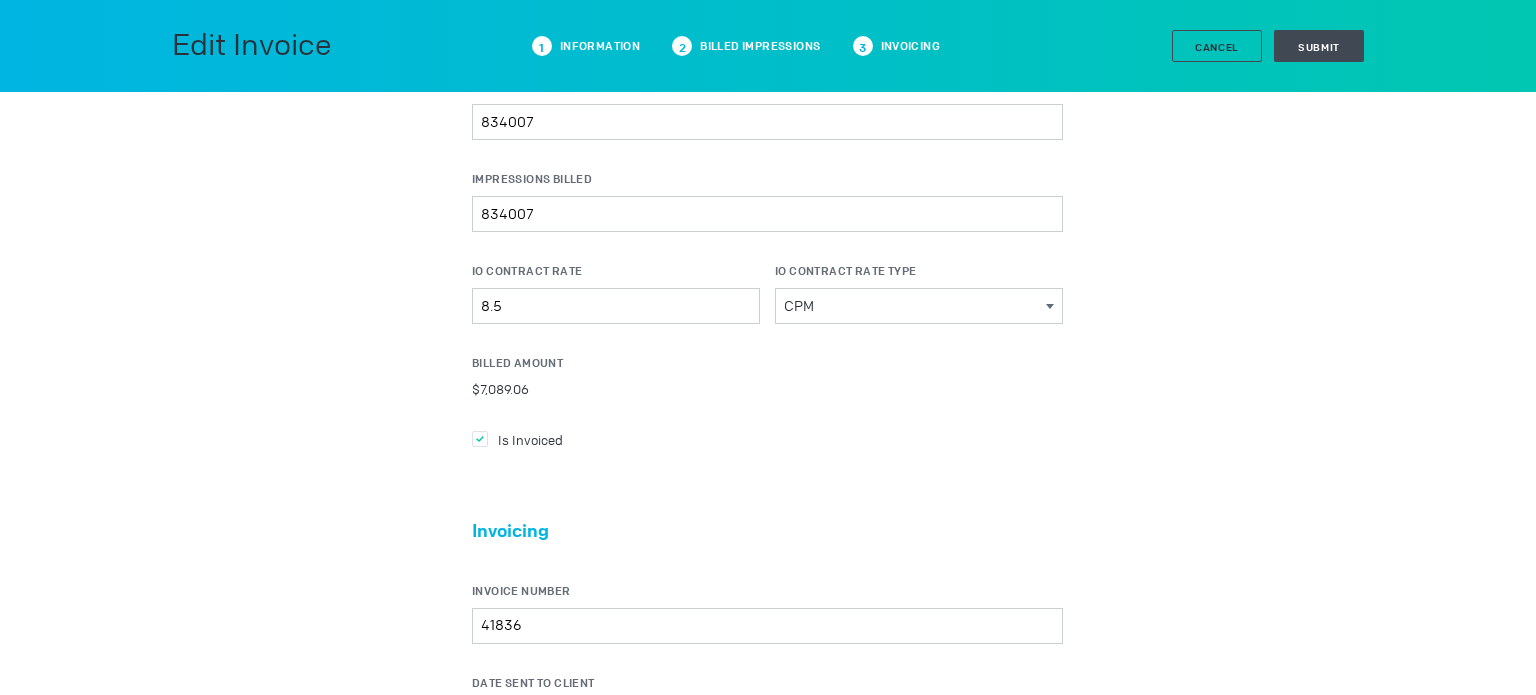 scroll, scrollTop: 233, scrollLeft: 0, axis: vertical 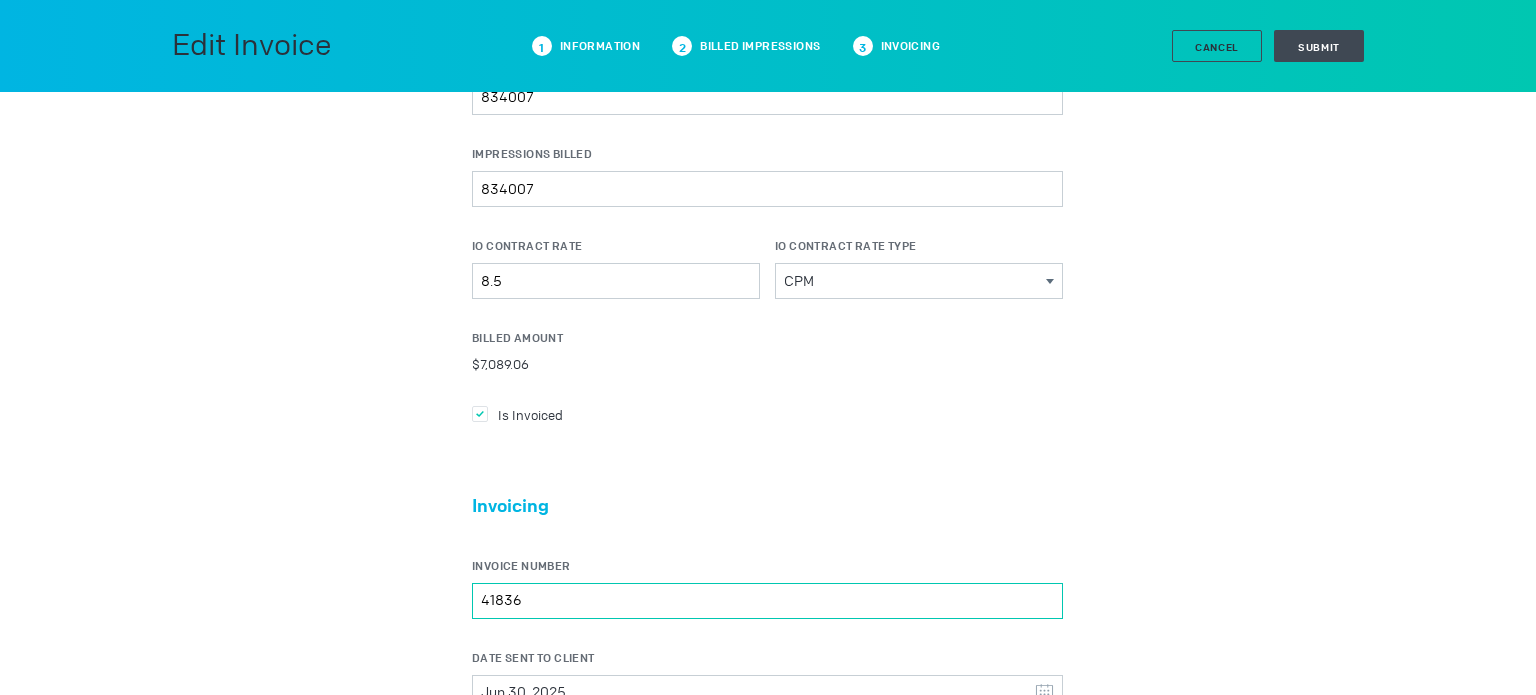 click on "41836" at bounding box center (767, 601) 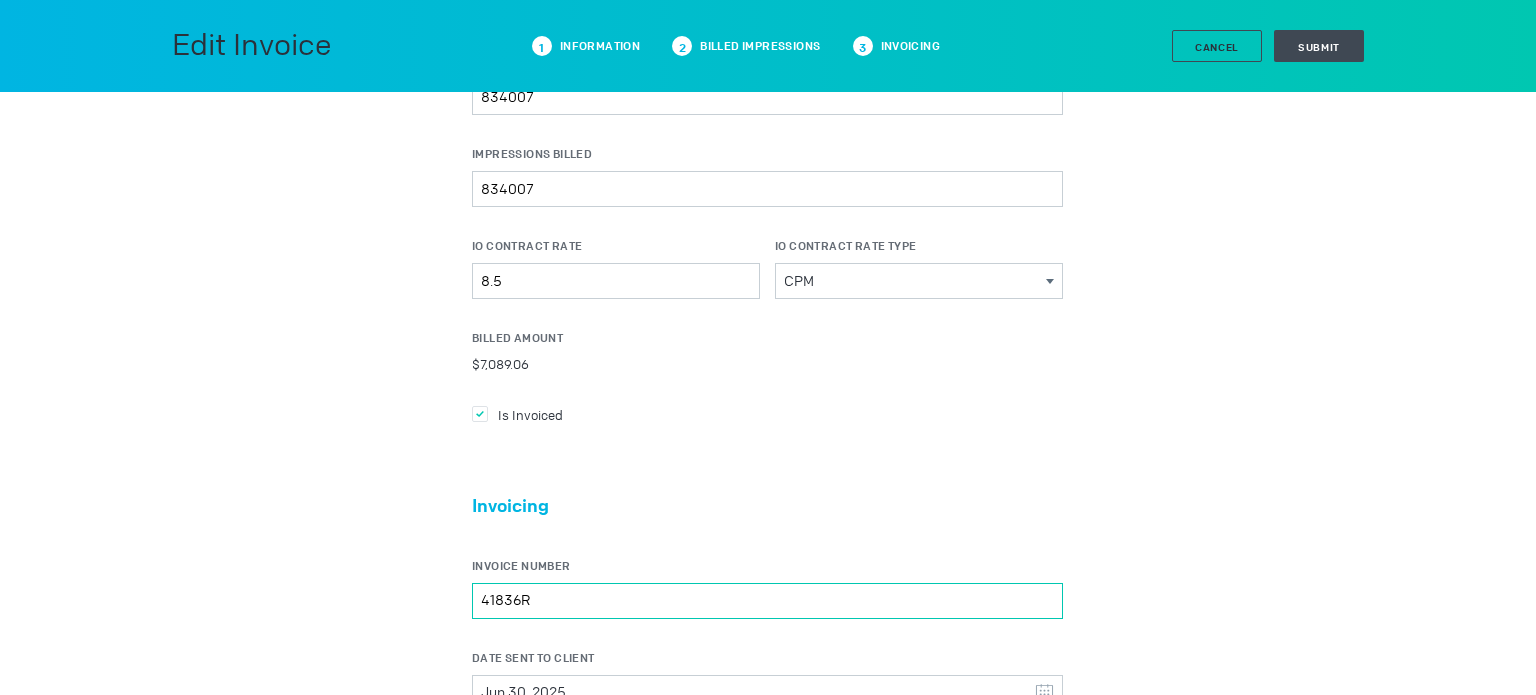 scroll, scrollTop: 466, scrollLeft: 0, axis: vertical 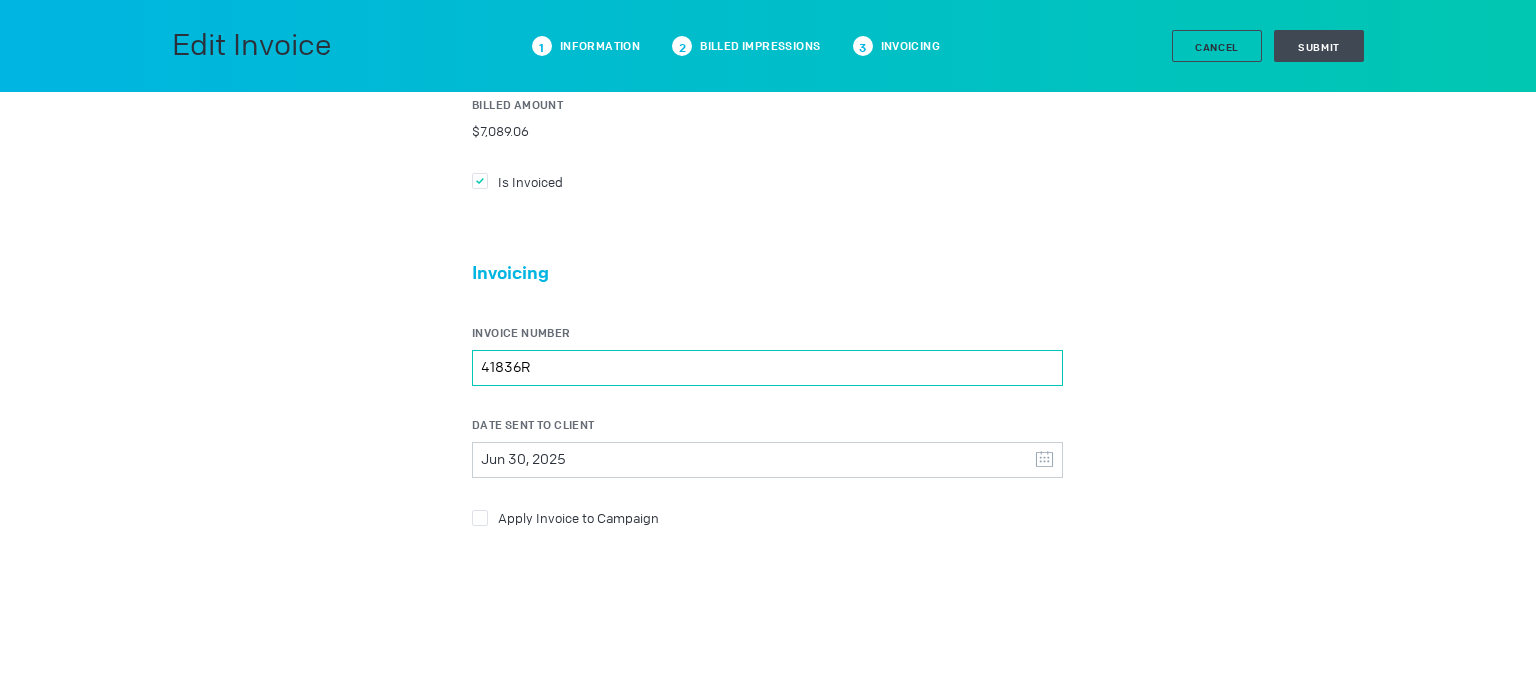 type on "41836R" 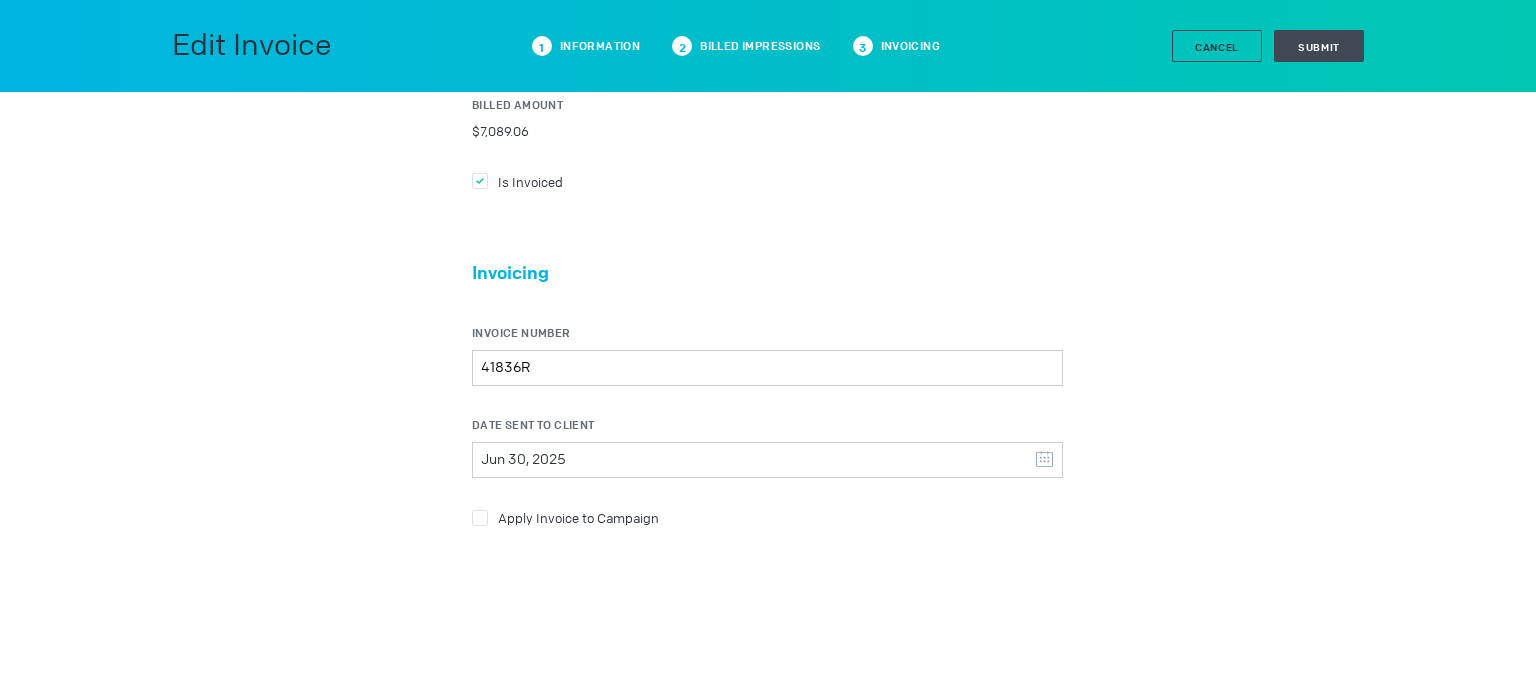 click on "Apply Invoice to Campaign" at bounding box center [578, 518] 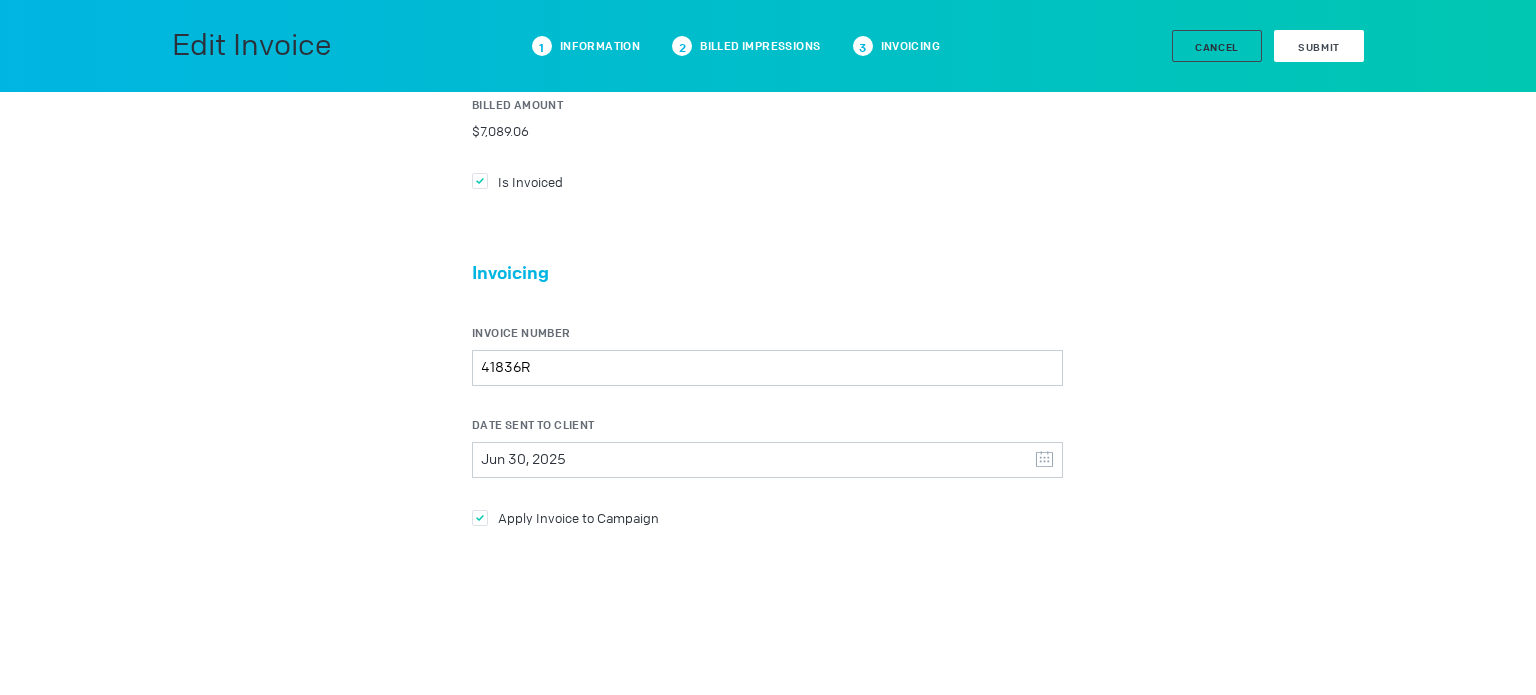 click on "Submit" at bounding box center (1319, 46) 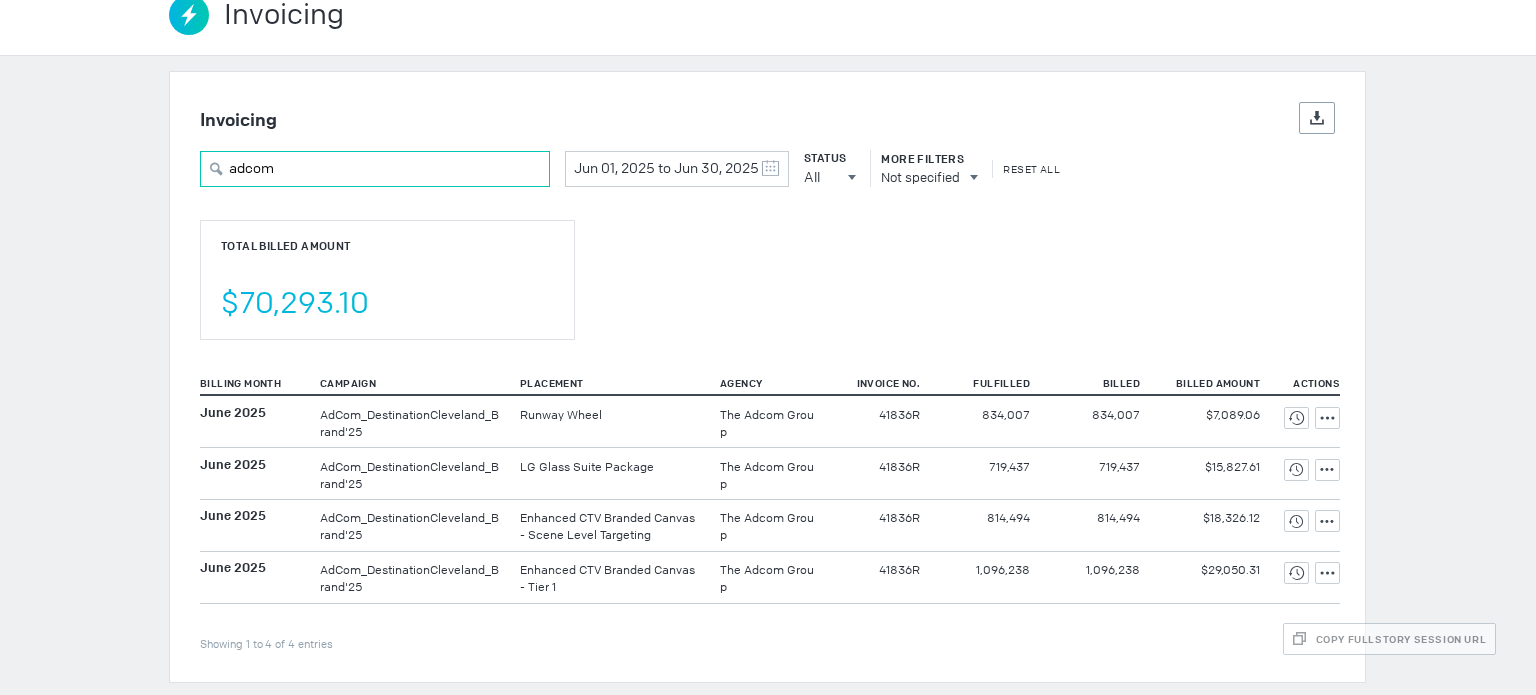click on "adcom" at bounding box center (375, 169) 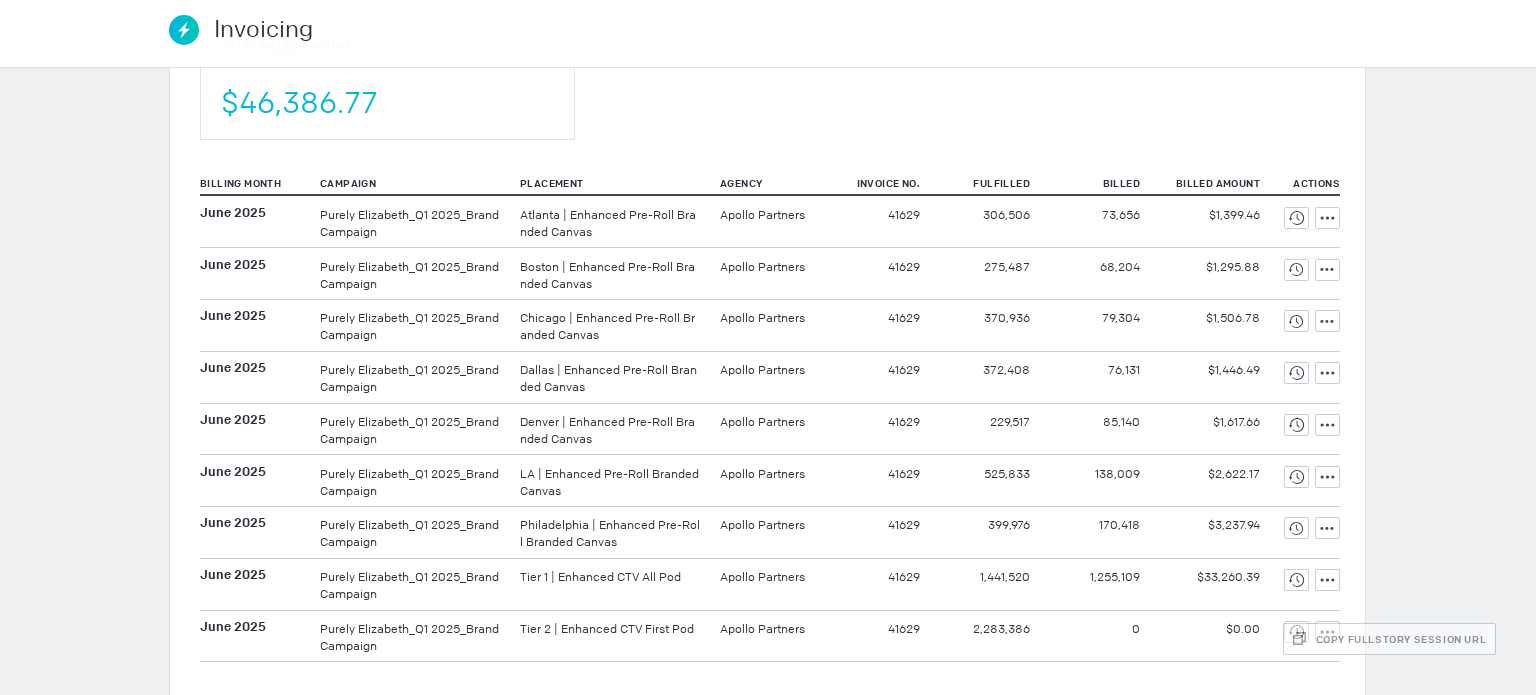 scroll, scrollTop: 332, scrollLeft: 0, axis: vertical 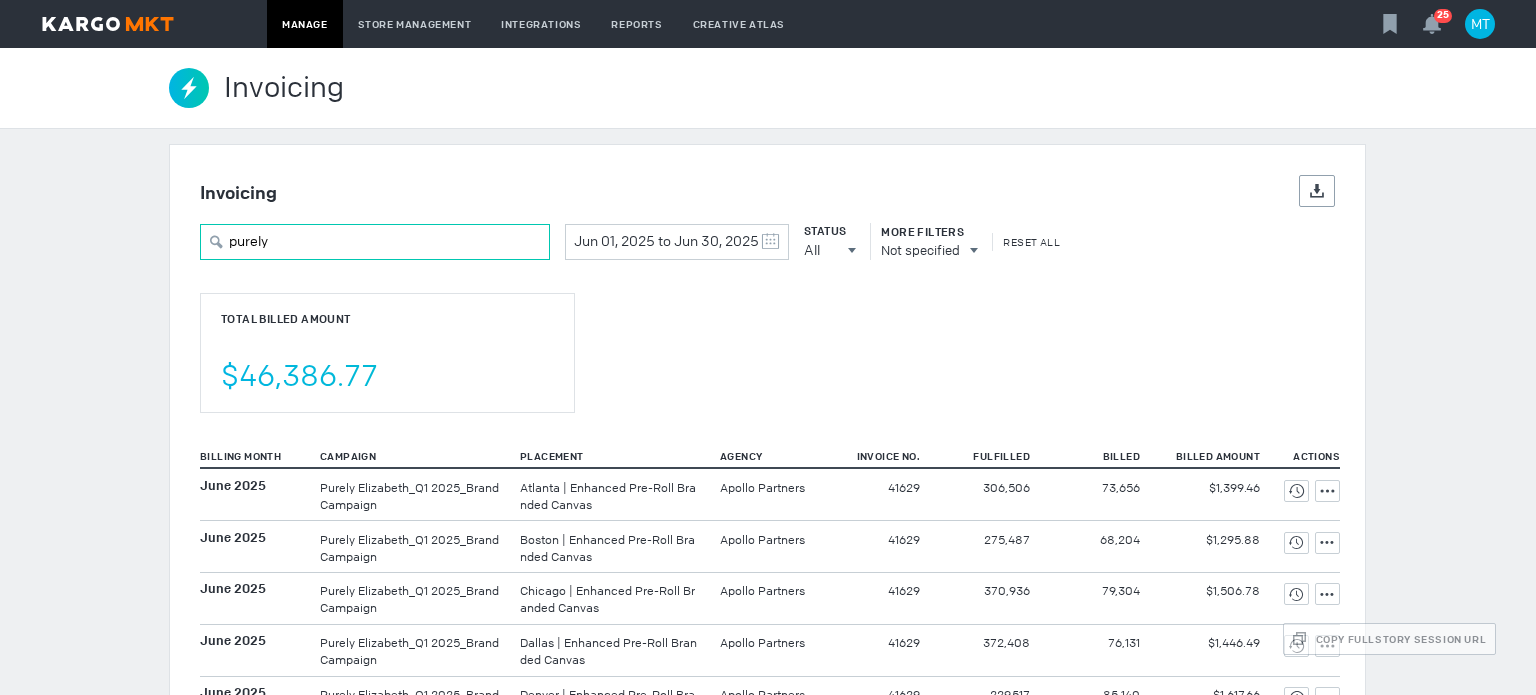 click on "purely" at bounding box center (375, 242) 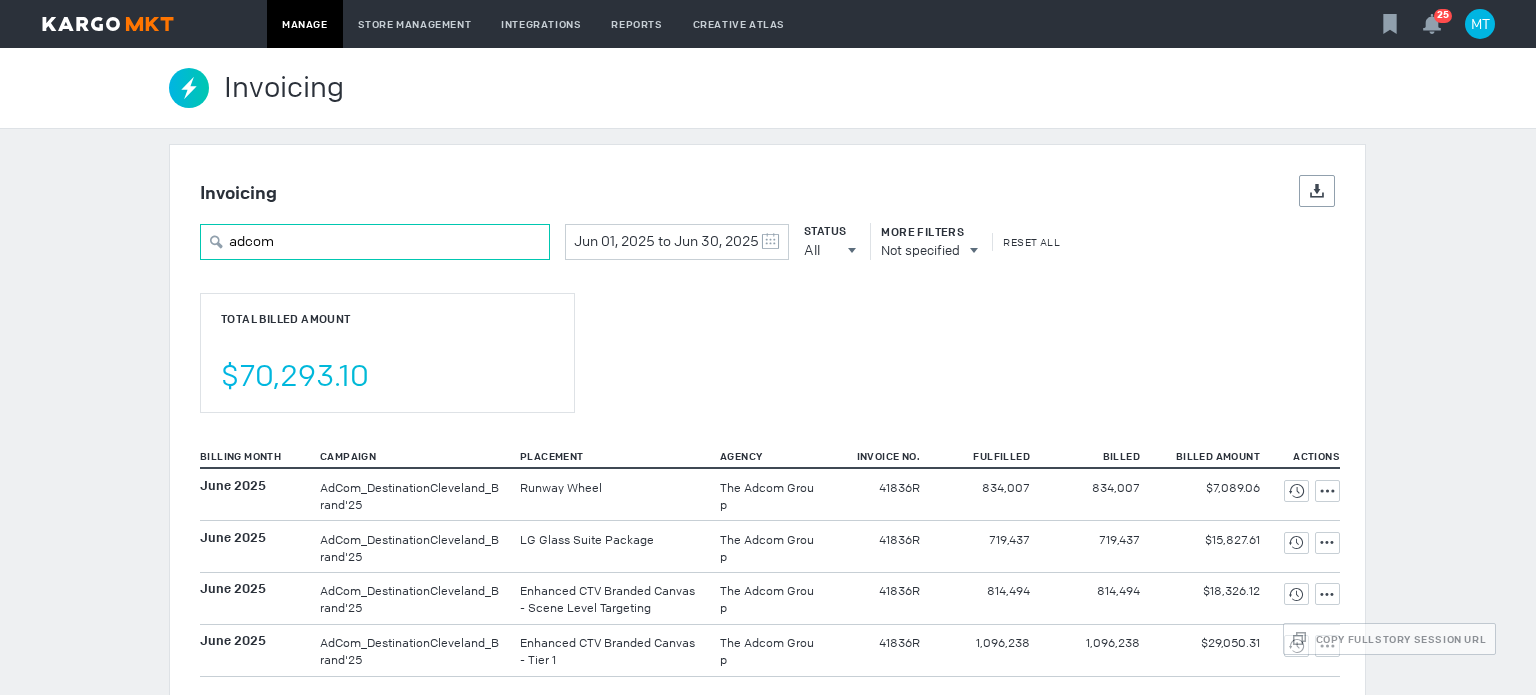 scroll, scrollTop: 73, scrollLeft: 0, axis: vertical 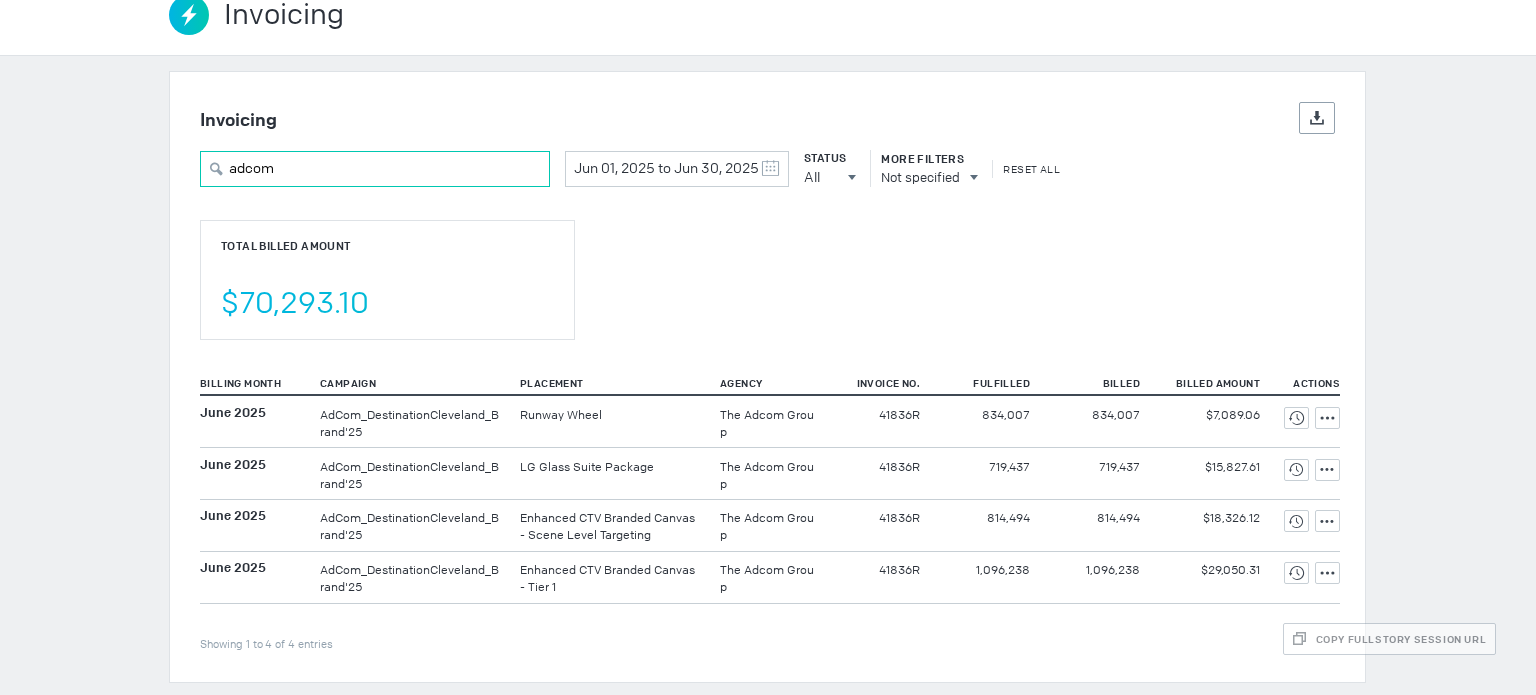 type on "adcom" 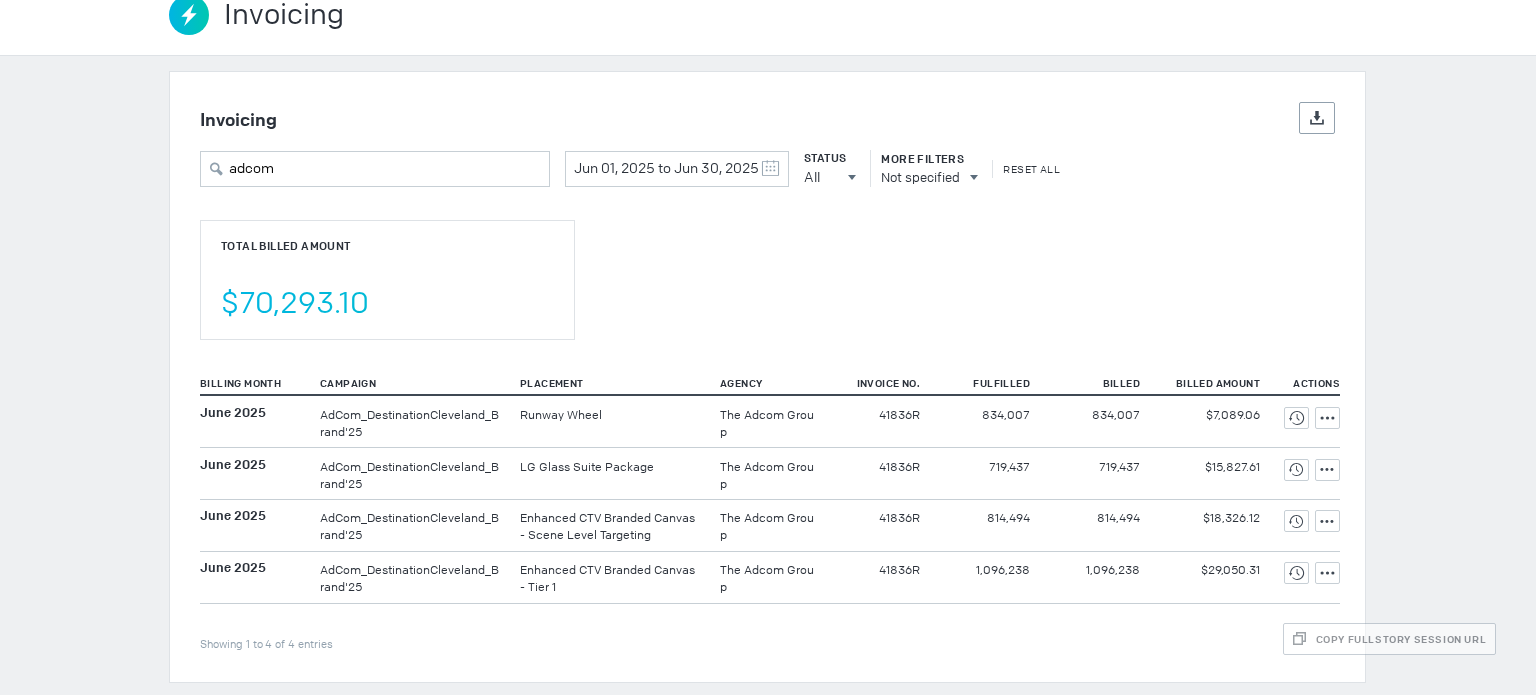 click on "Total Billed Amount $70,293.10" at bounding box center (767, 264) 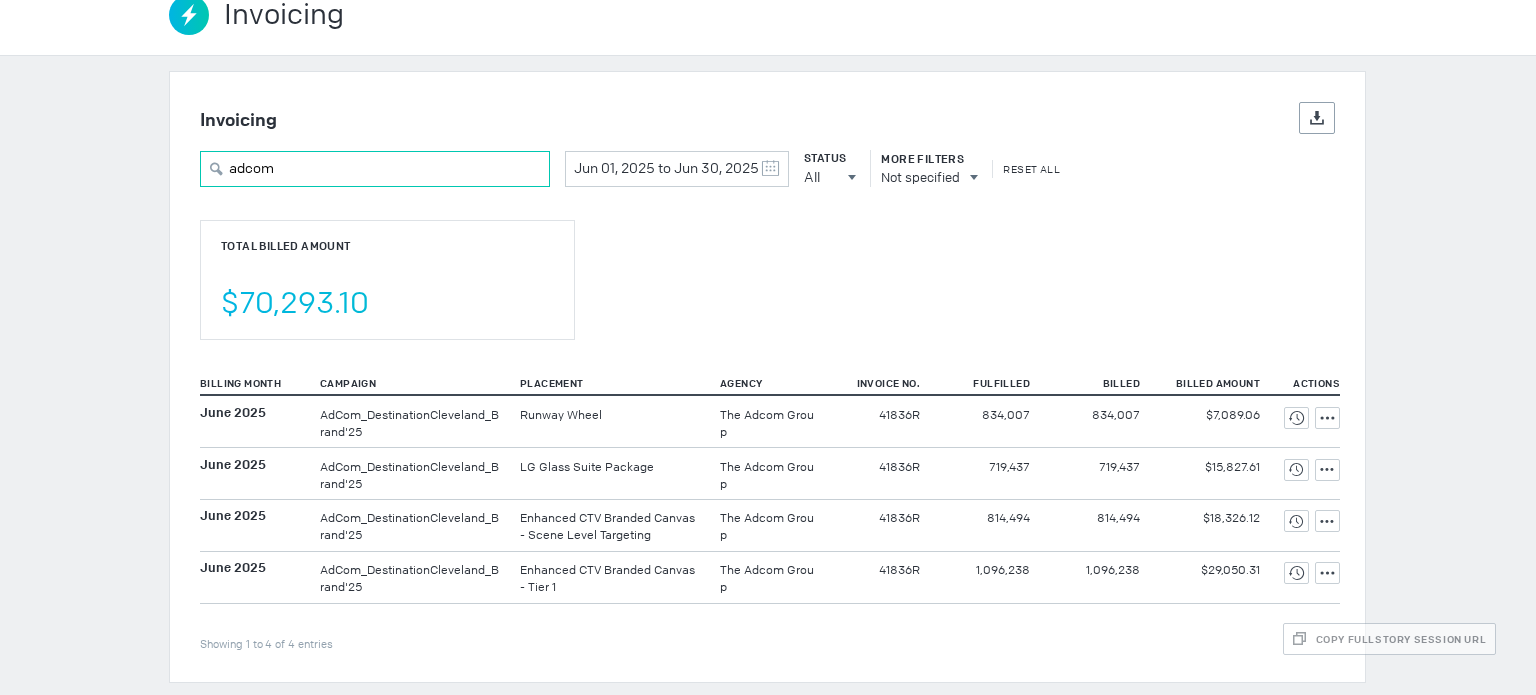 click on "adcom" at bounding box center [375, 169] 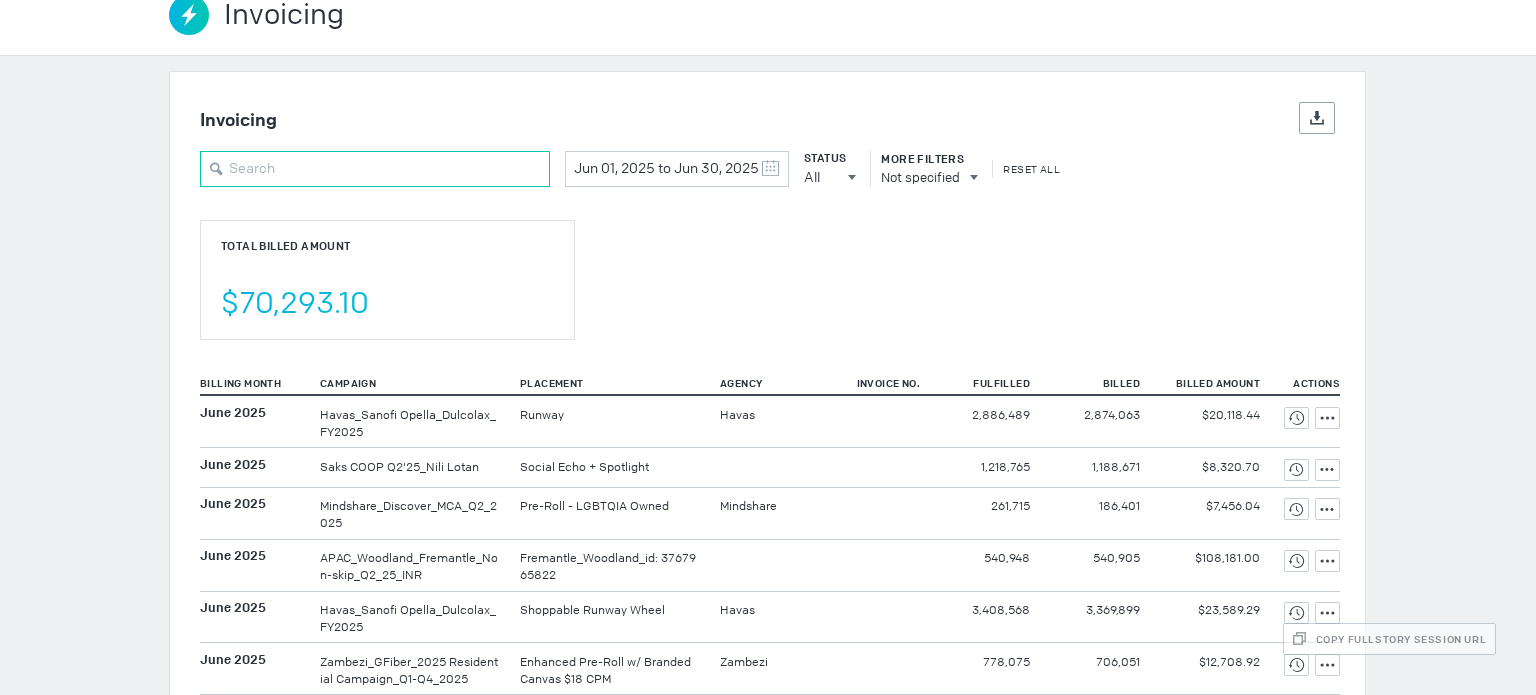 type 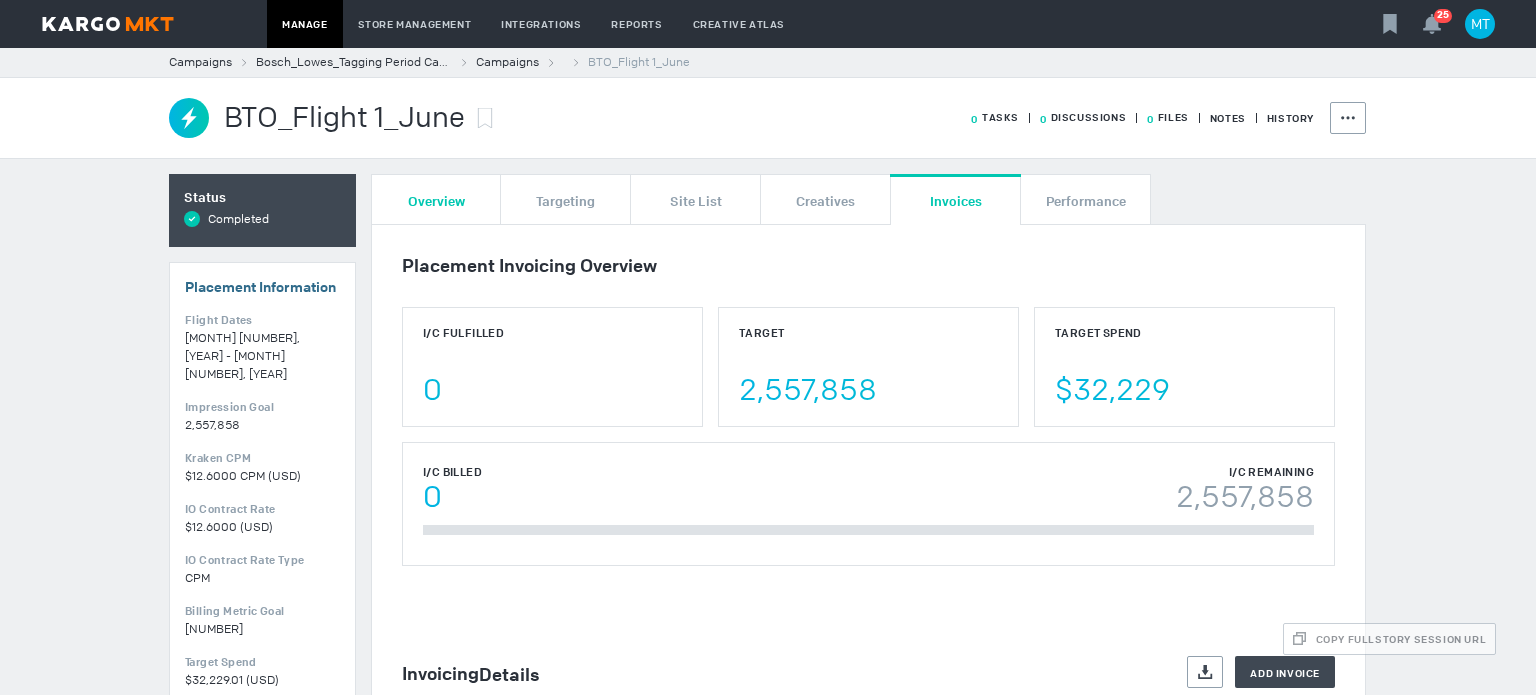 scroll, scrollTop: 0, scrollLeft: 0, axis: both 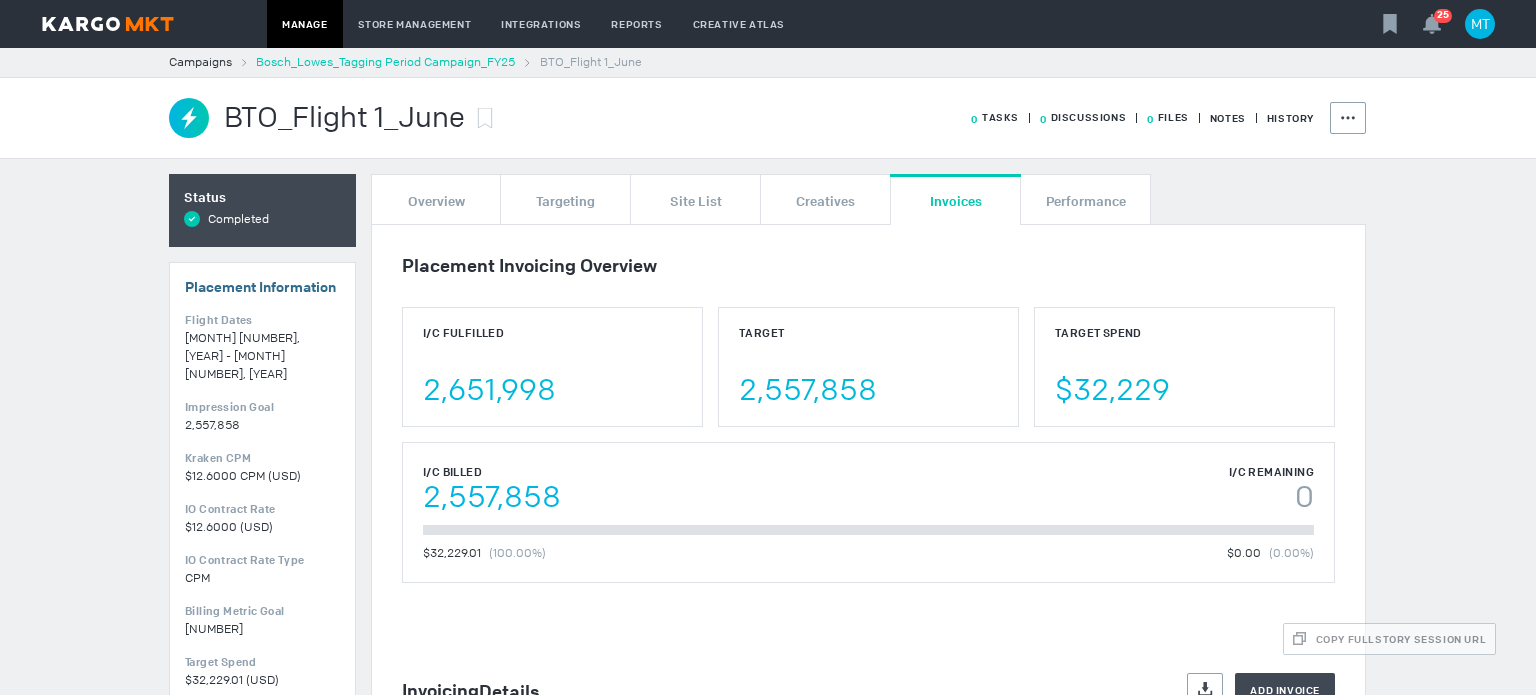 click on "Bosch_Lowes_Tagging Period Campaign_FY25" at bounding box center [385, 62] 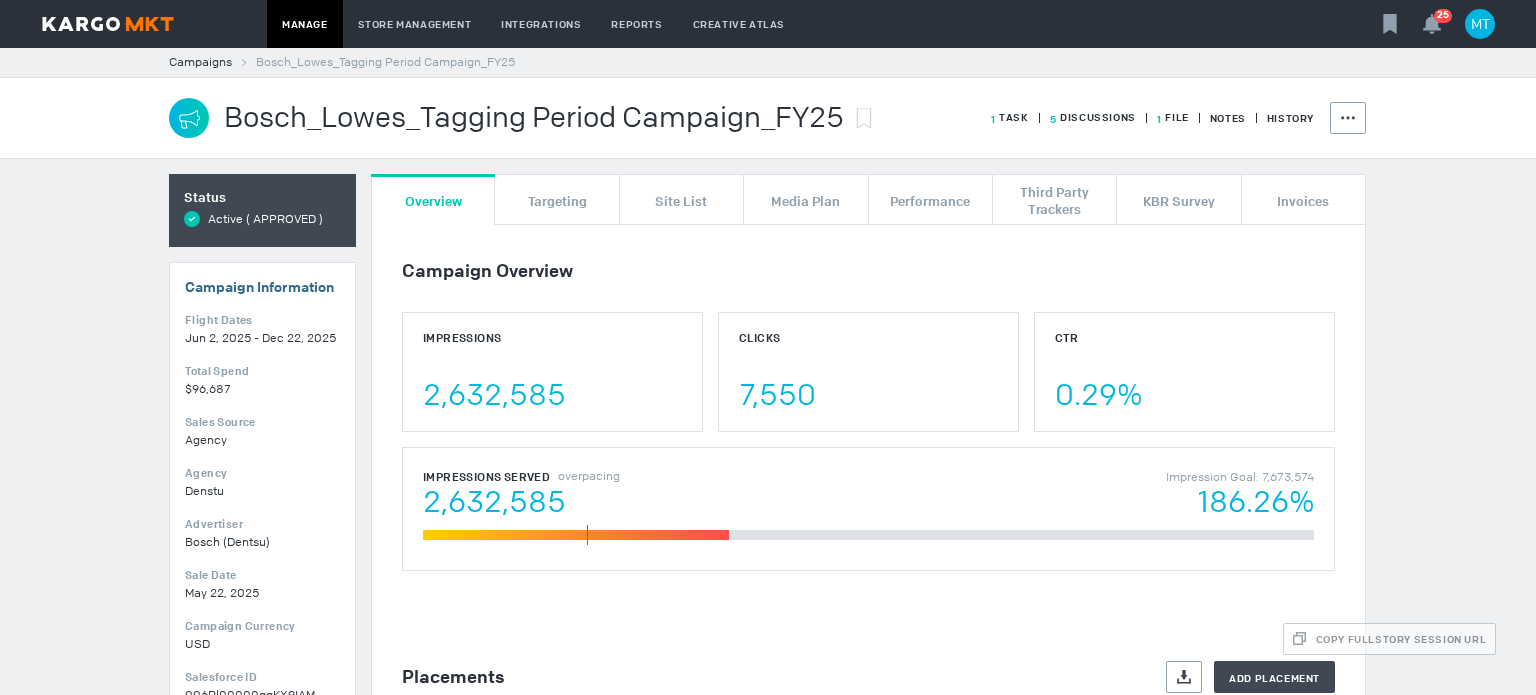 click on "1 File" at bounding box center [1010, 117] 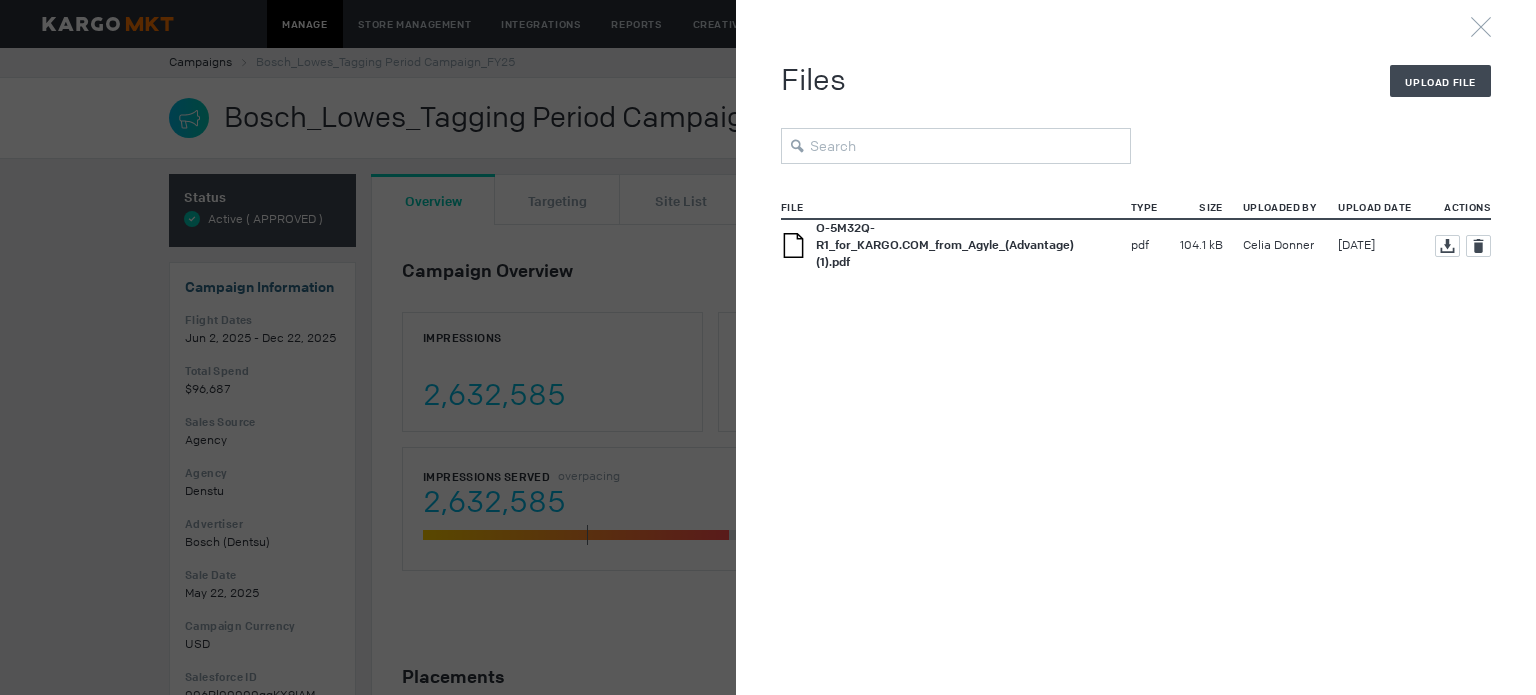 click on "O-5M32Q-R1_for_KARGO.COM_from_Agyle_(Advantage) (1).pdf" at bounding box center (945, 245) 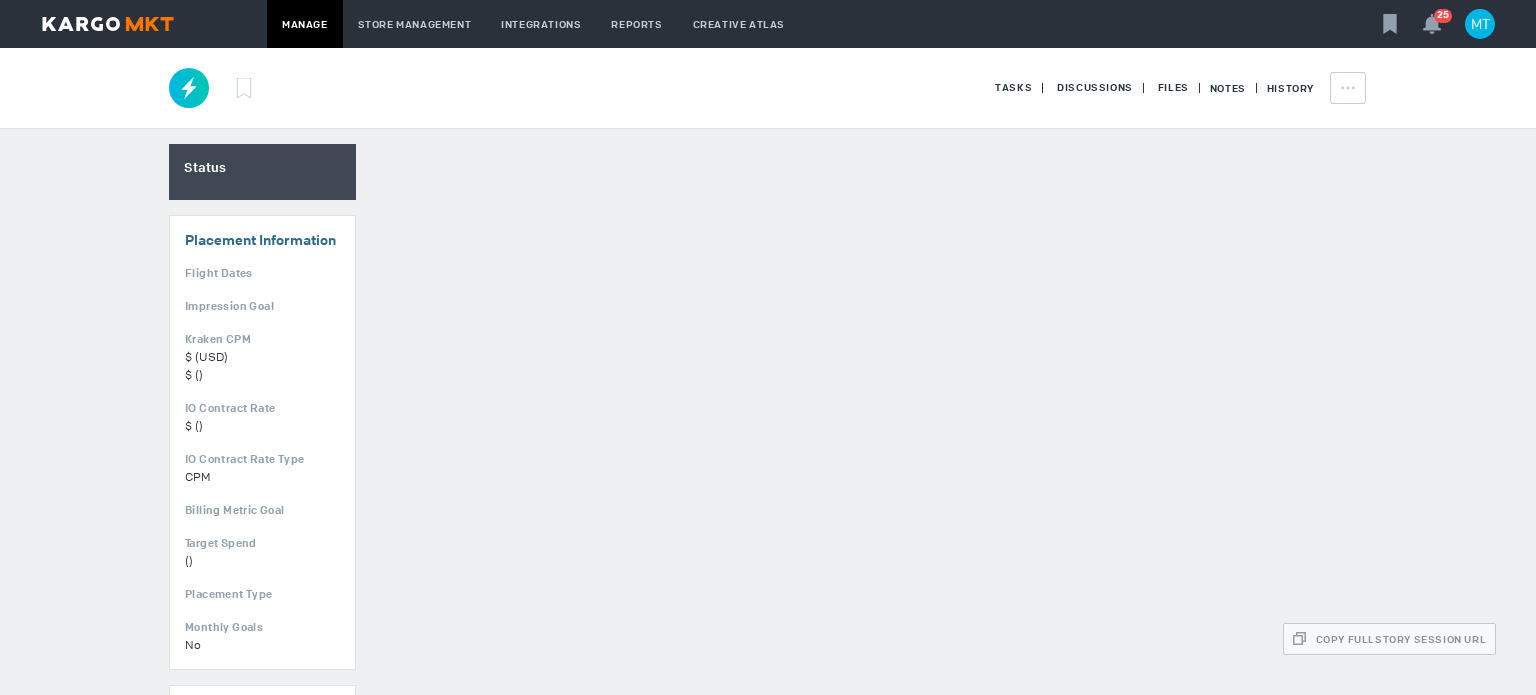 scroll, scrollTop: 0, scrollLeft: 0, axis: both 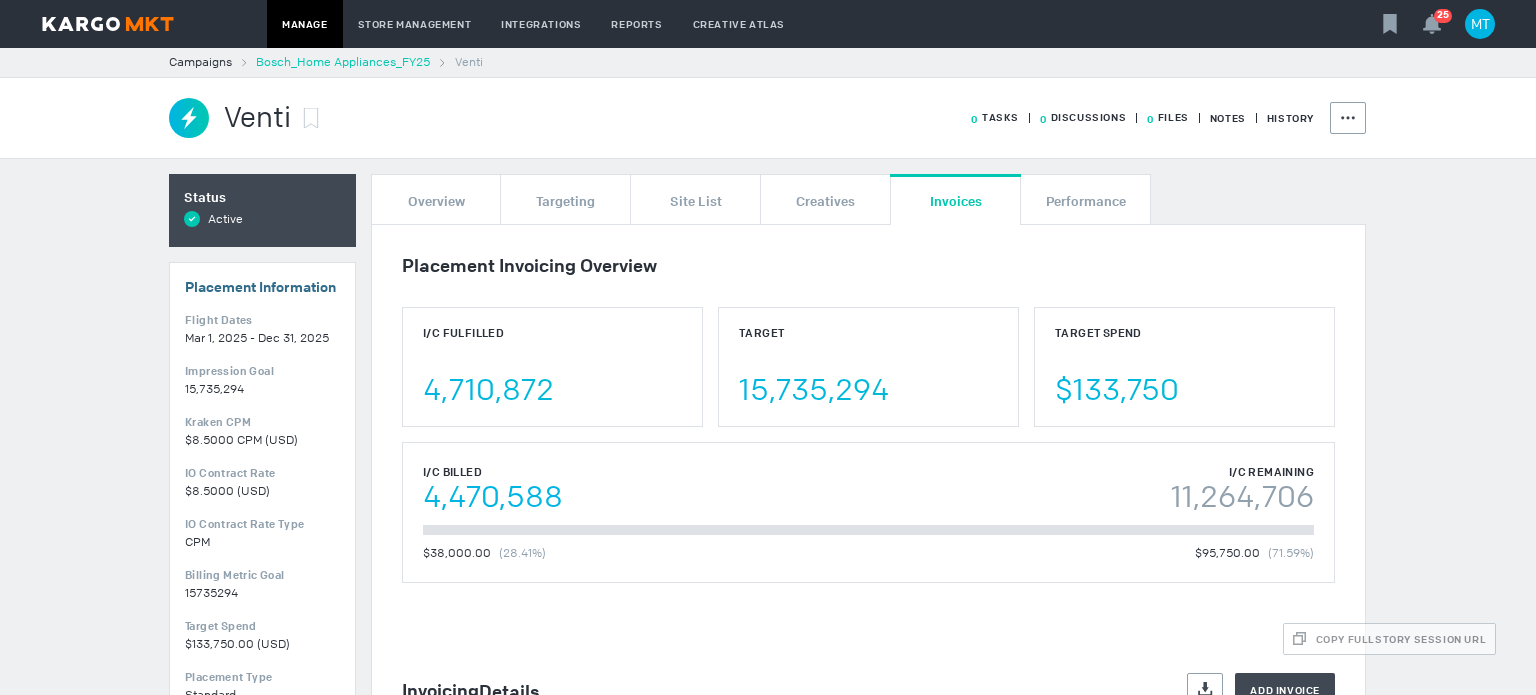 click on "Bosch_Home Appliances_FY25" at bounding box center (343, 62) 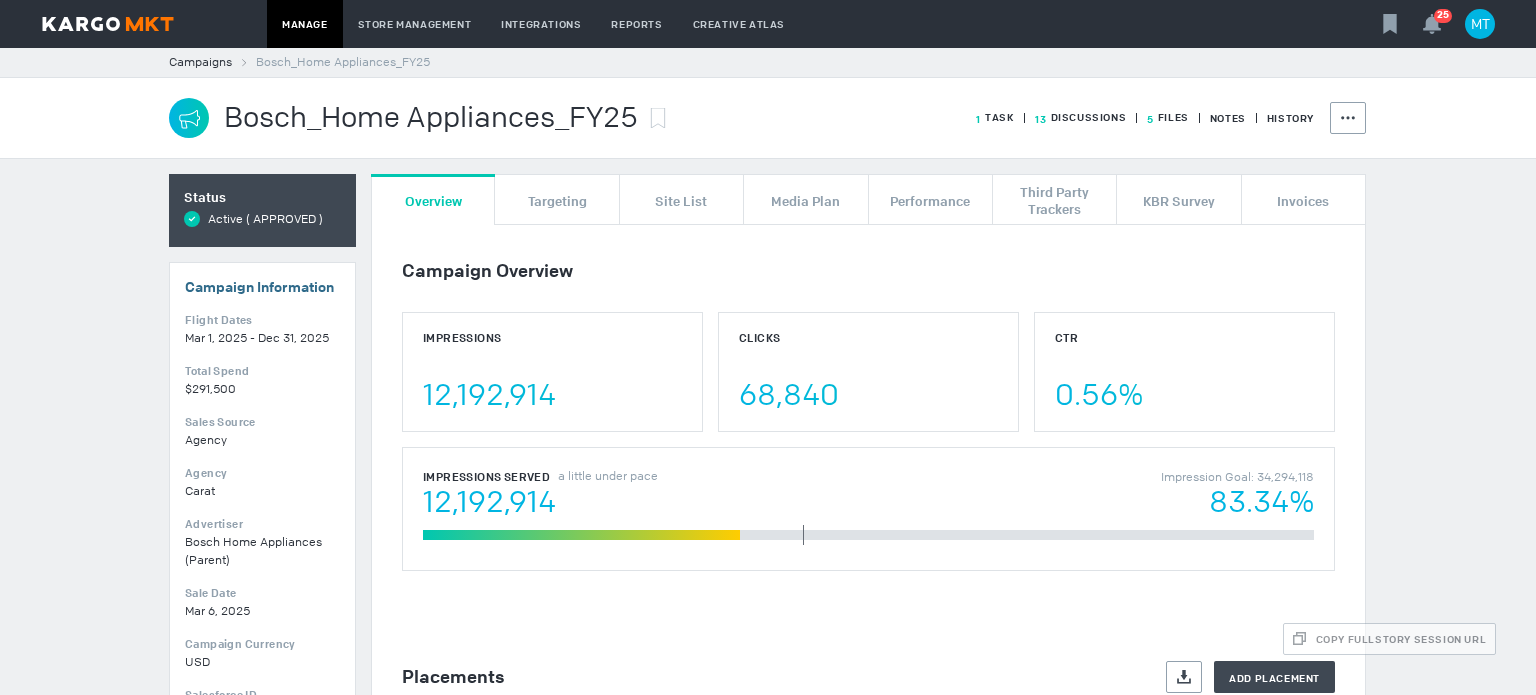 click on "5 Files" at bounding box center [995, 117] 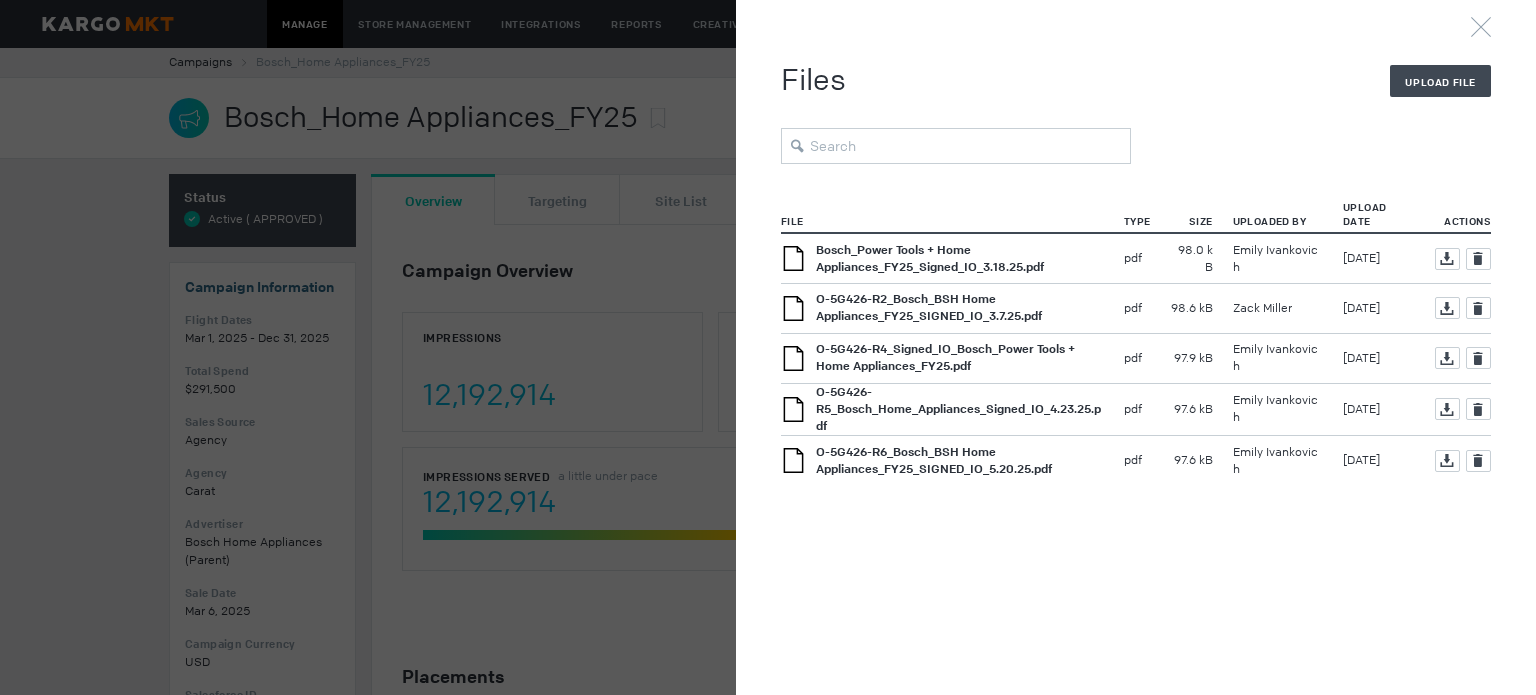 click on "O-5G426-R6_Bosch_BSH Home Appliances_FY25_SIGNED_IO_5.20.25.pdf" at bounding box center [930, 258] 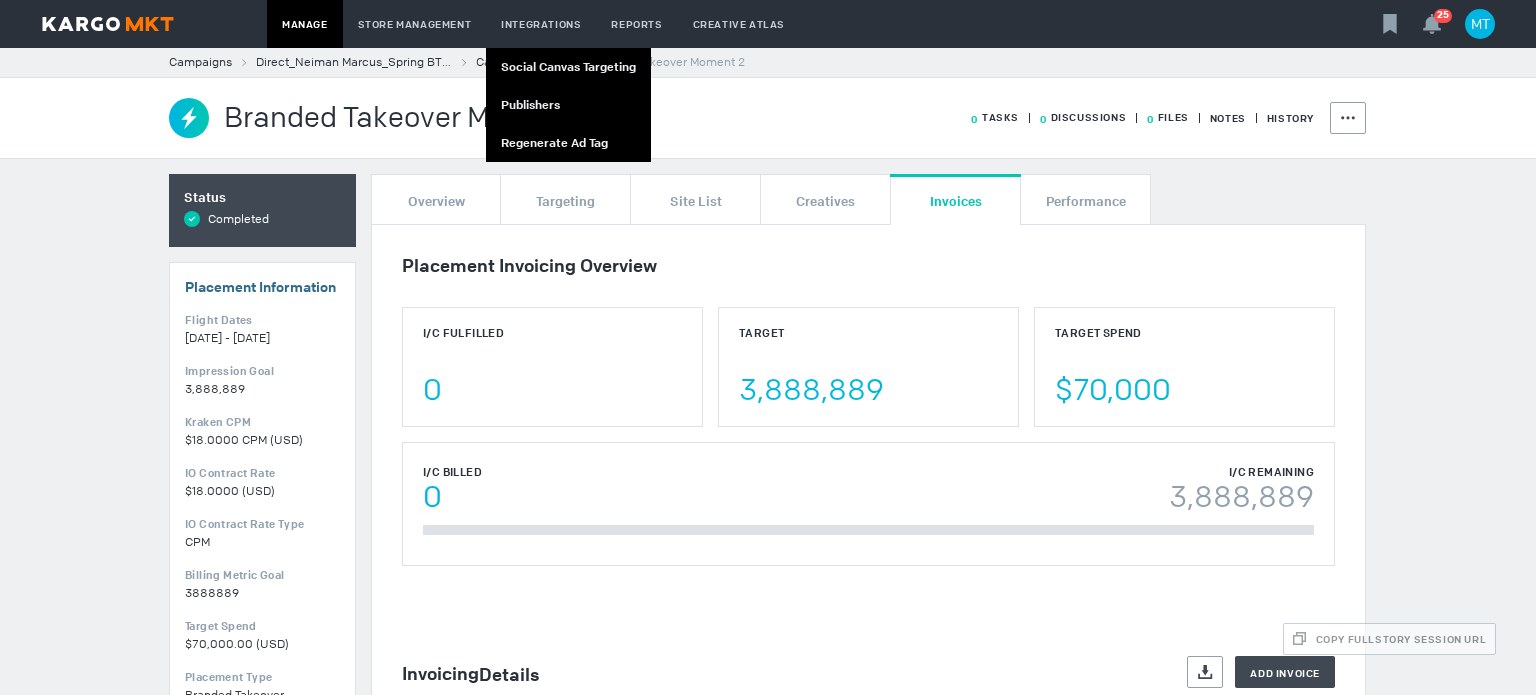 scroll, scrollTop: 0, scrollLeft: 0, axis: both 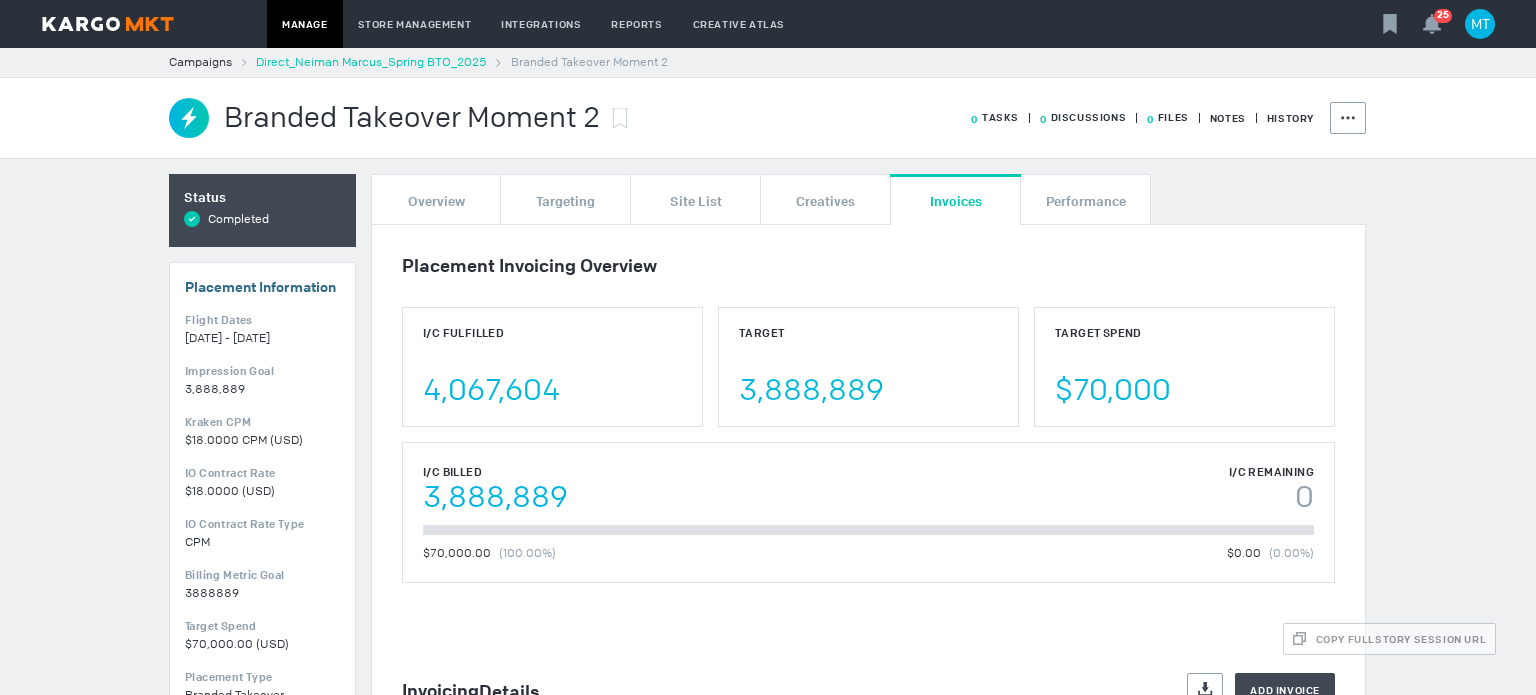 click on "Direct_Neiman Marcus_Spring BTO_2025" at bounding box center (371, 62) 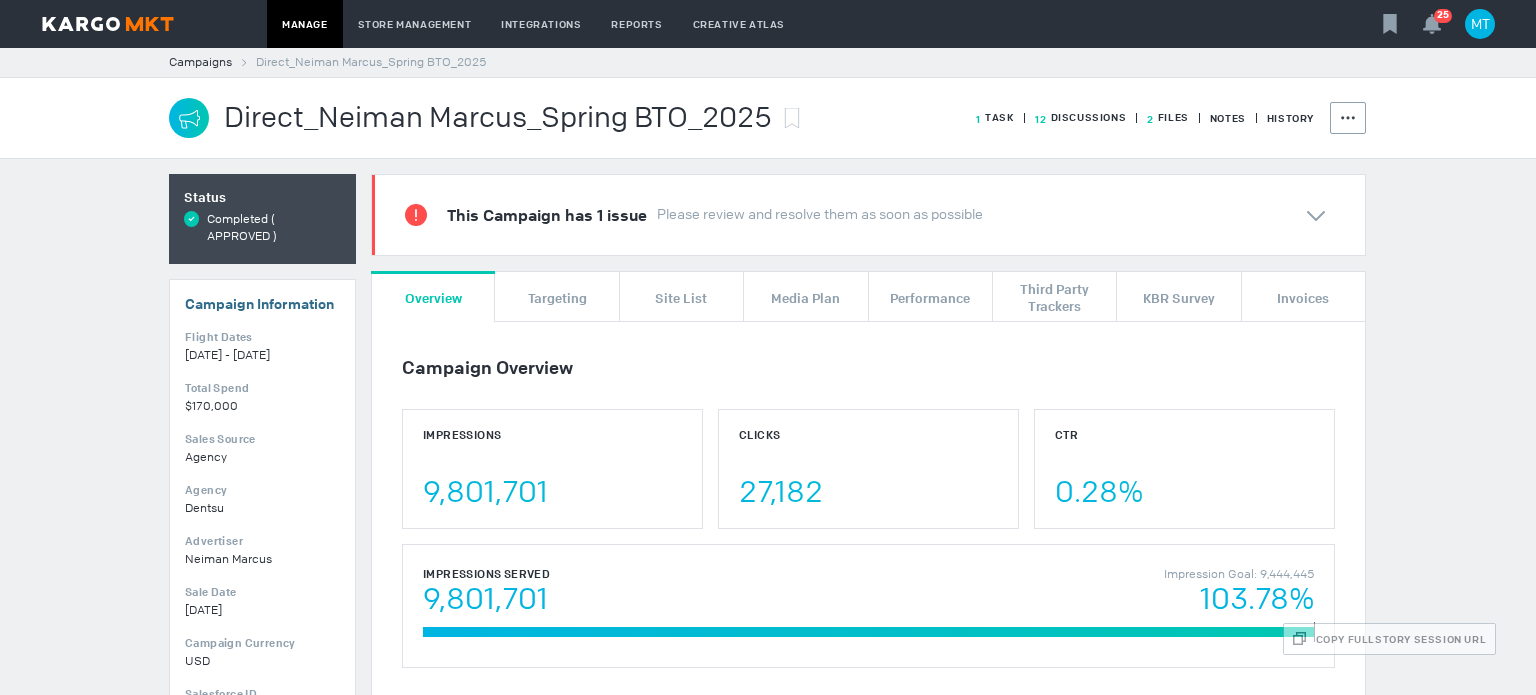 click on "2 Files" at bounding box center (995, 117) 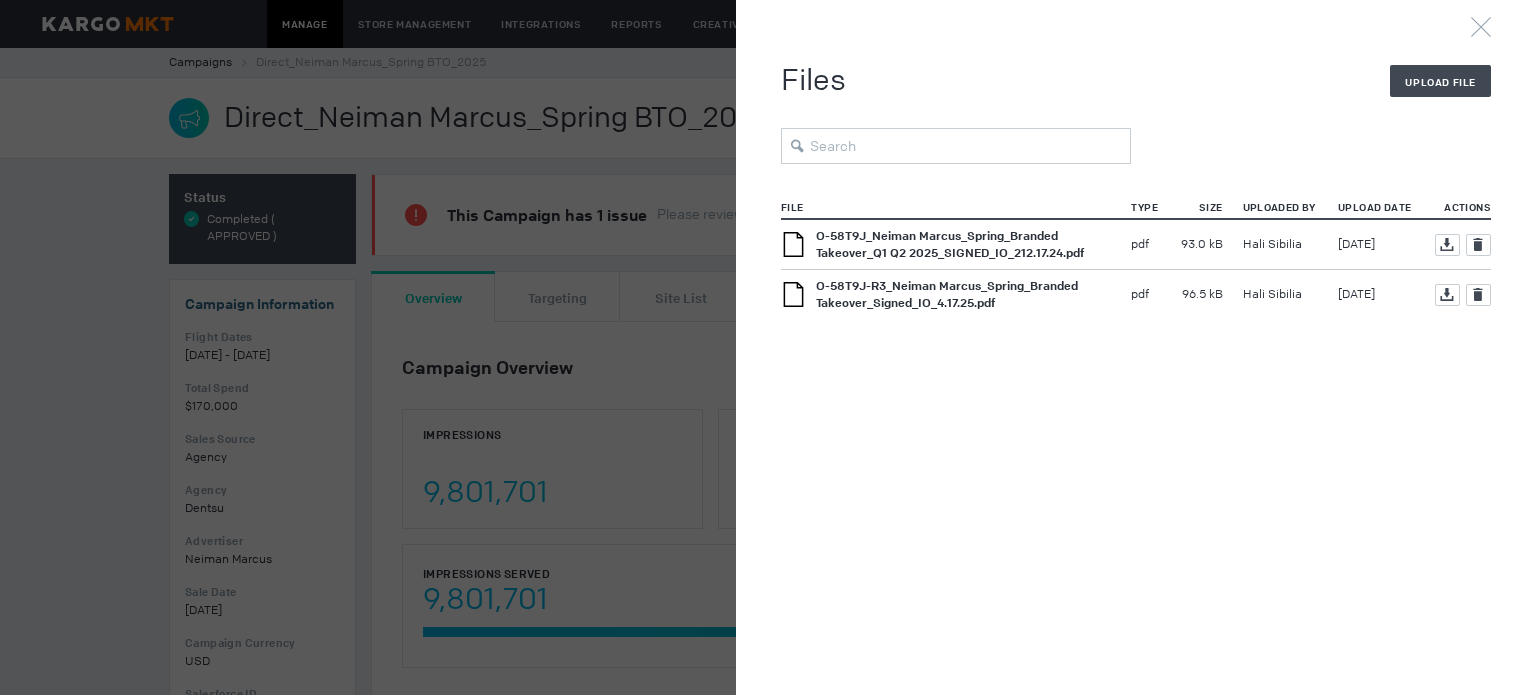 click on "O-58T9J-R3_Neiman Marcus_Spring_Branded Takeover_Signed_IO_4.17.25.pdf" at bounding box center (950, 244) 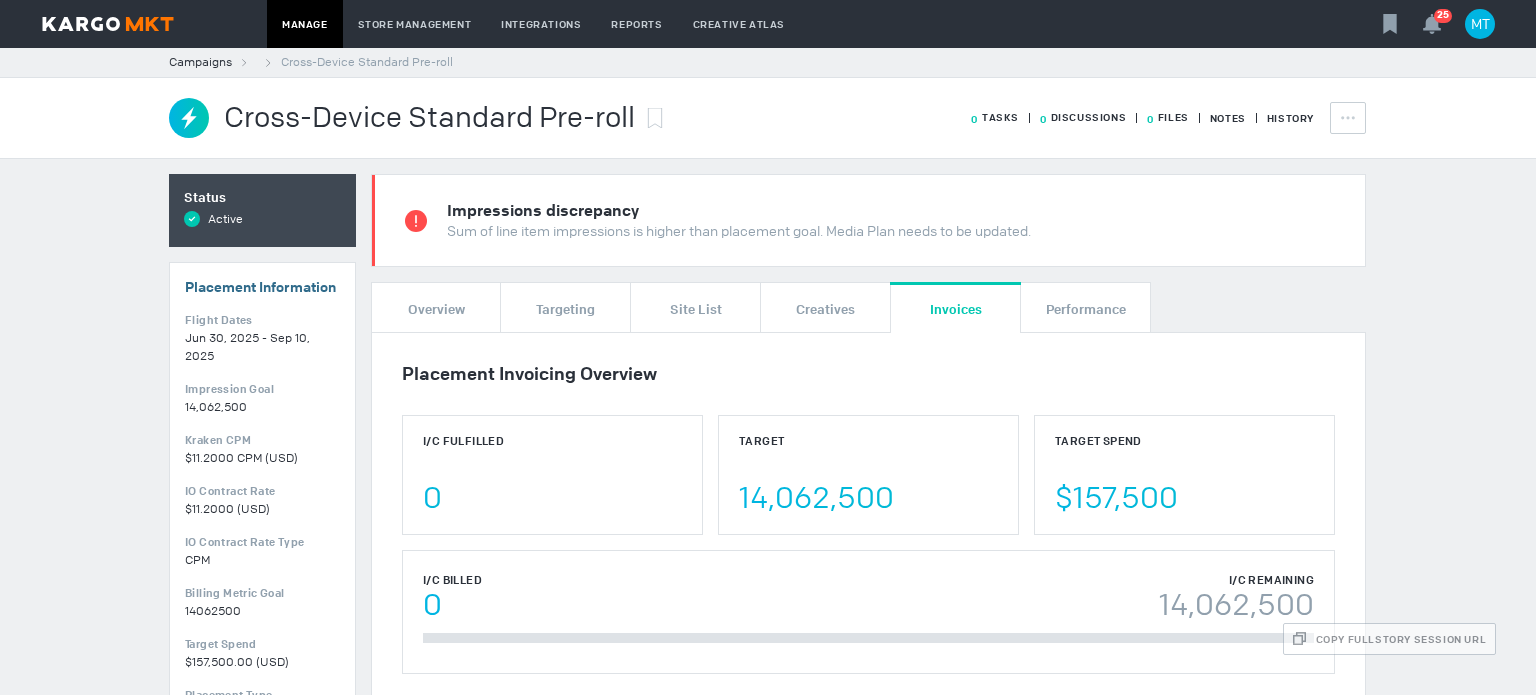 scroll, scrollTop: 0, scrollLeft: 0, axis: both 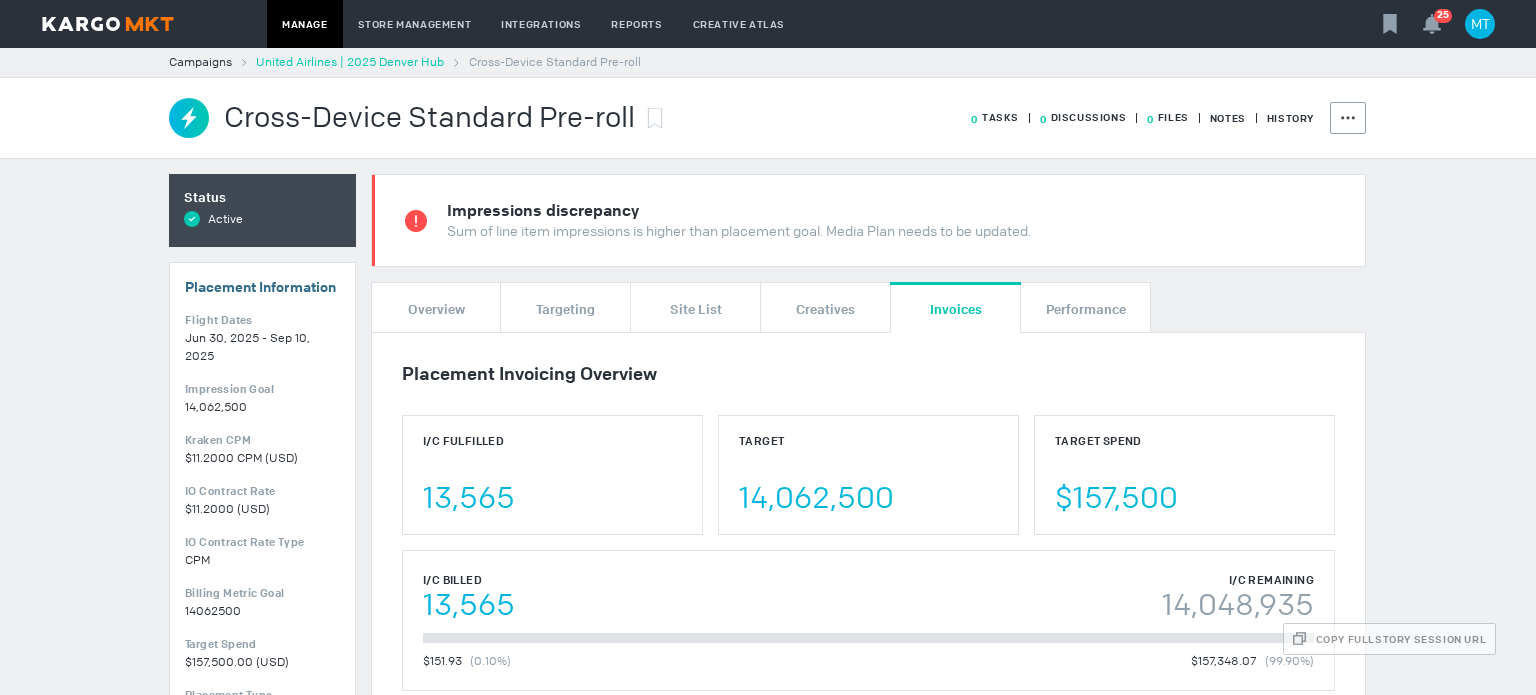 click on "United Airlines | 2025 Denver Hub" at bounding box center (350, 62) 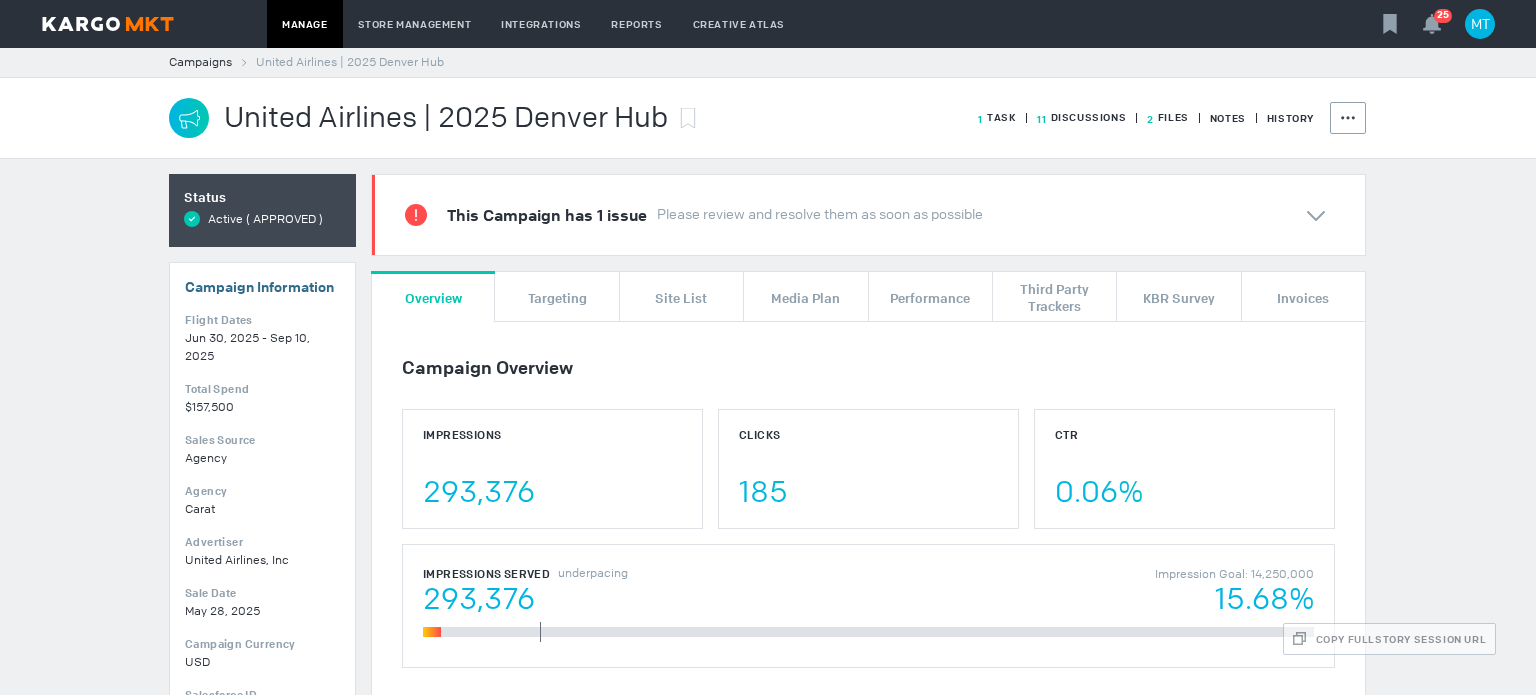click on "2 Files" at bounding box center [997, 117] 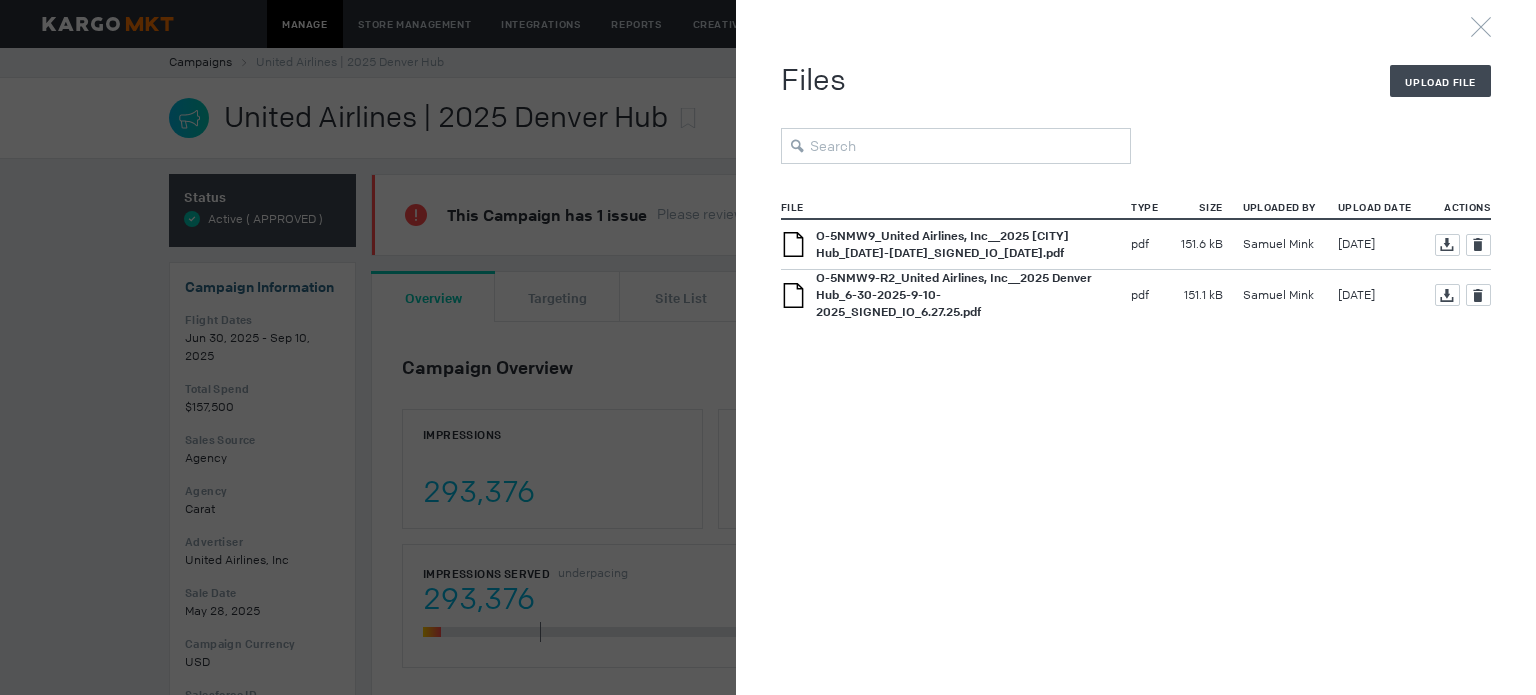 click on "O-5NMW9-R2_United Airlines, Inc__2025 Denver Hub_6-30-2025-9-10-2025_SIGNED_IO_6.27.25.pdf" at bounding box center [942, 244] 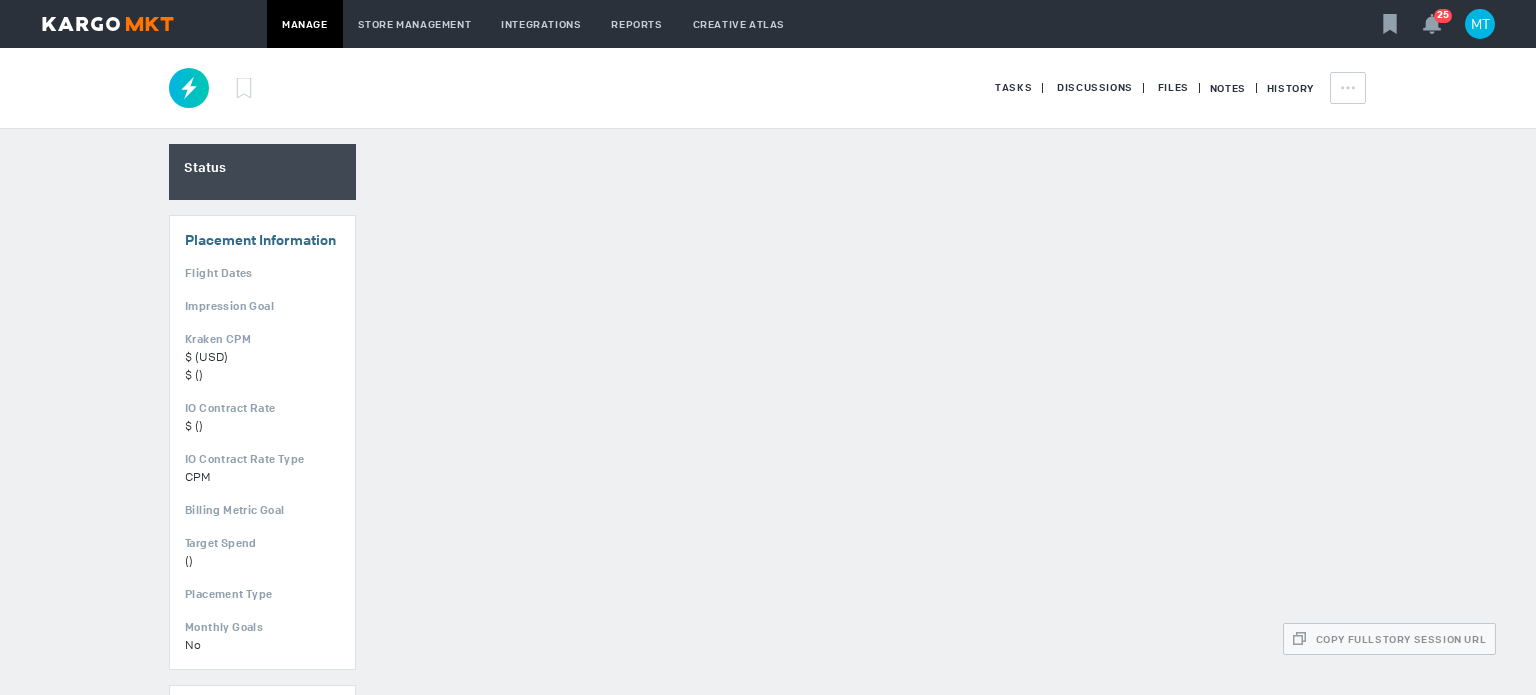 scroll, scrollTop: 0, scrollLeft: 0, axis: both 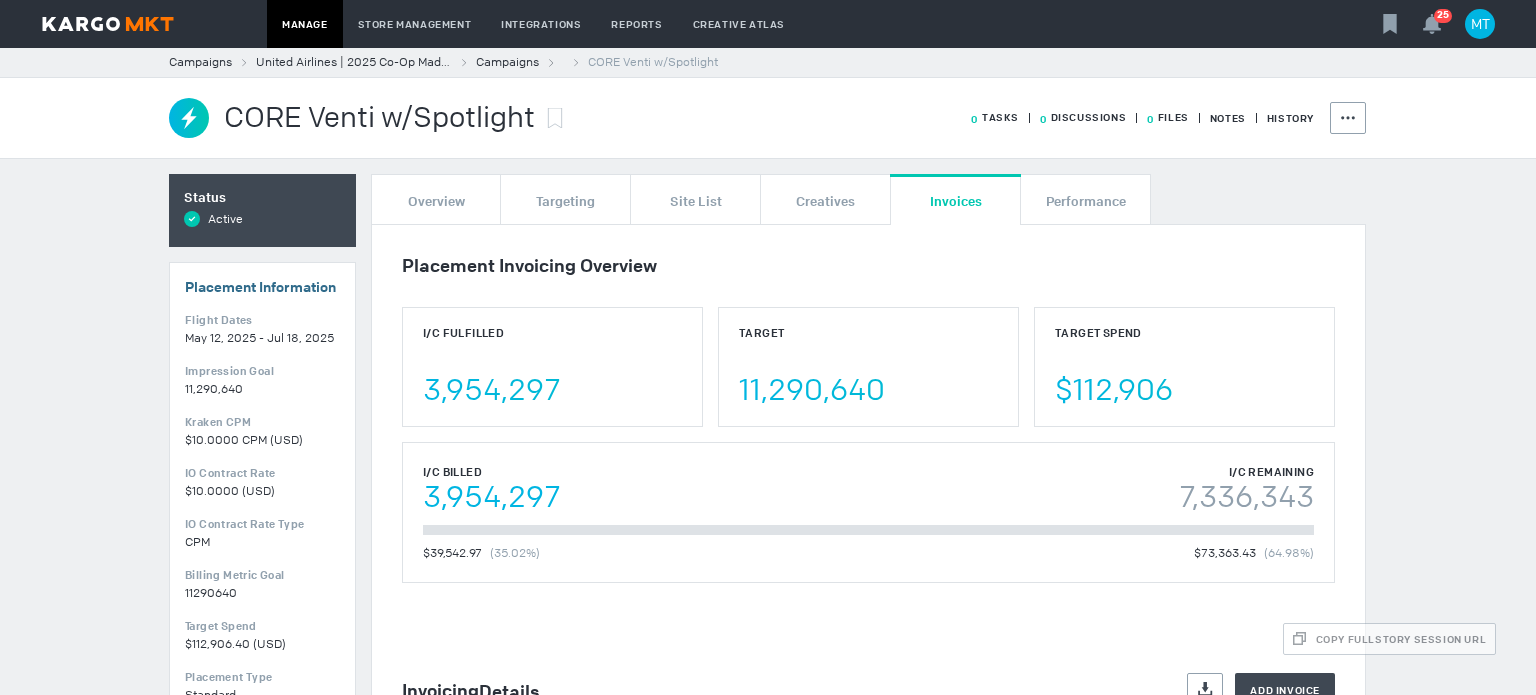 click on "United Airlines | 2025 Co-Op Madeira Campaign" at bounding box center (354, 62) 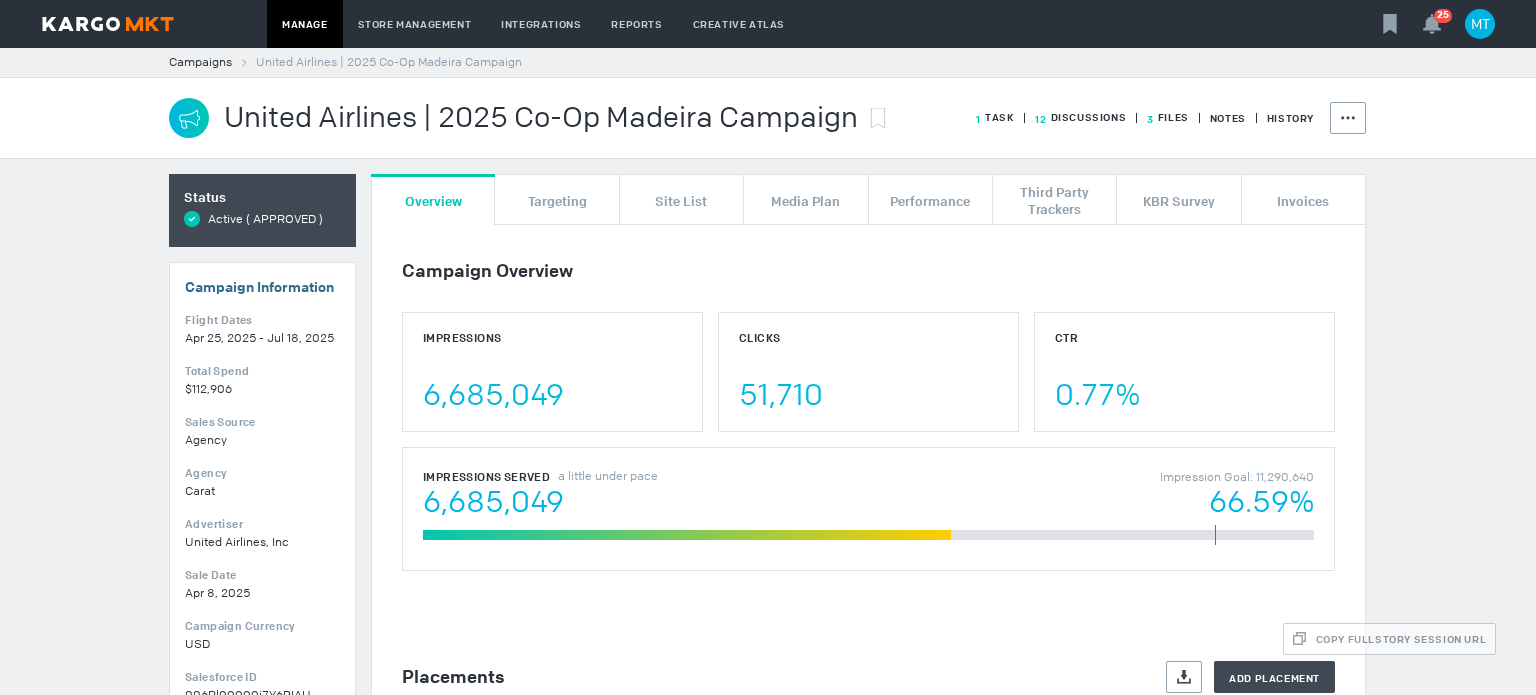 click on "3 Files" at bounding box center (995, 117) 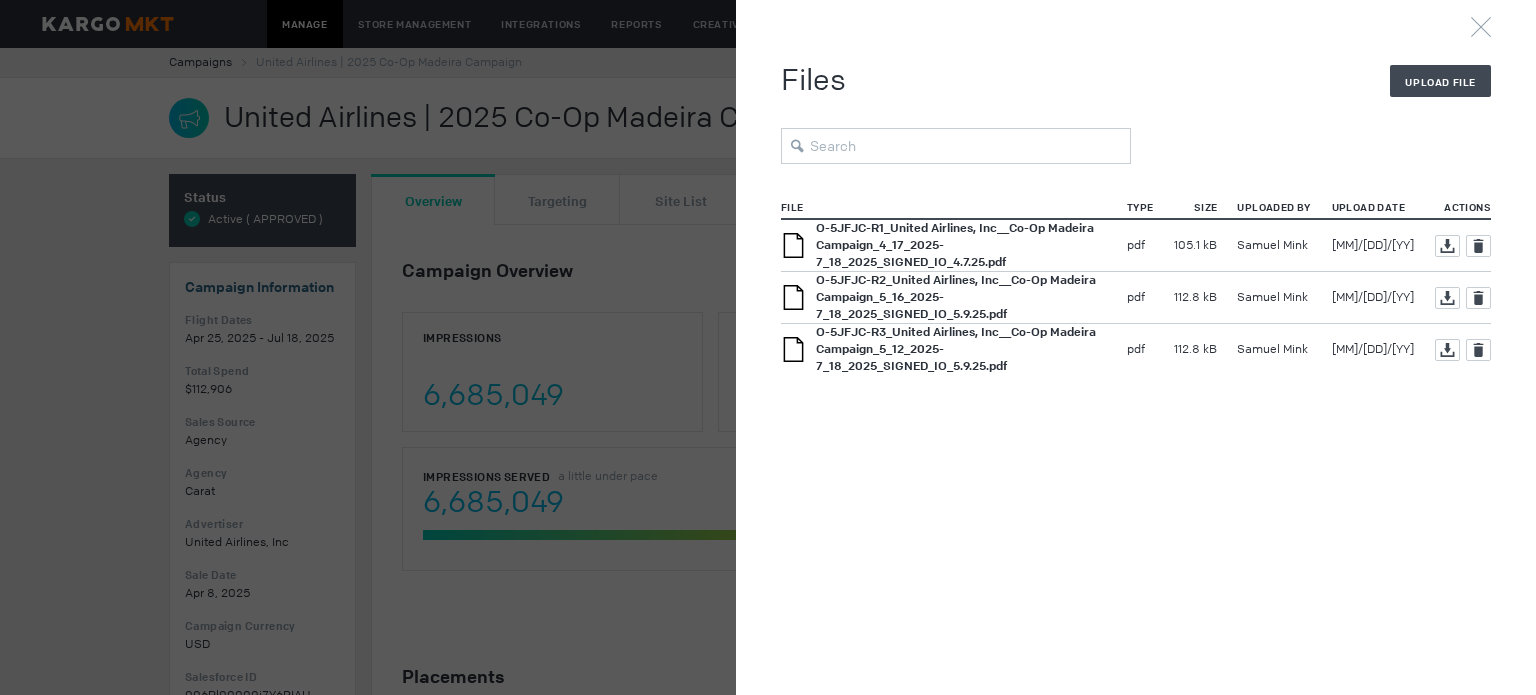 click on "O-5JFJC-R3_United Airlines, Inc__Co-Op Madeira Campaign_5_12_2025-7_18_2025_SIGNED_IO_5.9.25.pdf" at bounding box center (955, 245) 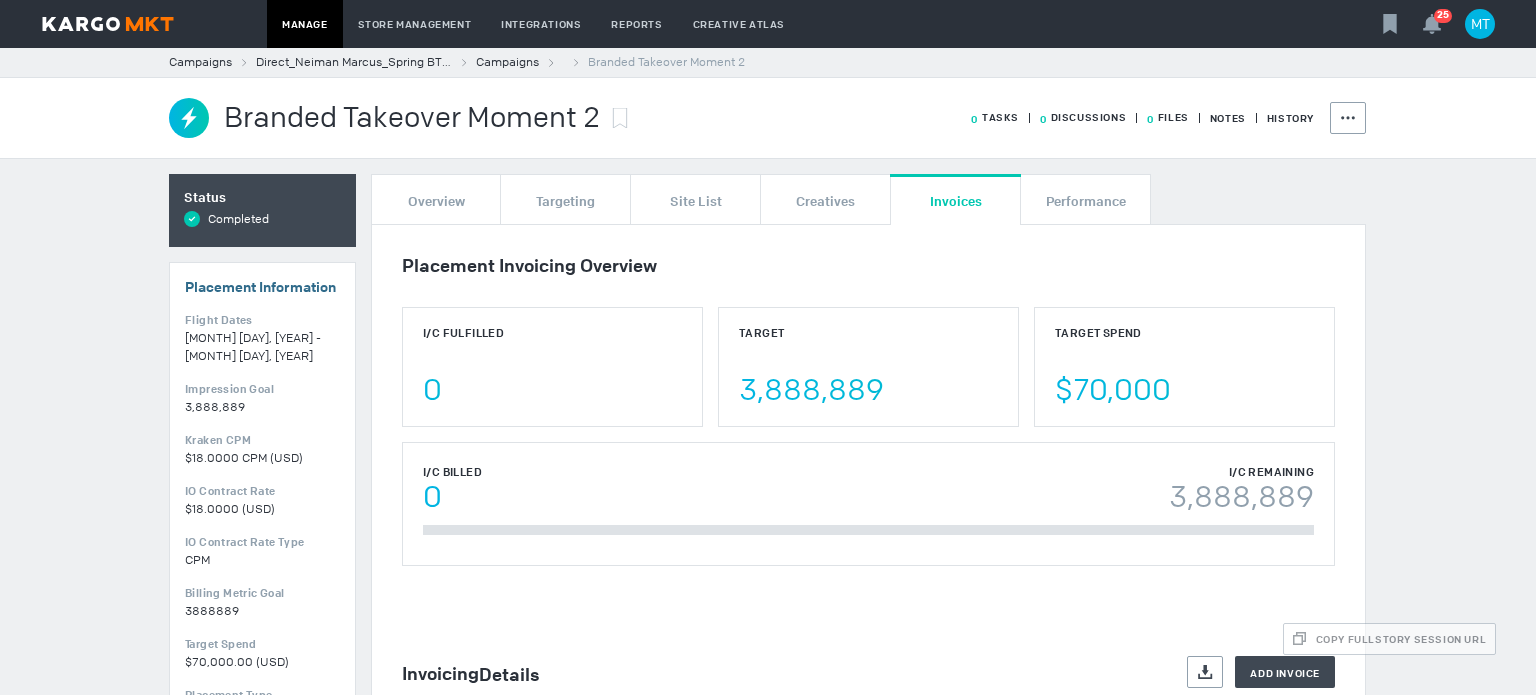 scroll, scrollTop: 0, scrollLeft: 0, axis: both 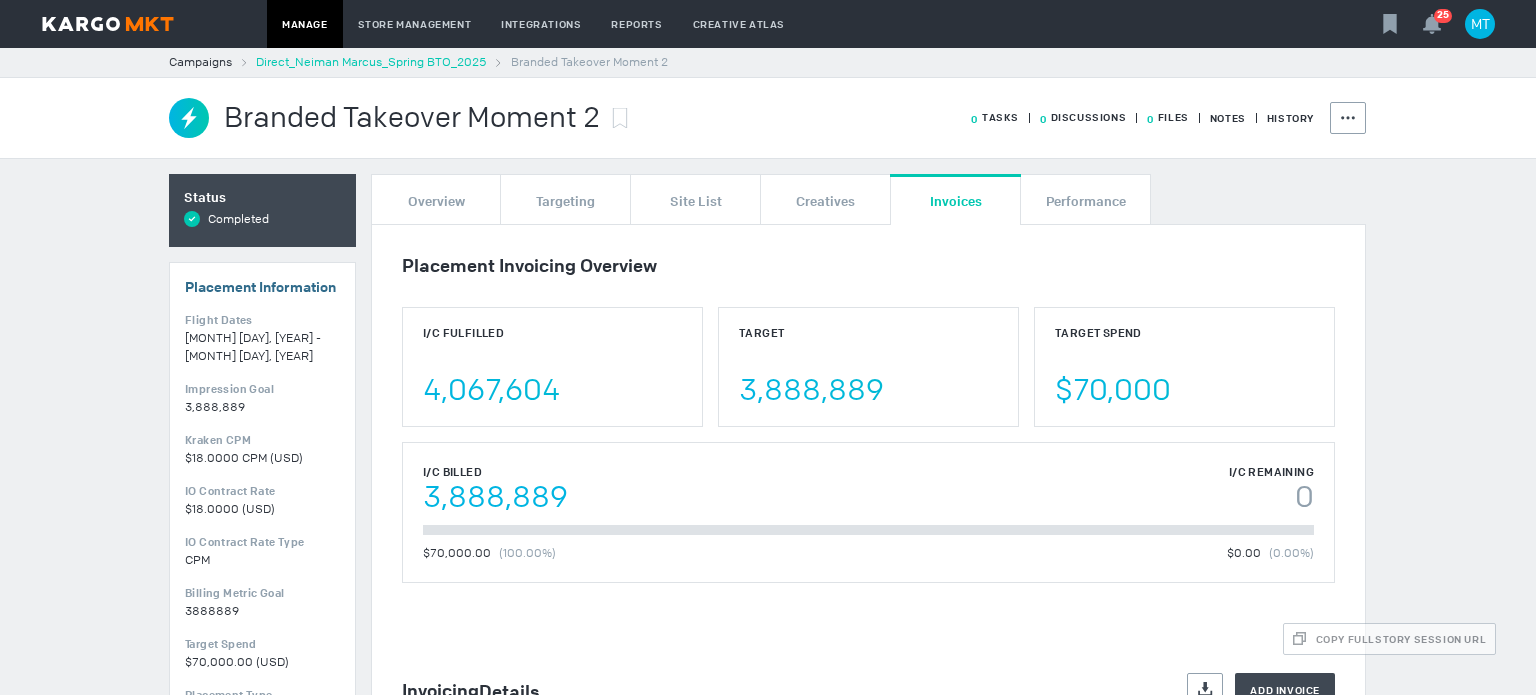 click on "Direct_Neiman Marcus_Spring BTO_2025" at bounding box center [371, 62] 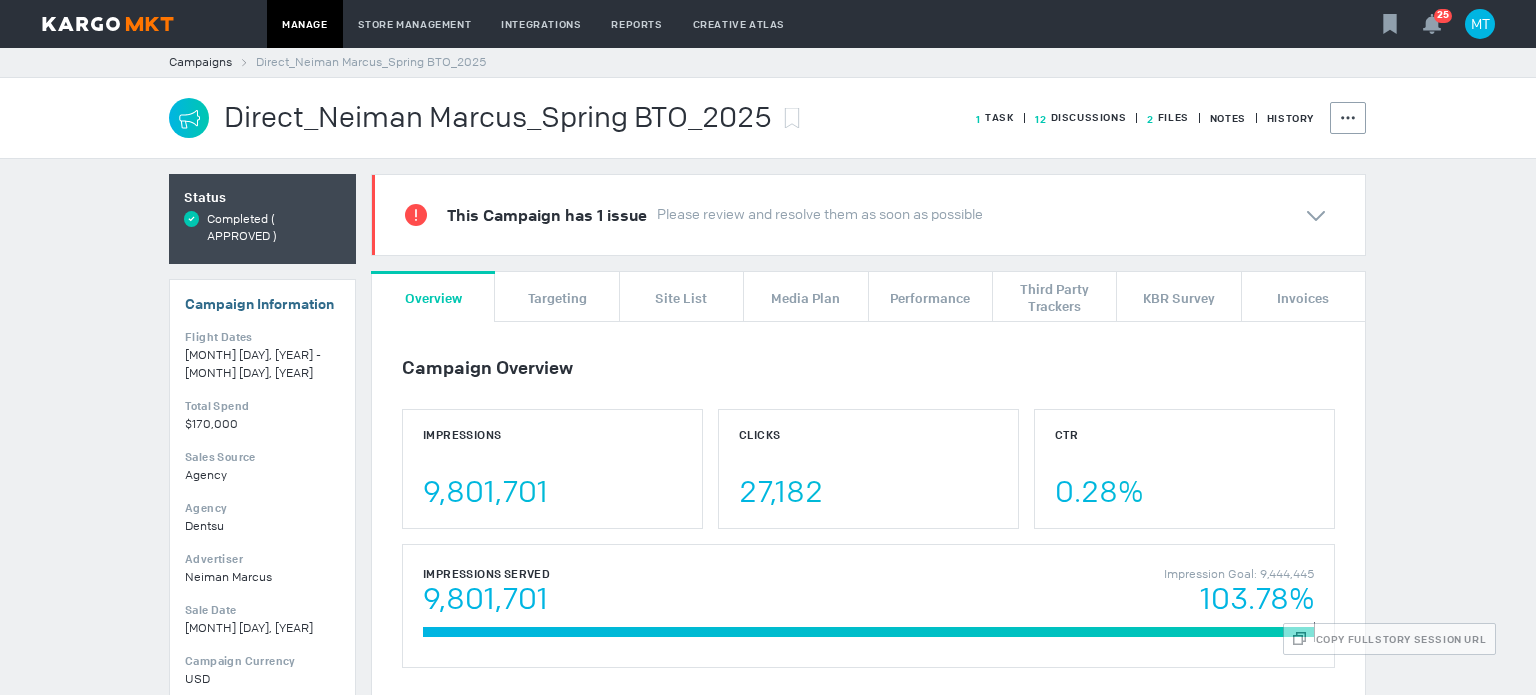 click on "2 Files" at bounding box center [995, 117] 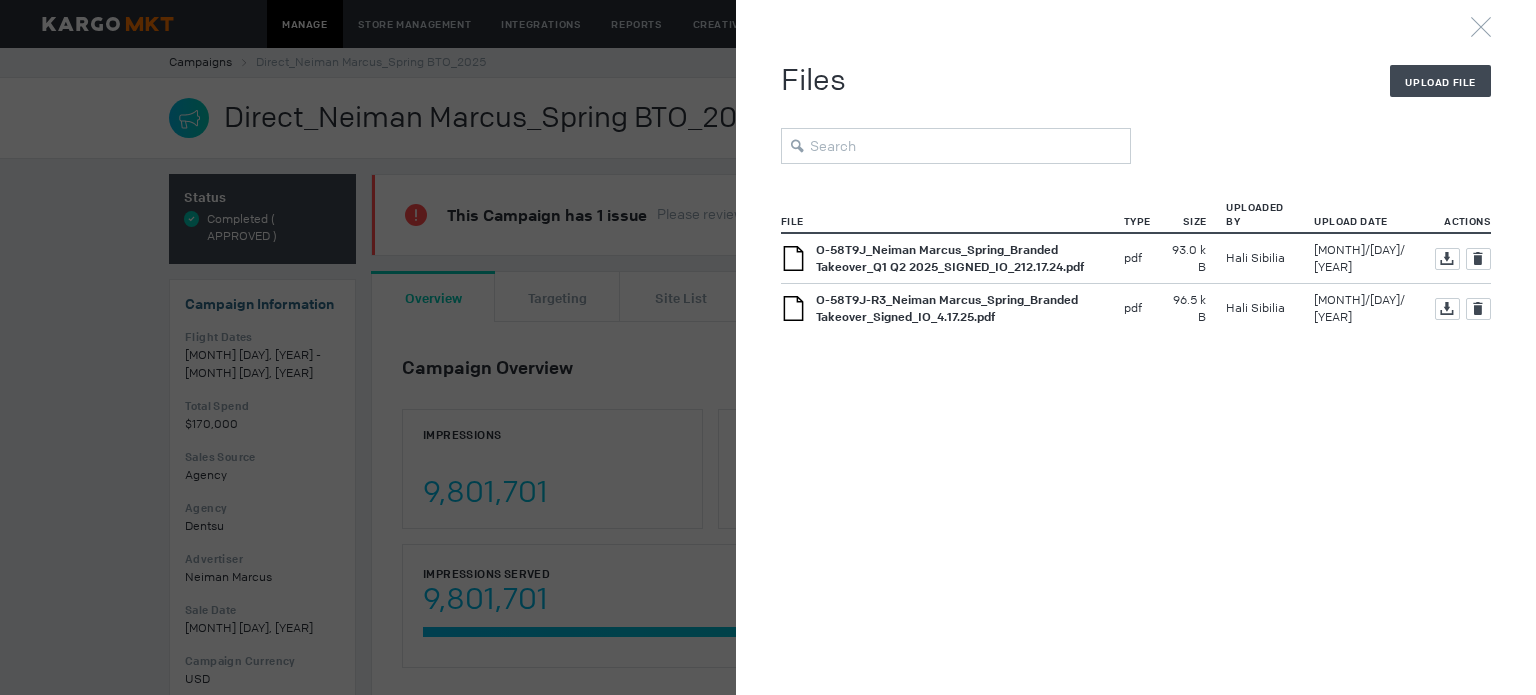 click on "O-58T9J_Neiman Marcus_Spring_Branded Takeover_Q1 Q2 2025_SIGNED_IO_212.17.24.pdf" at bounding box center (950, 258) 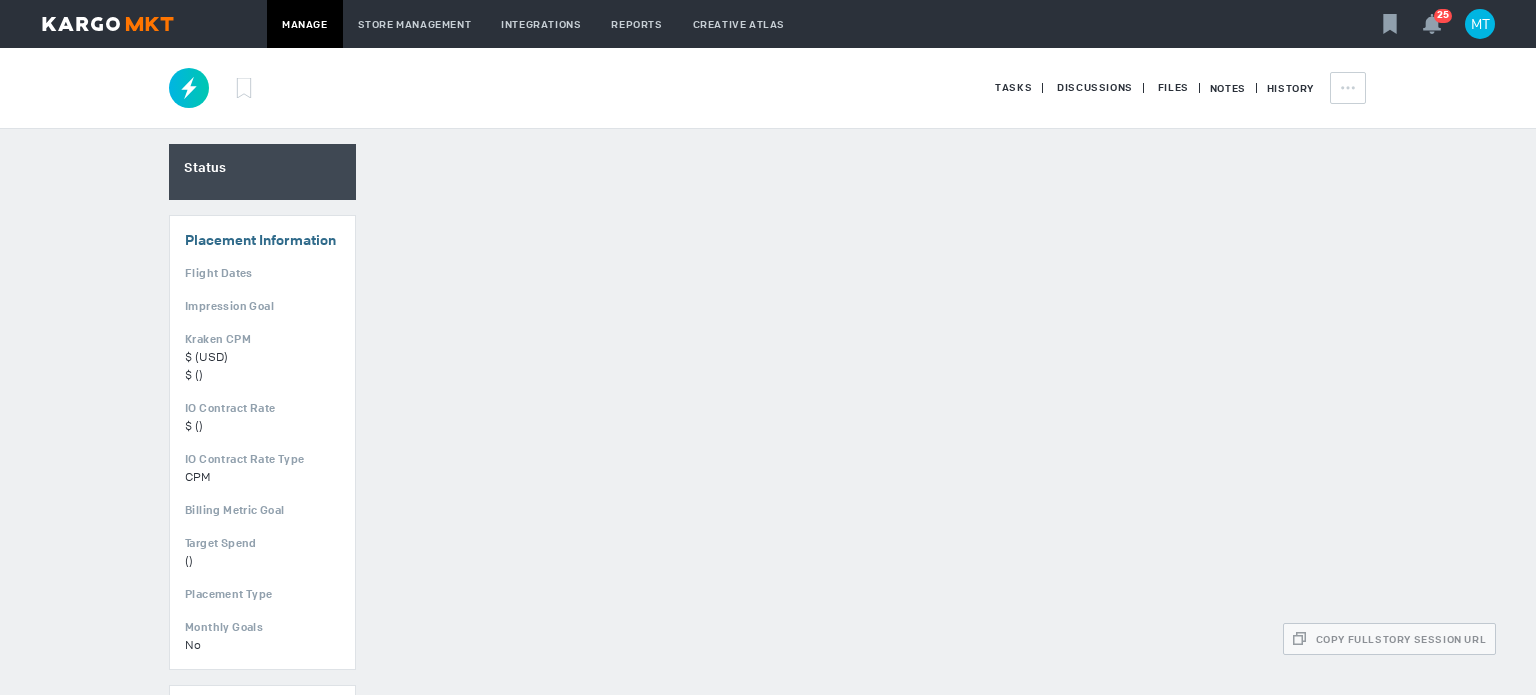 scroll, scrollTop: 0, scrollLeft: 0, axis: both 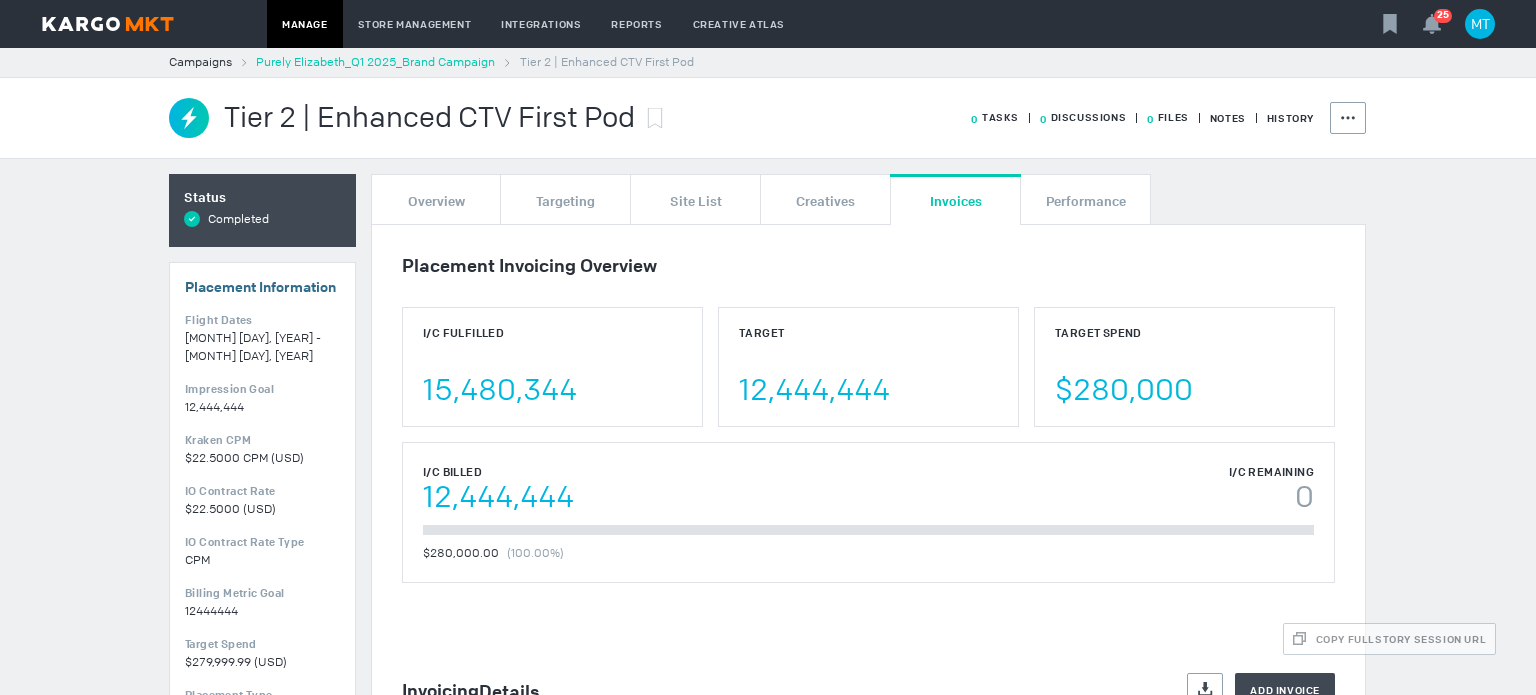 click on "Purely Elizabeth_Q1 2025_Brand Campaign" at bounding box center (375, 62) 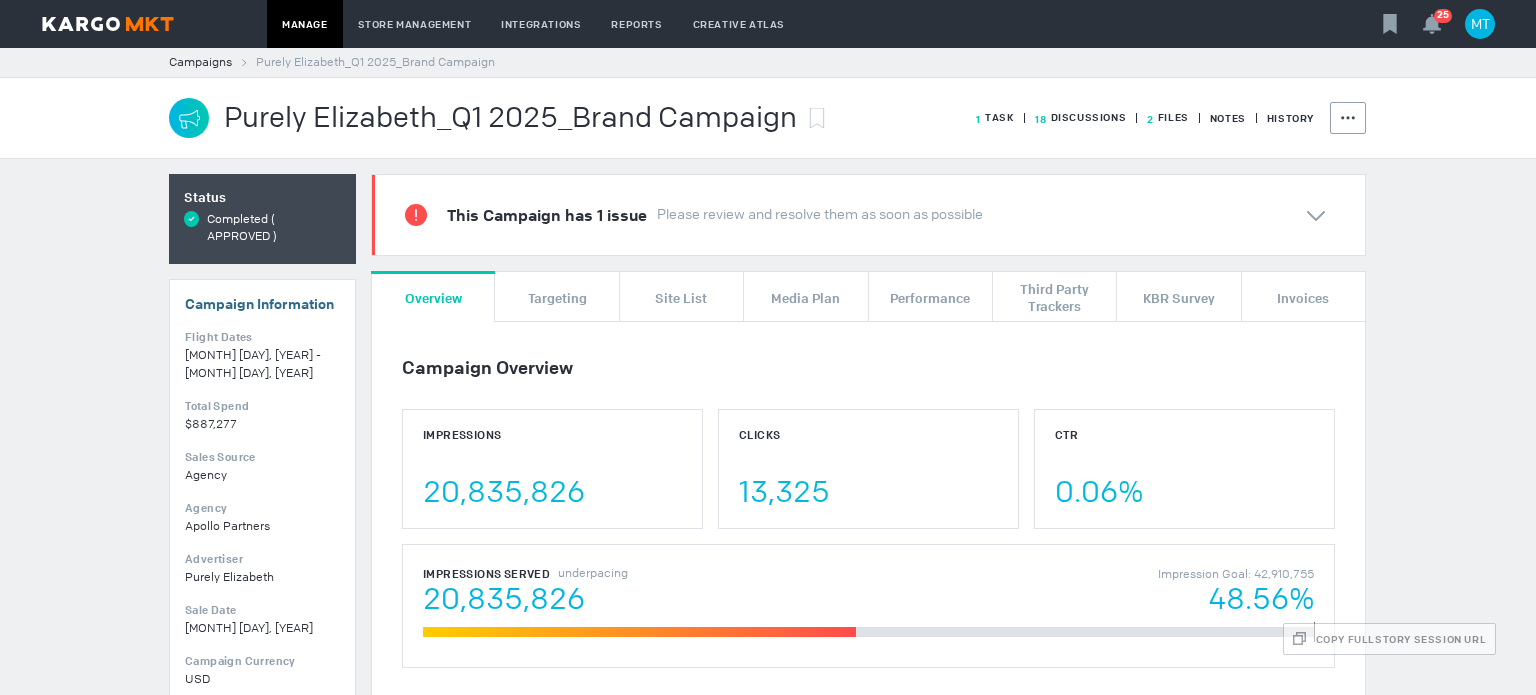scroll, scrollTop: 466, scrollLeft: 0, axis: vertical 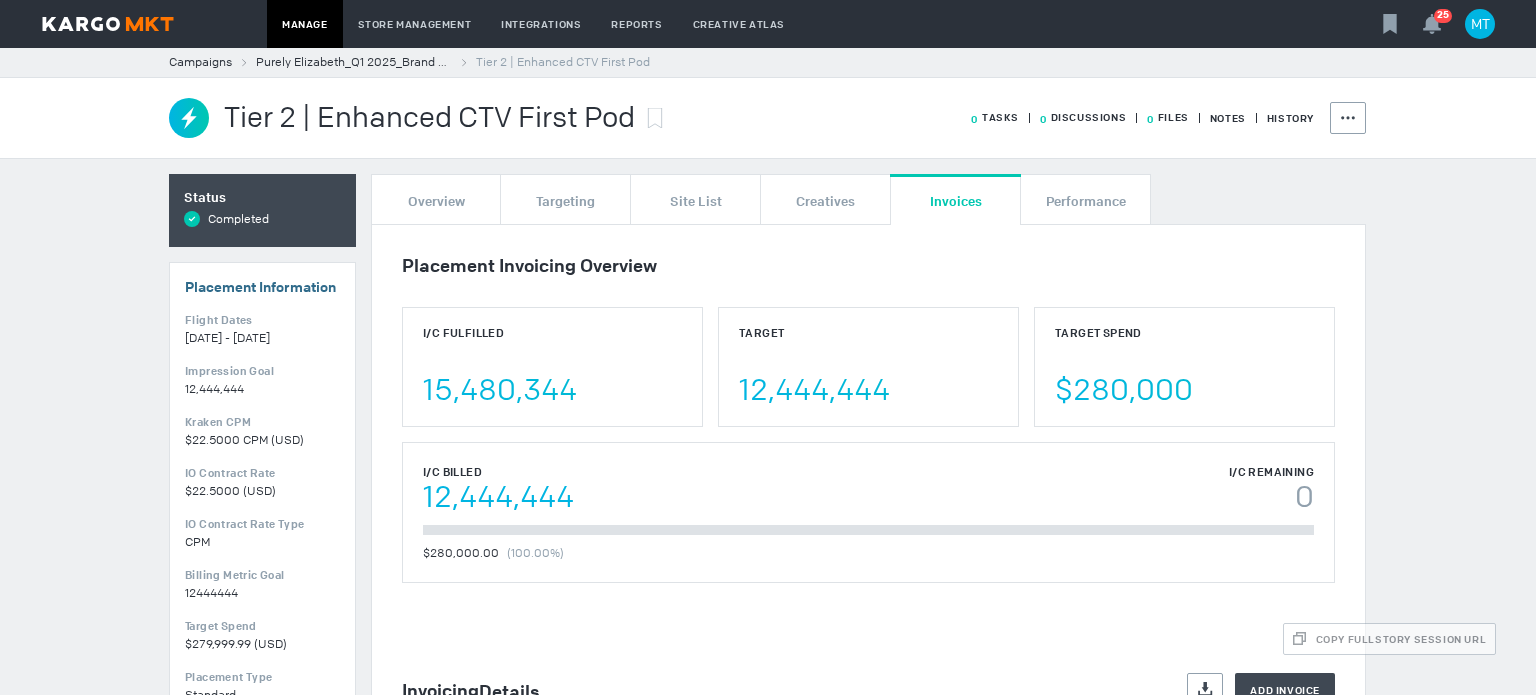 click on "Campaigns Purely [FIRST] [LAST]_Q1 2025_Brand Campaign Tier 2 | Enhanced CTV First Pod Tier 2 | Enhanced CTV First Pod 0 Tasks 0 Discussions 0 Files Notes History   Actions Campaigns Purely [FIRST] [LAST]_Q1 2025_Brand Campaign Tier 2 | Enhanced CTV First Pod Tier 2 | Enhanced CTV First Pod 0 Tasks 0 Discussions 0 Files Notes History   Actions Status Synced All line items are synced with the Ad Server Completed Placement Information Edit Flight Dates [DATE] - [DATE] Impression Goal 12,444,444  Kraken CPM $22.5000 CPM (USD) % Viewability CPM Equivalent $22.50 CPM IO Contract Rate $22.5000 (USD) IO Contract Rate Type CPM Billing Metric Goal 12444444 Target Spend $279,999.99 (USD) Placement Type Standard Monthly Goals No Targeting Edit Notes KPI Goals Edit Notes Team Edit EI   [FIRST] [LAST]  HS   [FIRST] [LAST]  PW   [FIRST] [LAST]  0 line items failed to push Line Item Error This Placement has 0 issues Please review and resolve them as soon as possible You have 0 tasks due Overview Targeting Site List Invoices" at bounding box center [768, 371] 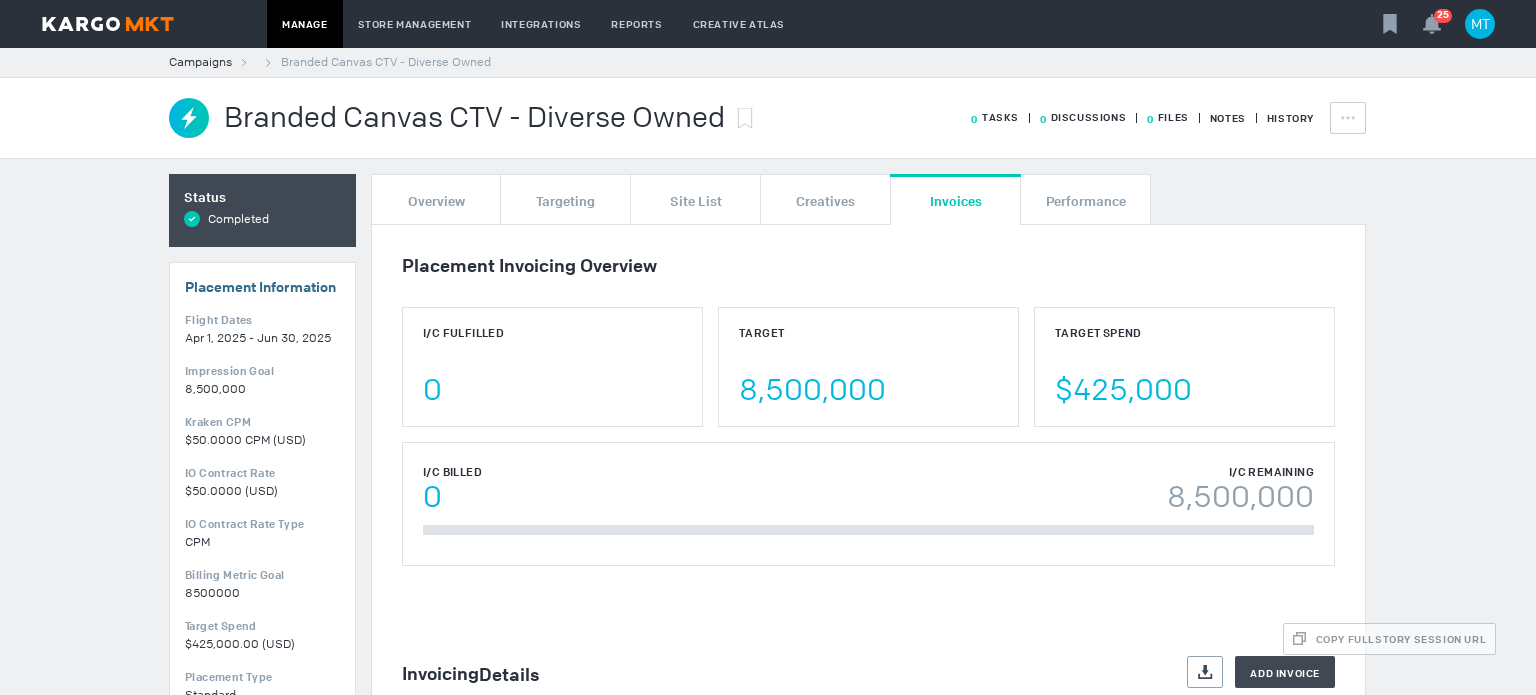 scroll, scrollTop: 0, scrollLeft: 0, axis: both 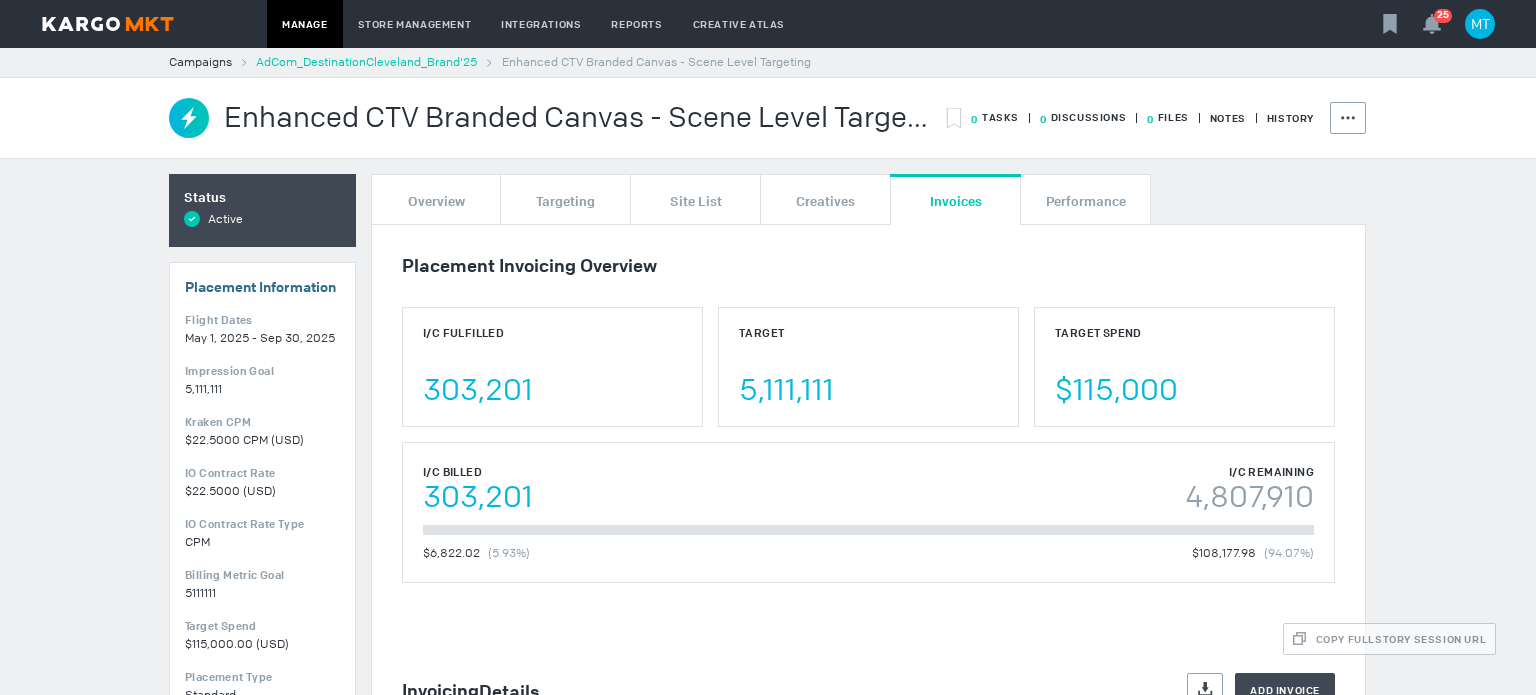 click on "AdCom_DestinationCleveland_Brand'25" at bounding box center (366, 62) 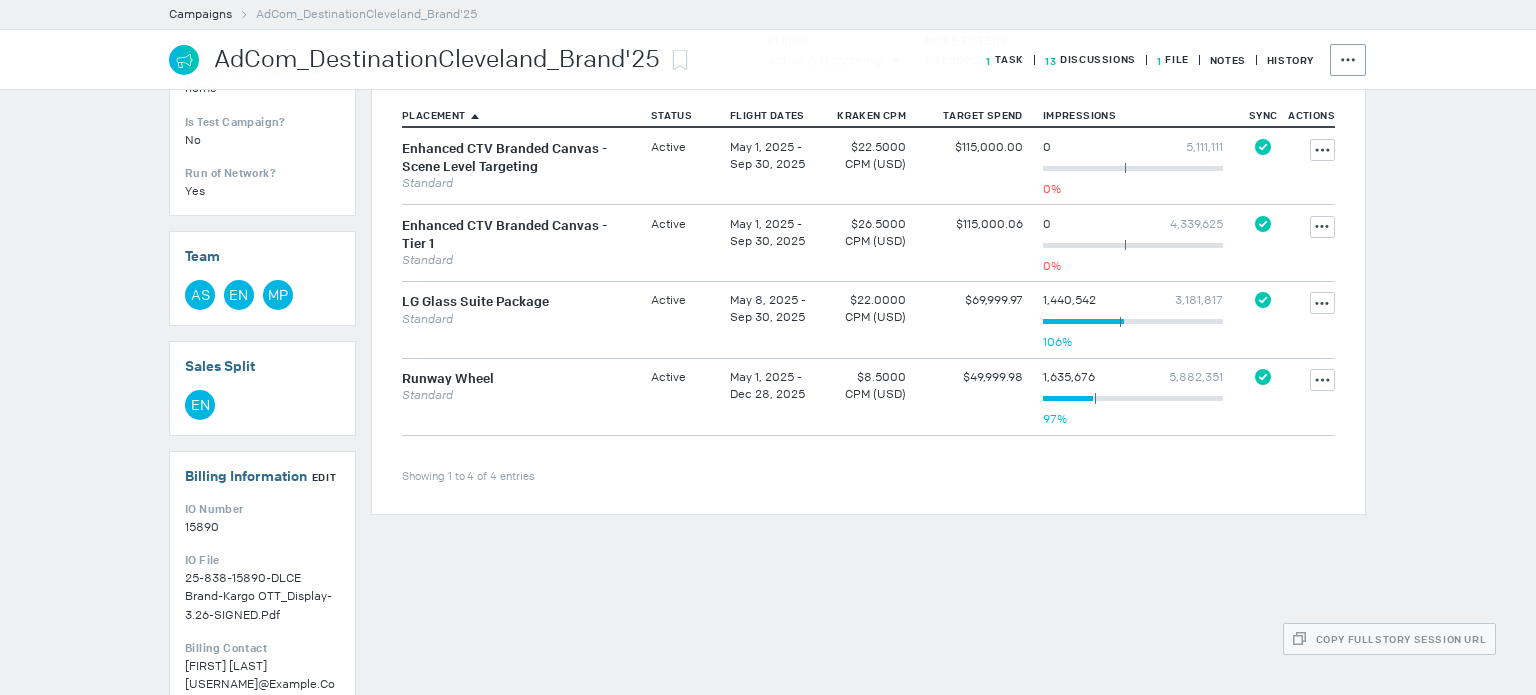 scroll, scrollTop: 700, scrollLeft: 0, axis: vertical 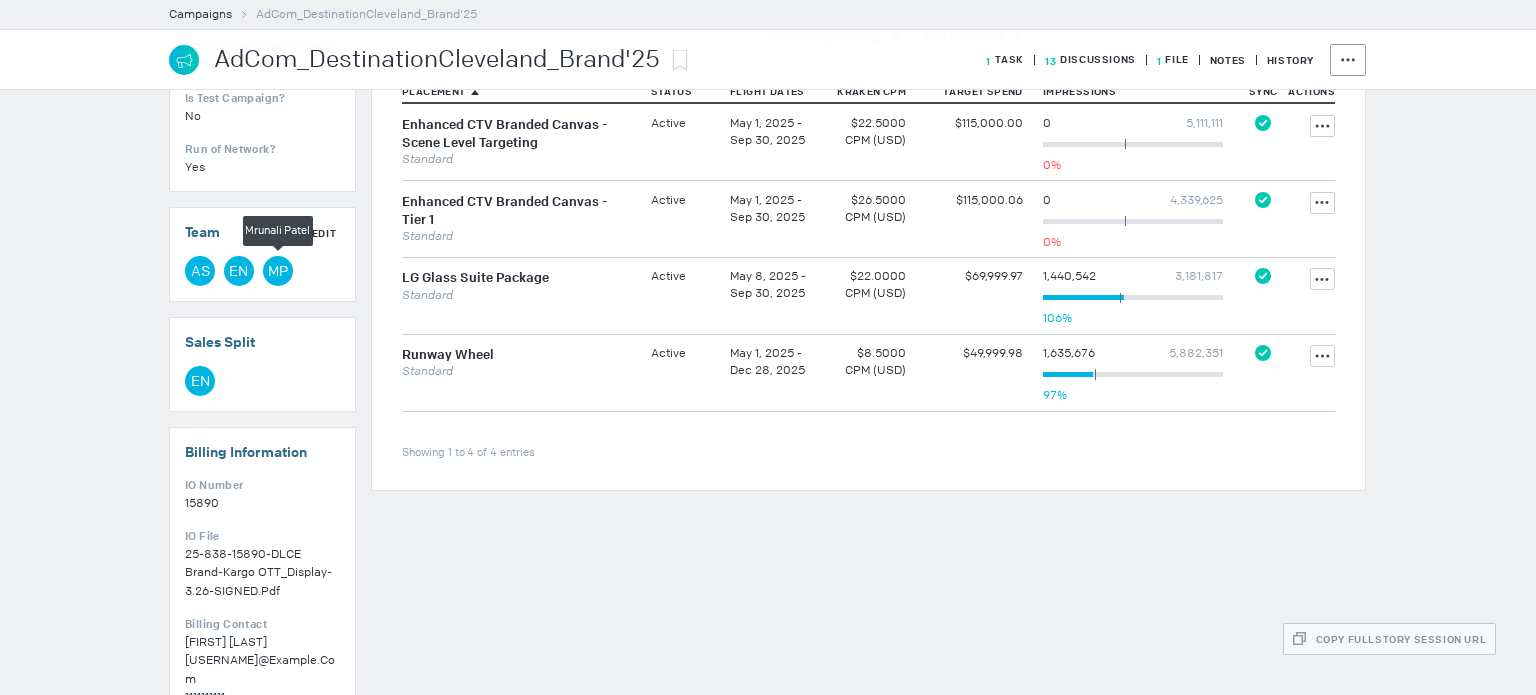 click on "MP" at bounding box center (200, 272) 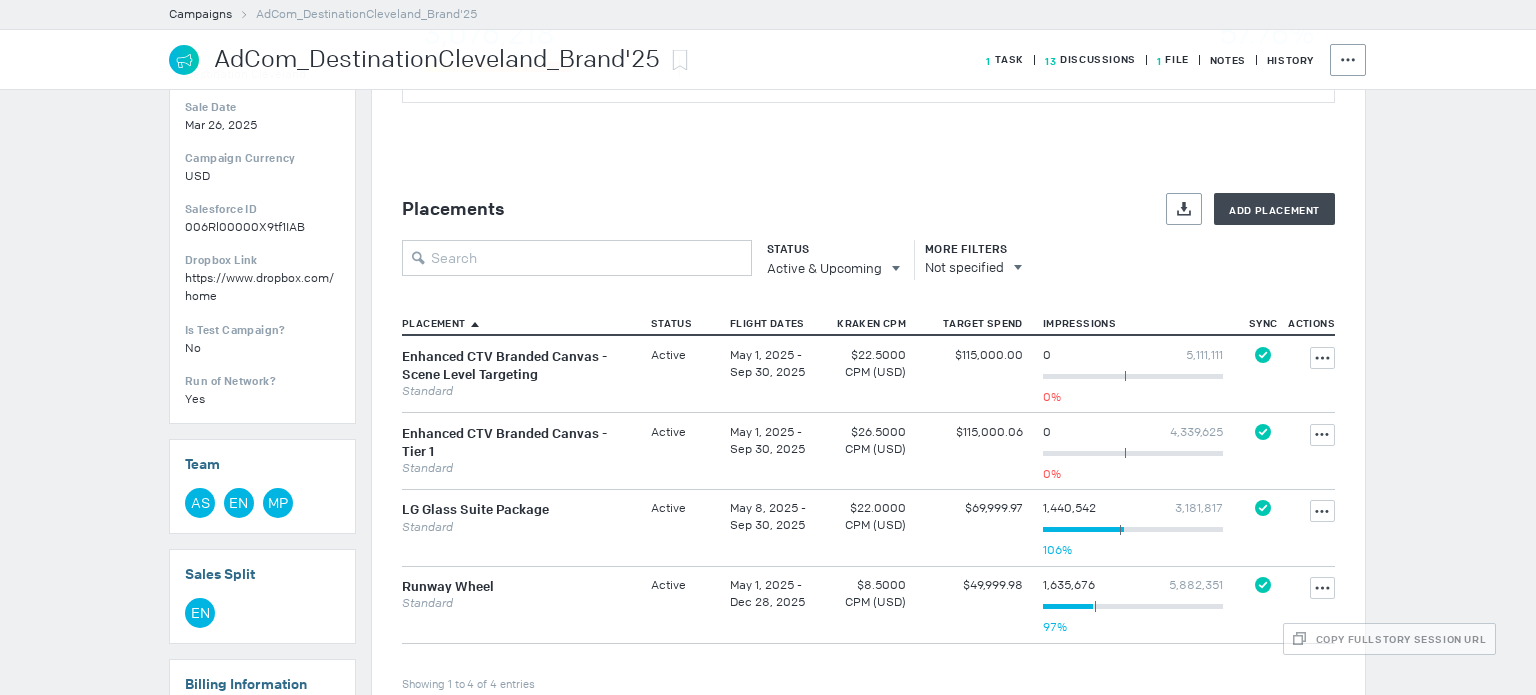 scroll, scrollTop: 700, scrollLeft: 0, axis: vertical 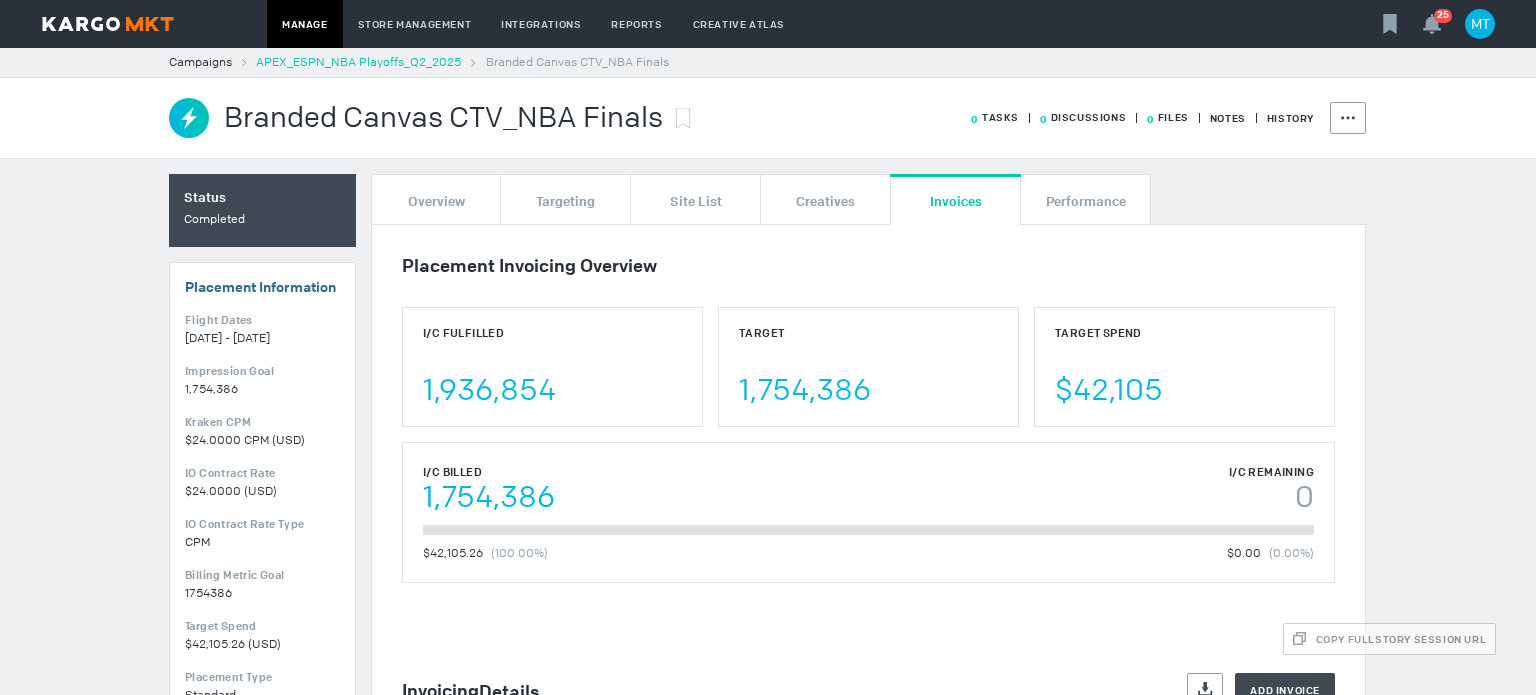 click on "APEX_ESPN_NBA Playoffs_Q2_2025" at bounding box center (358, 62) 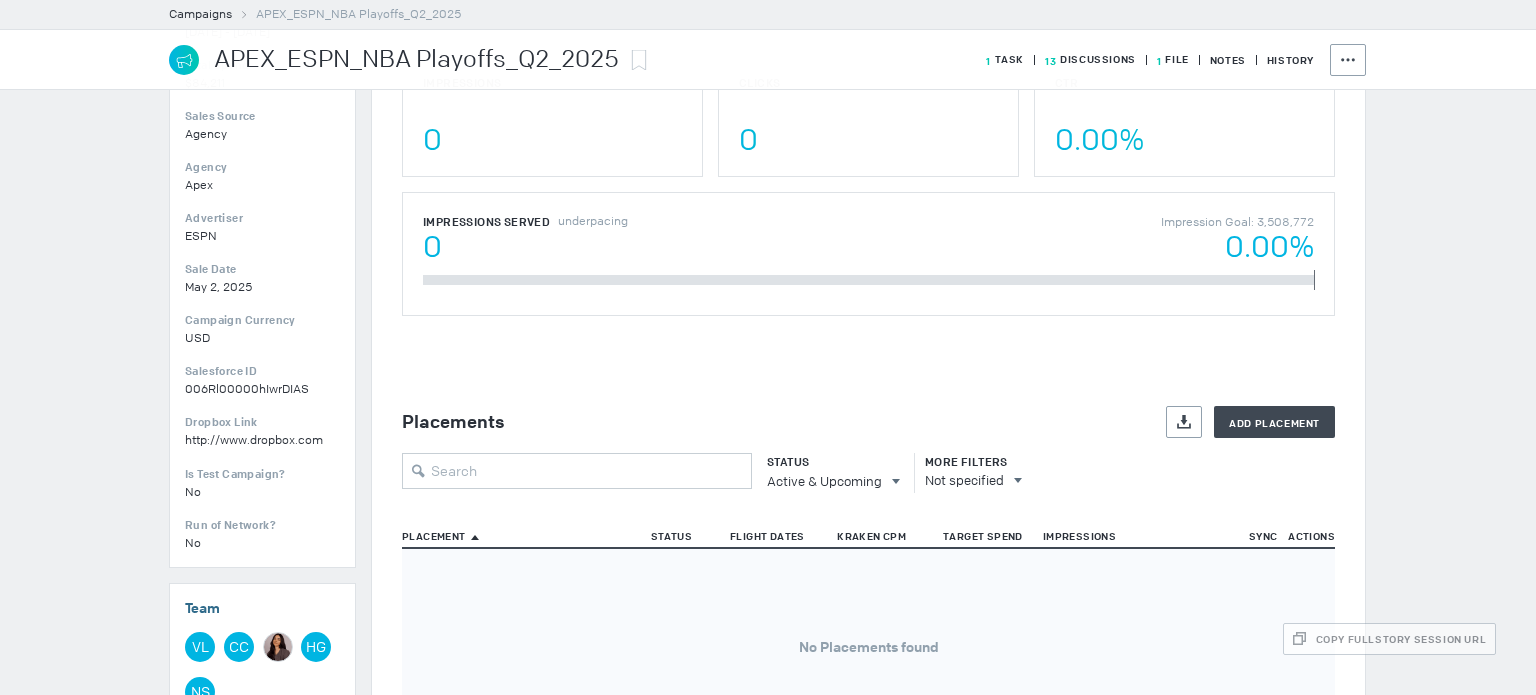 scroll, scrollTop: 466, scrollLeft: 0, axis: vertical 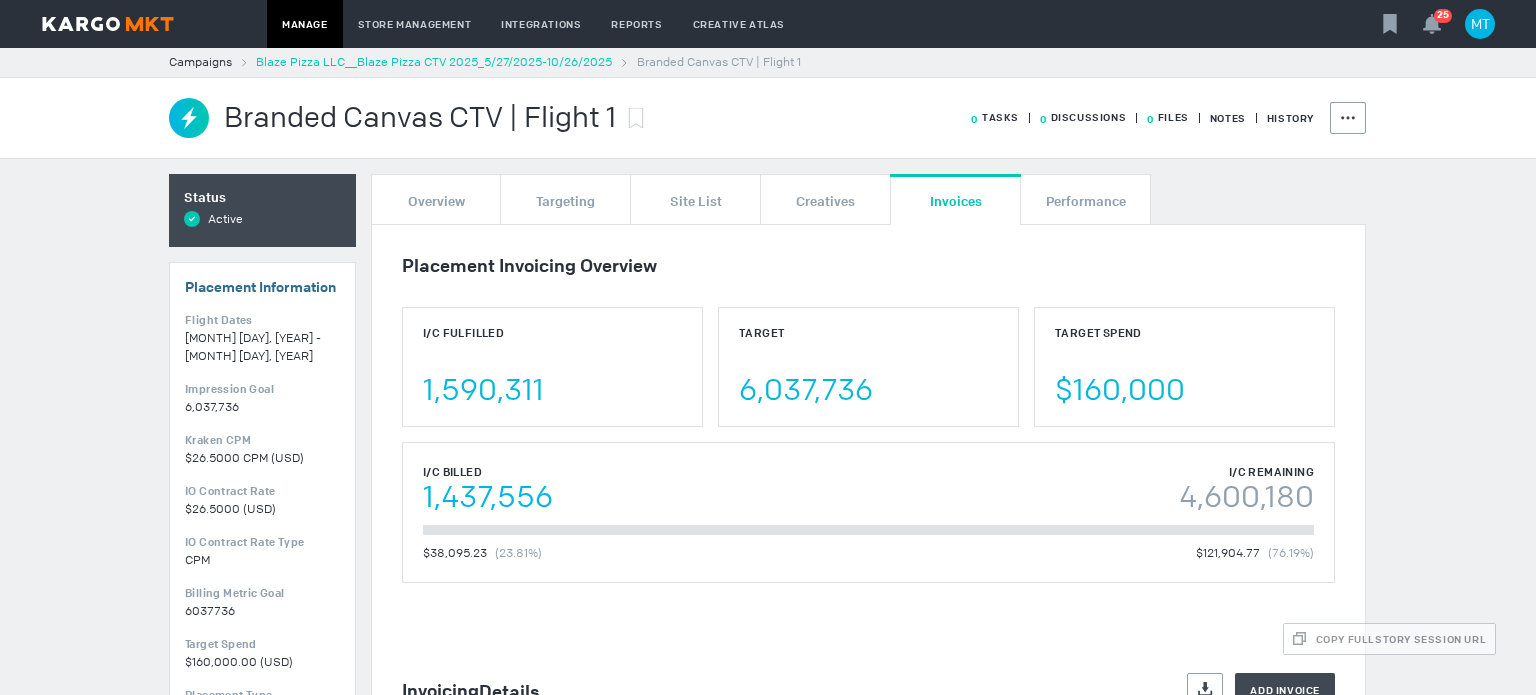 click on "Blaze Pizza LLC__Blaze Pizza CTV 2025_5/27/2025-10/26/2025" at bounding box center (434, 62) 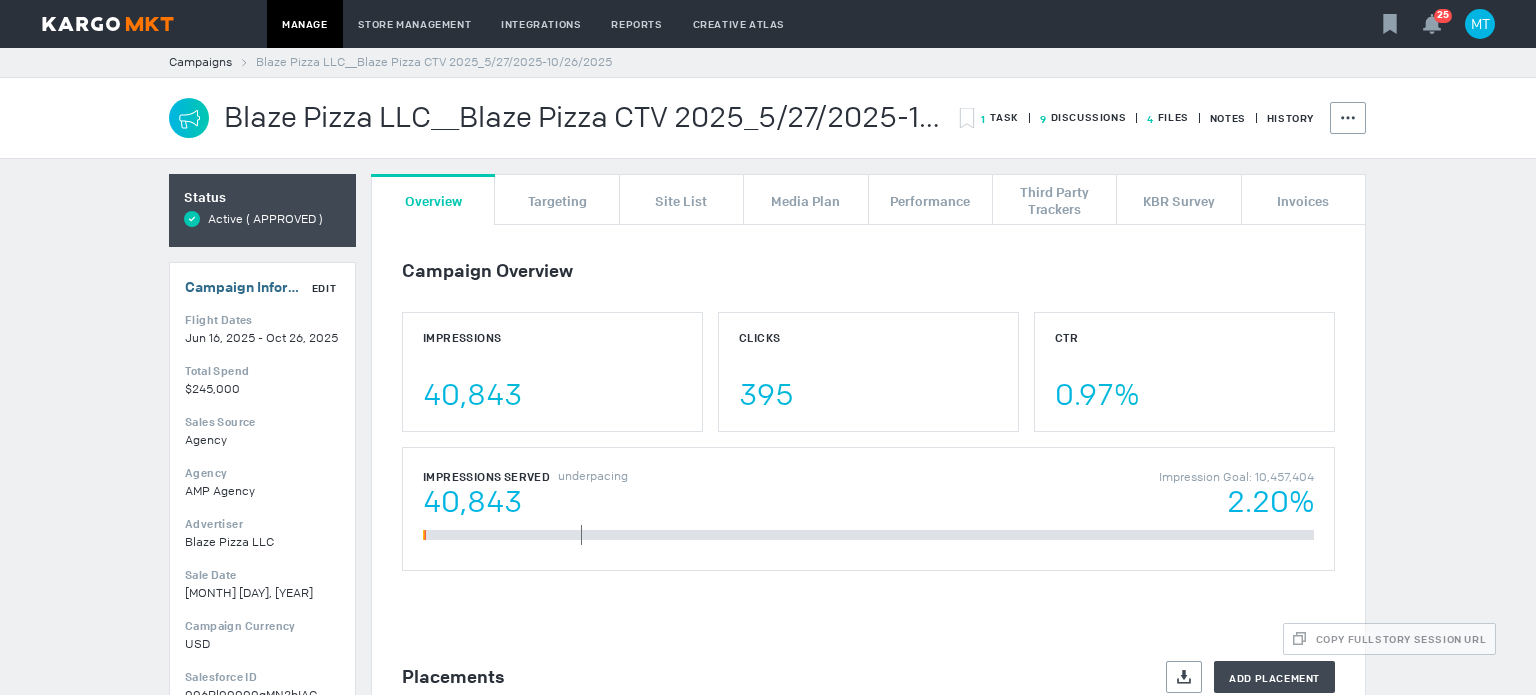 scroll, scrollTop: 700, scrollLeft: 0, axis: vertical 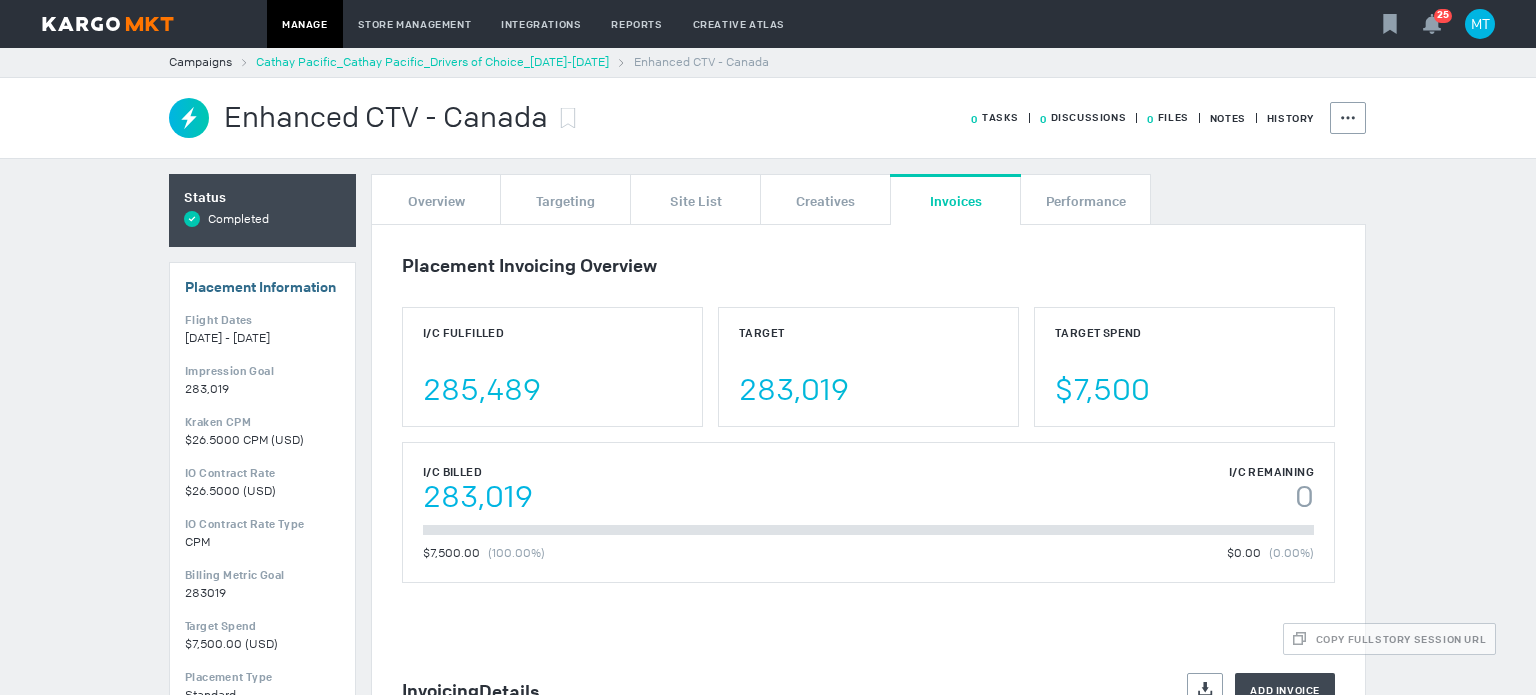 click on "Cathay Pacific_Cathay Pacific_Drivers of Choice_5/5/2025-6/29/202" at bounding box center (432, 62) 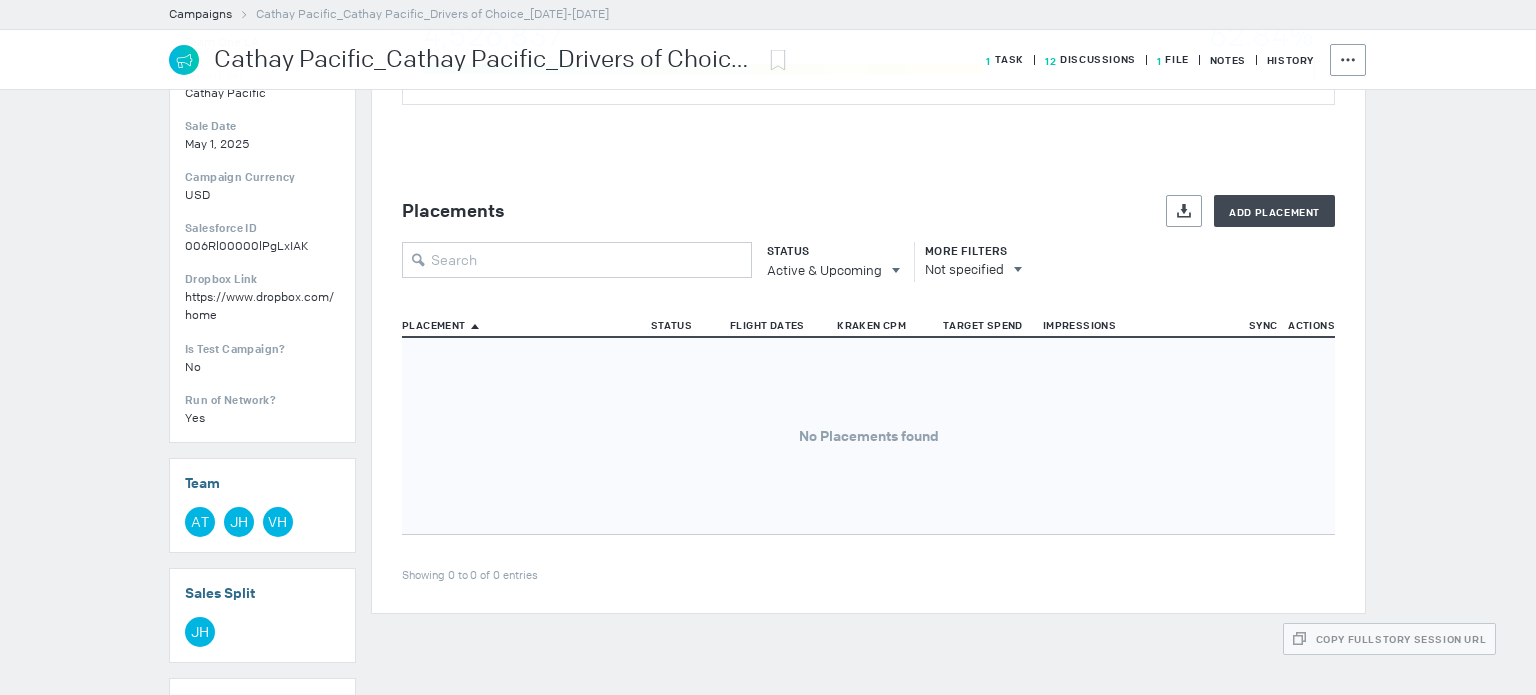 scroll, scrollTop: 700, scrollLeft: 0, axis: vertical 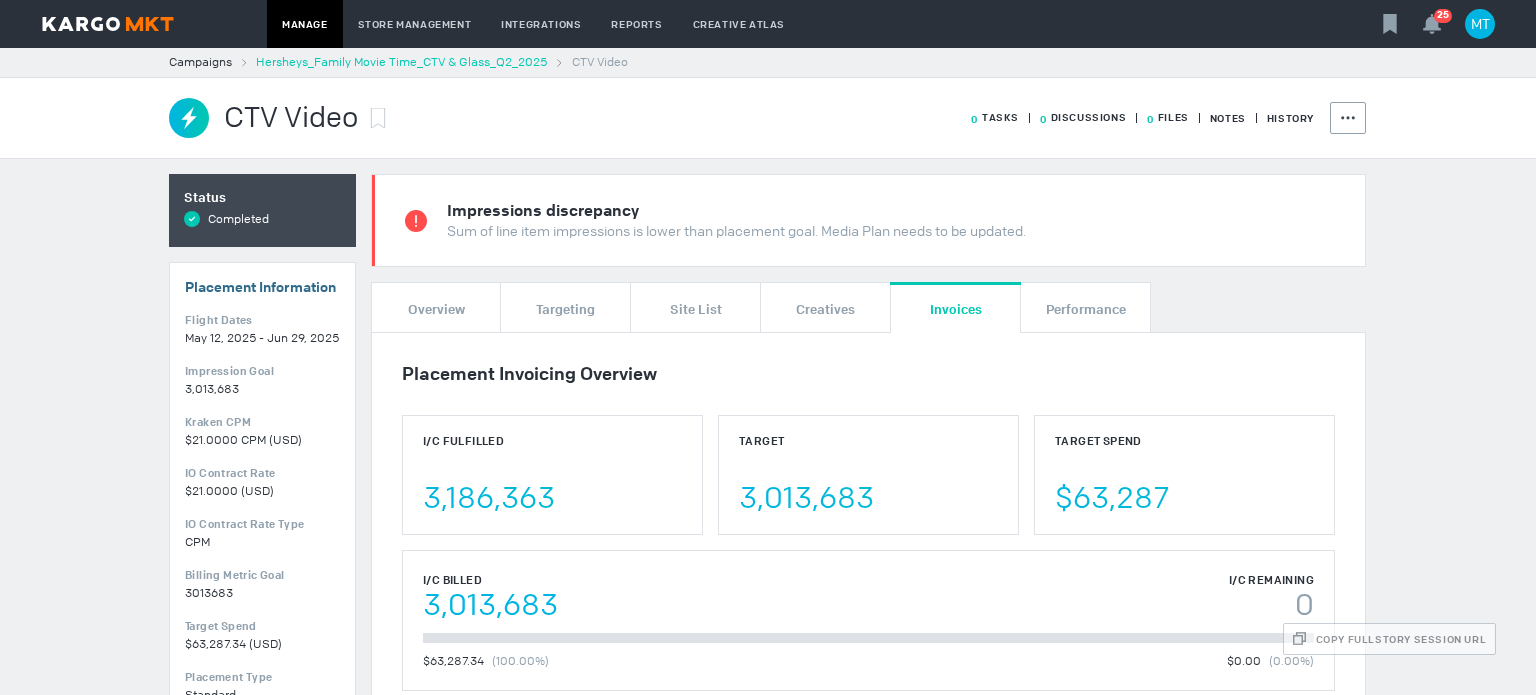 click on "Hersheys_Family Movie Time_CTV & Glass_Q2_2025" at bounding box center [401, 62] 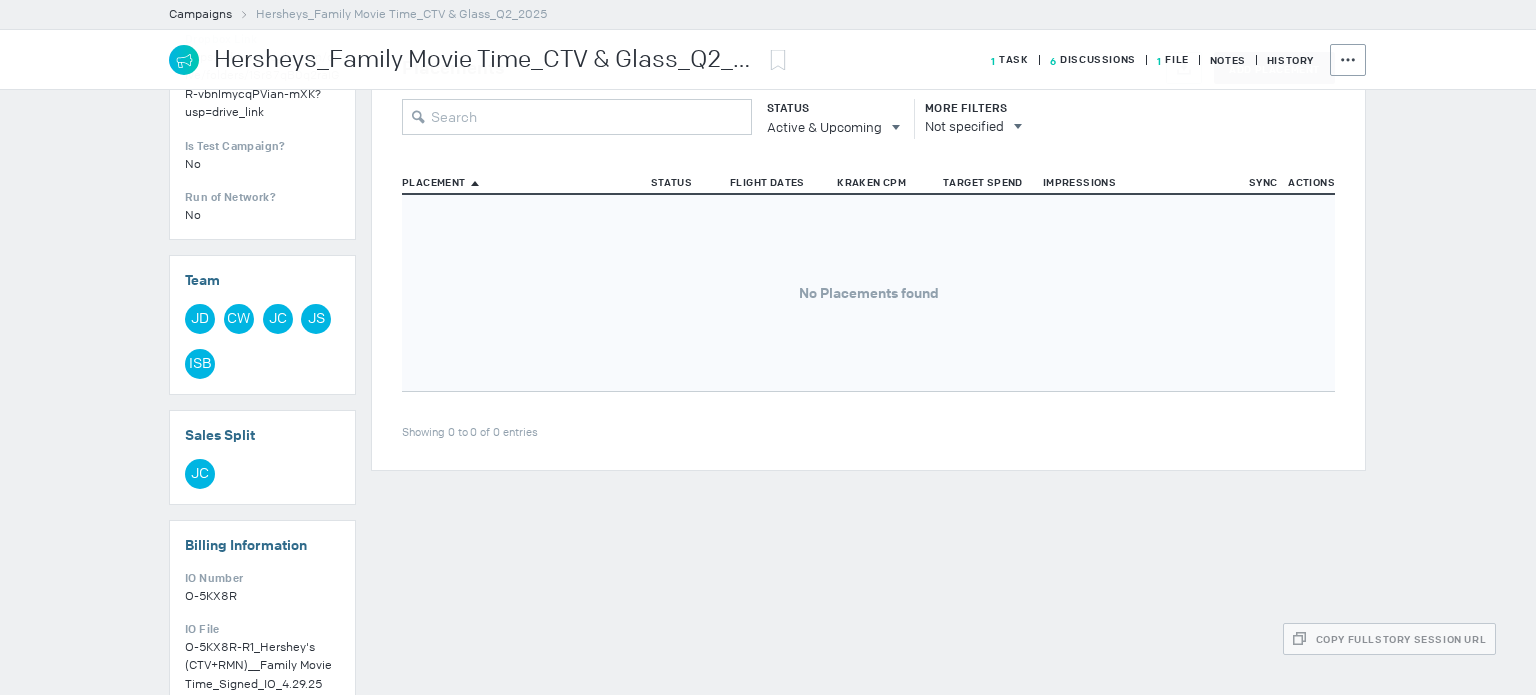 scroll, scrollTop: 700, scrollLeft: 0, axis: vertical 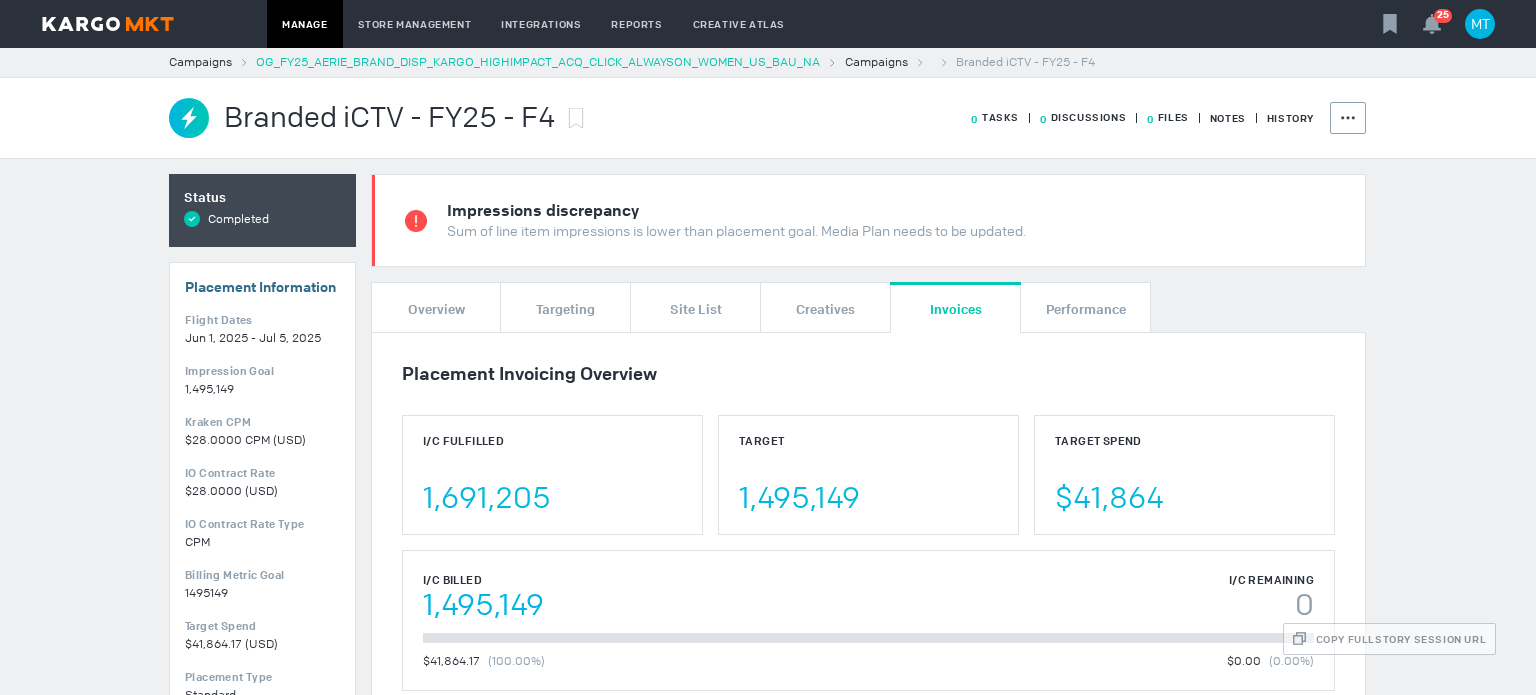click on "OG_FY25_AERIE_BRAND_DISP_KARGO_HIGHIMPACT_ACQ_CLICK_ALWAYSON_WOMEN_US_BAU_NA" at bounding box center (538, 62) 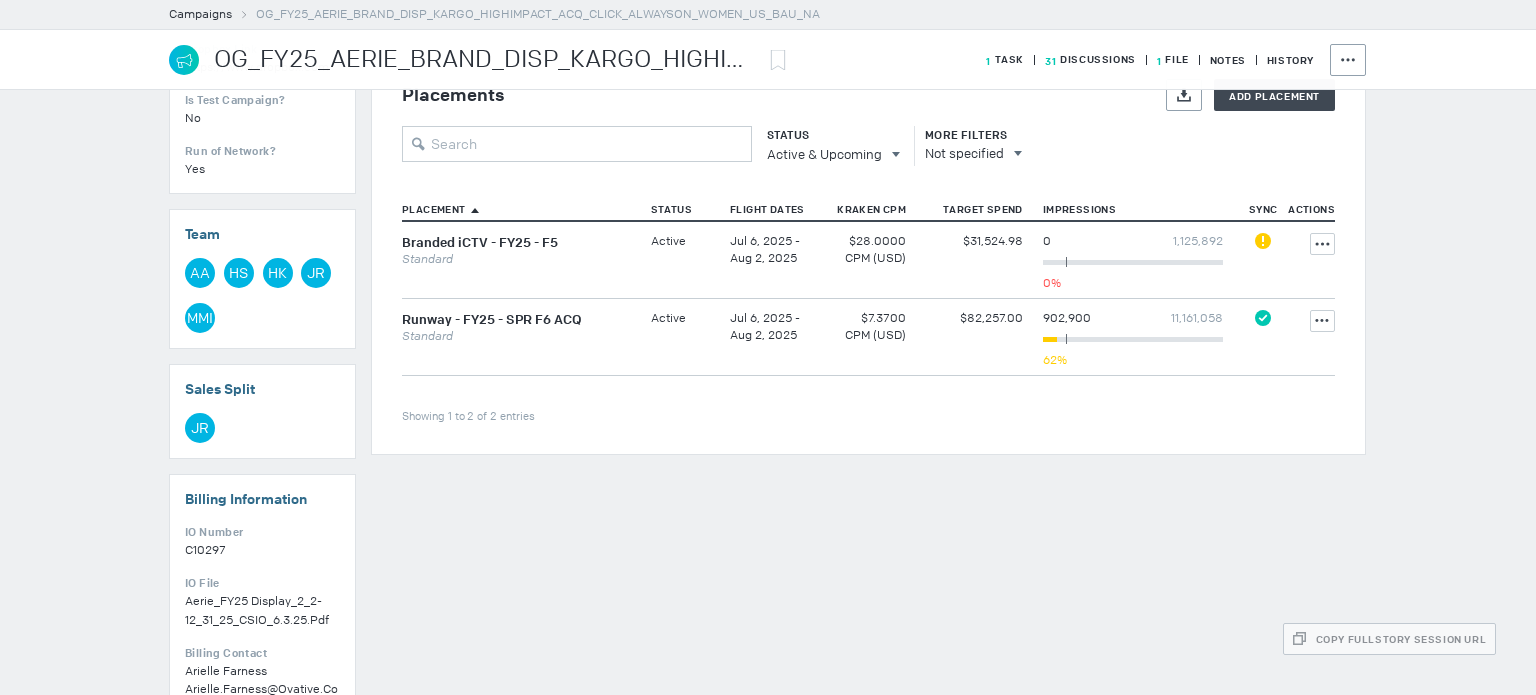 scroll, scrollTop: 700, scrollLeft: 0, axis: vertical 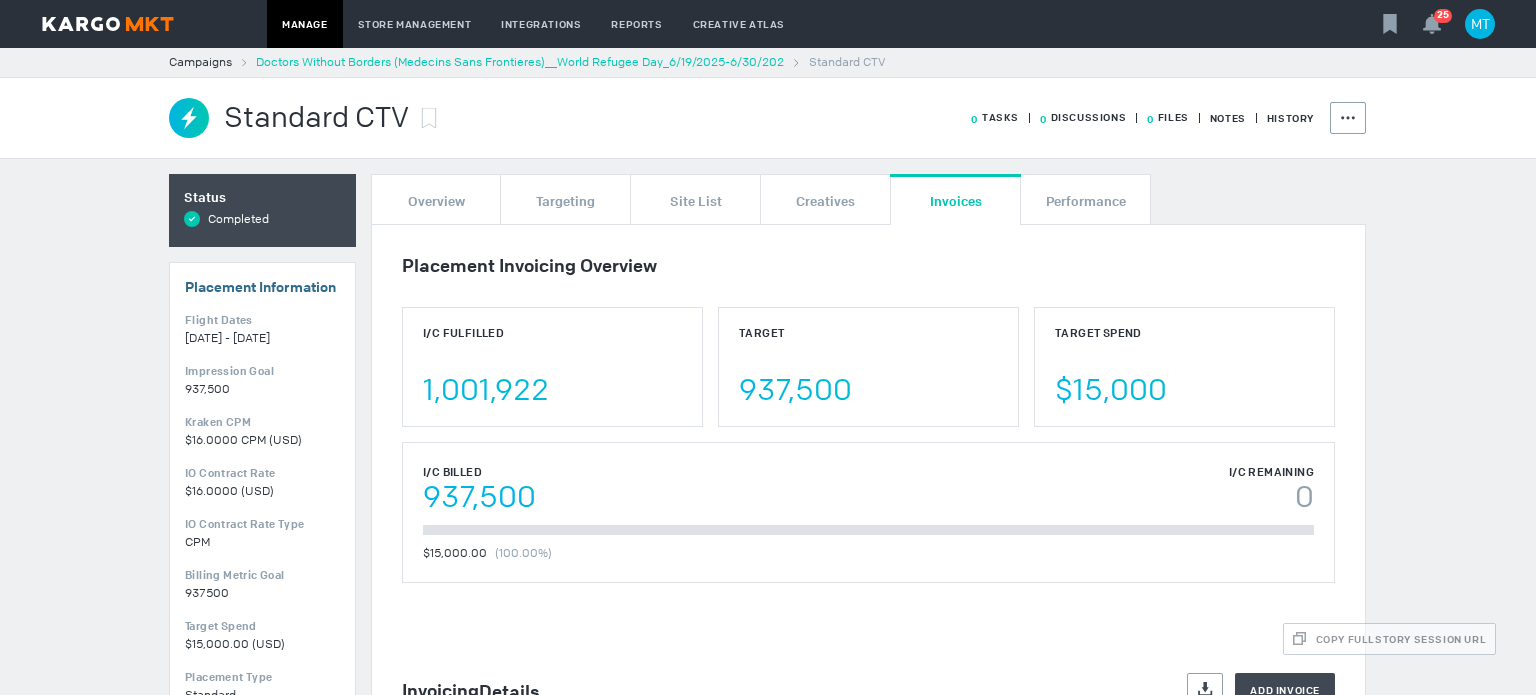 click on "Doctors Without Borders (Medecins Sans Frontieres)__World Refugee Day_6/19/2025-6/30/202" at bounding box center (520, 62) 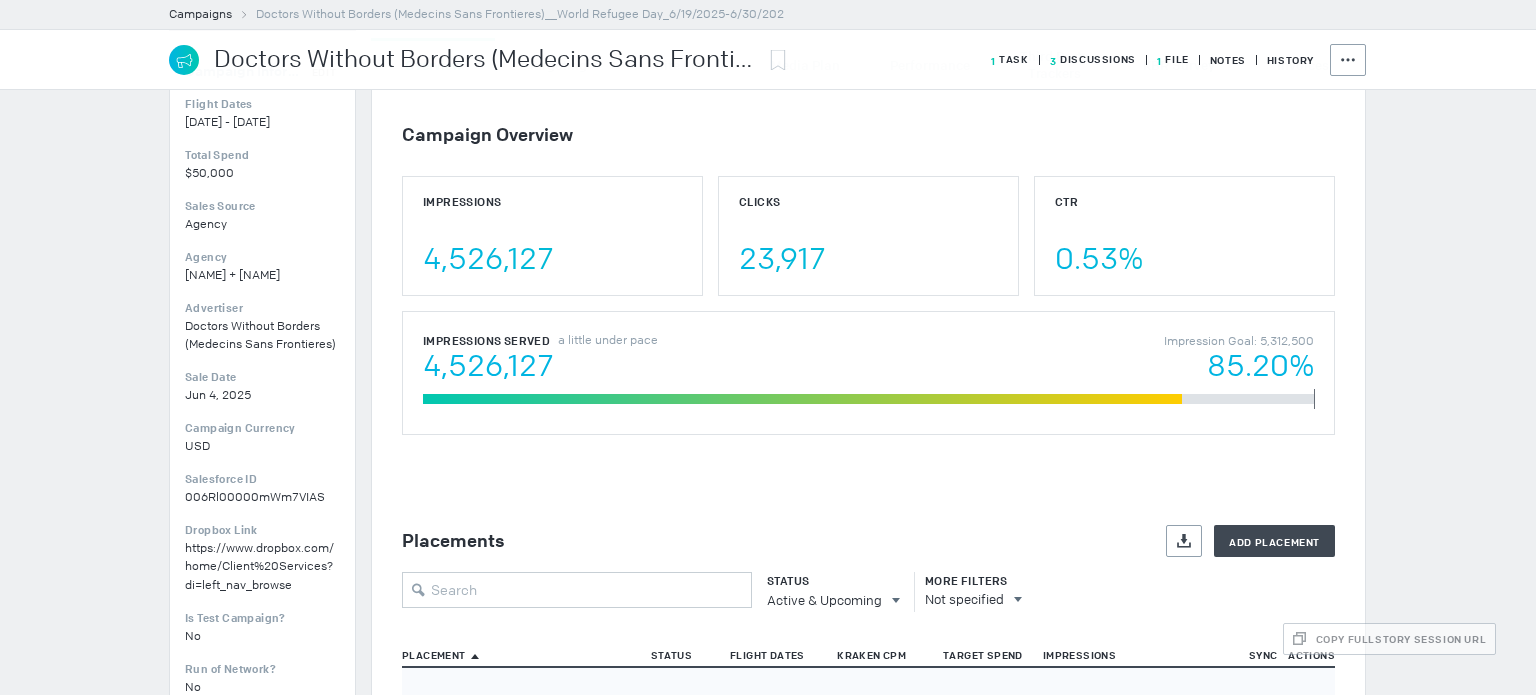 scroll, scrollTop: 466, scrollLeft: 0, axis: vertical 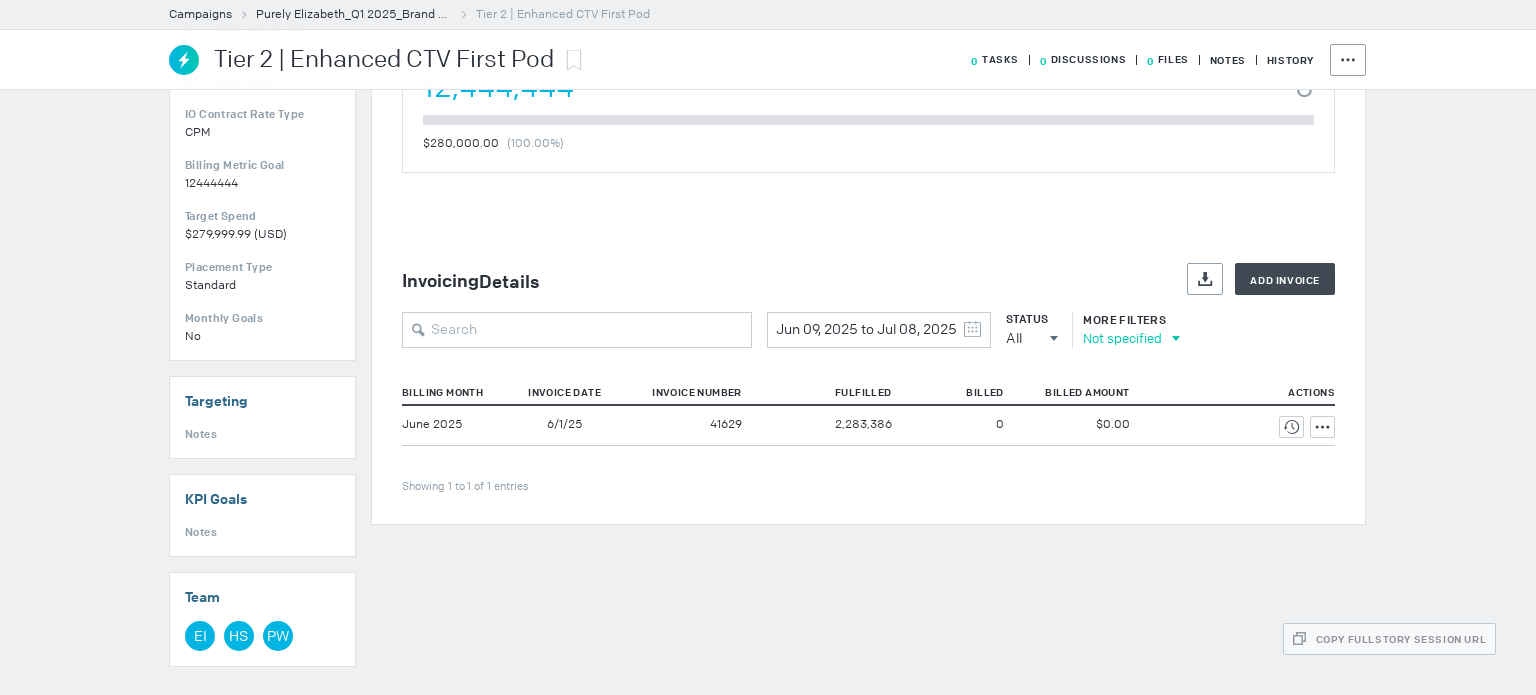 click on "Not specified" at bounding box center [1126, 338] 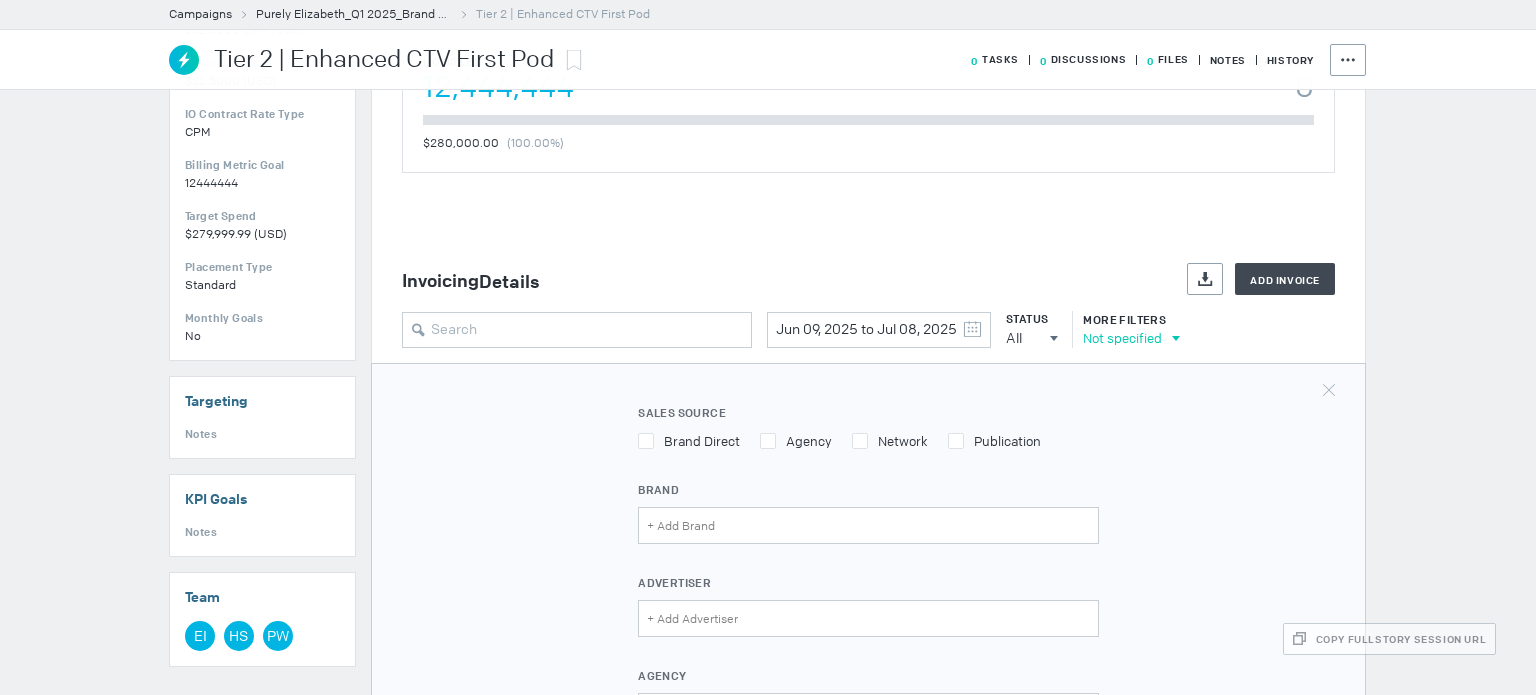 click on "Not specified" at bounding box center [1126, 338] 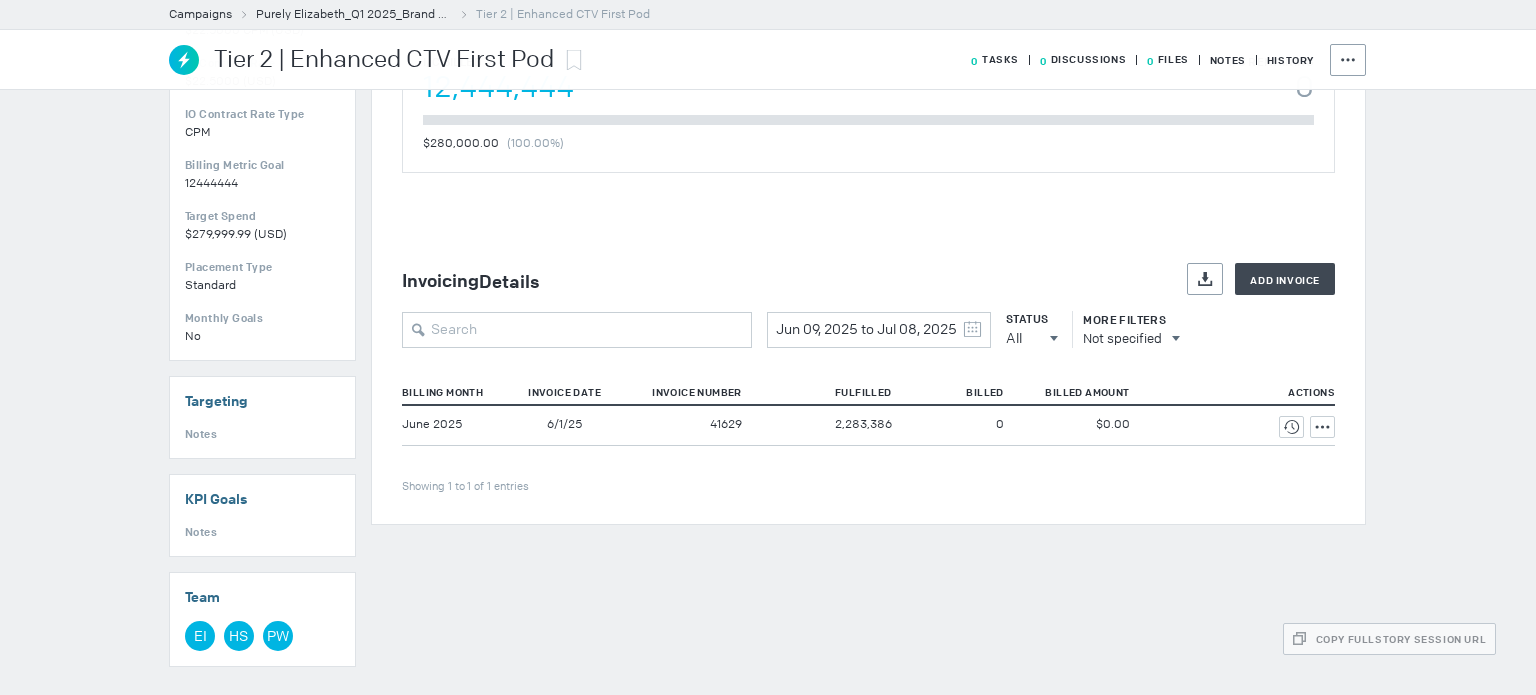 click on "[DATE] to [DATE]							 [MONTH] [YEAR] 							 						                          S M T W T F S                                           29 30 1 2 3 4 5 6 7 8 9 10 11 12 13 14 15 16 17 18 19 20 21 22 23 24 25 26 27 28 29 30 31 1 2                                                                                             							 [MONTH] [YEAR] 							 						                          S M T W T F S                                           27 28 29 30 31 1 2 3 4 5 6 7 8 9 10 11 12 13 14 15 16 17 18 19 20 21 22 23 24 25 26 27 28 29 30 31 1 2 3 4 5 6                                       Clear                  Status All All All Invoiced Not Invoiced Test More Filters Not specified" at bounding box center (868, 329) 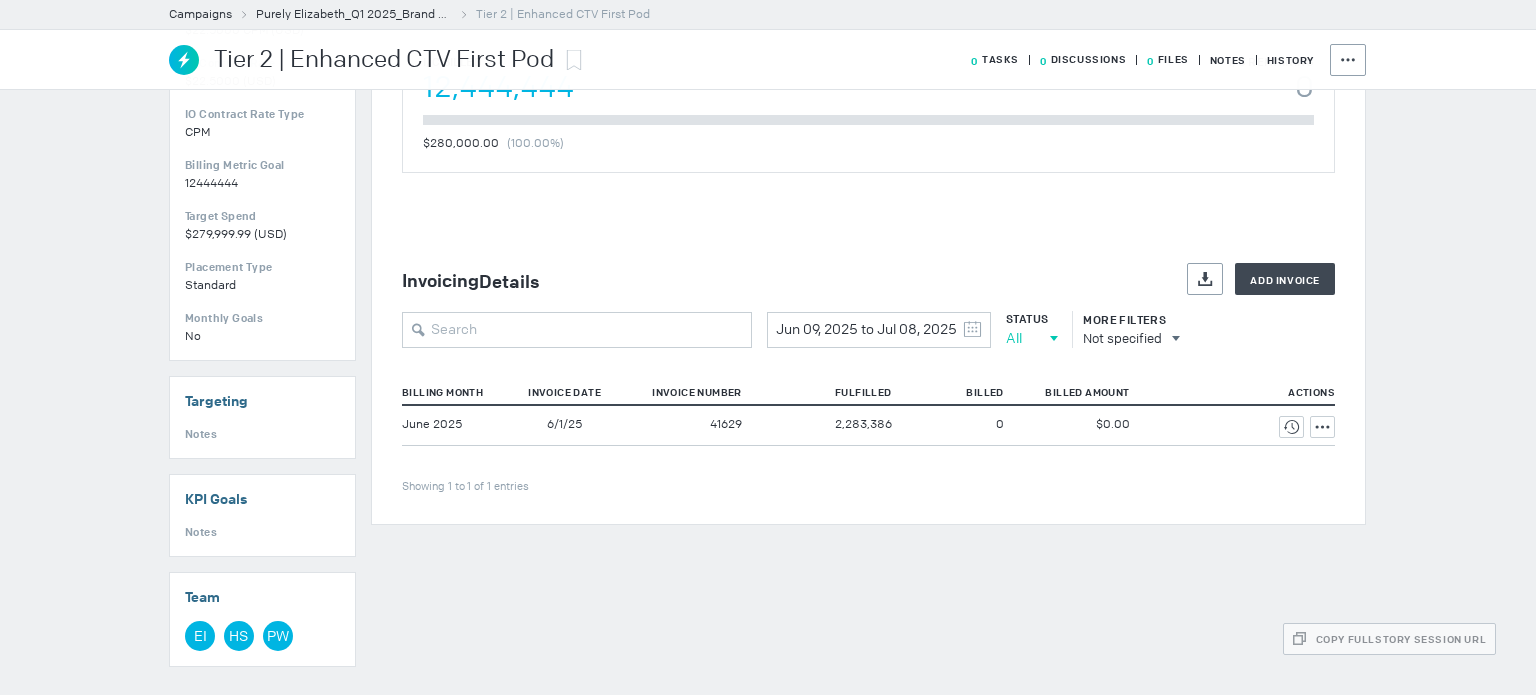 click on "All" at bounding box center (1027, 338) 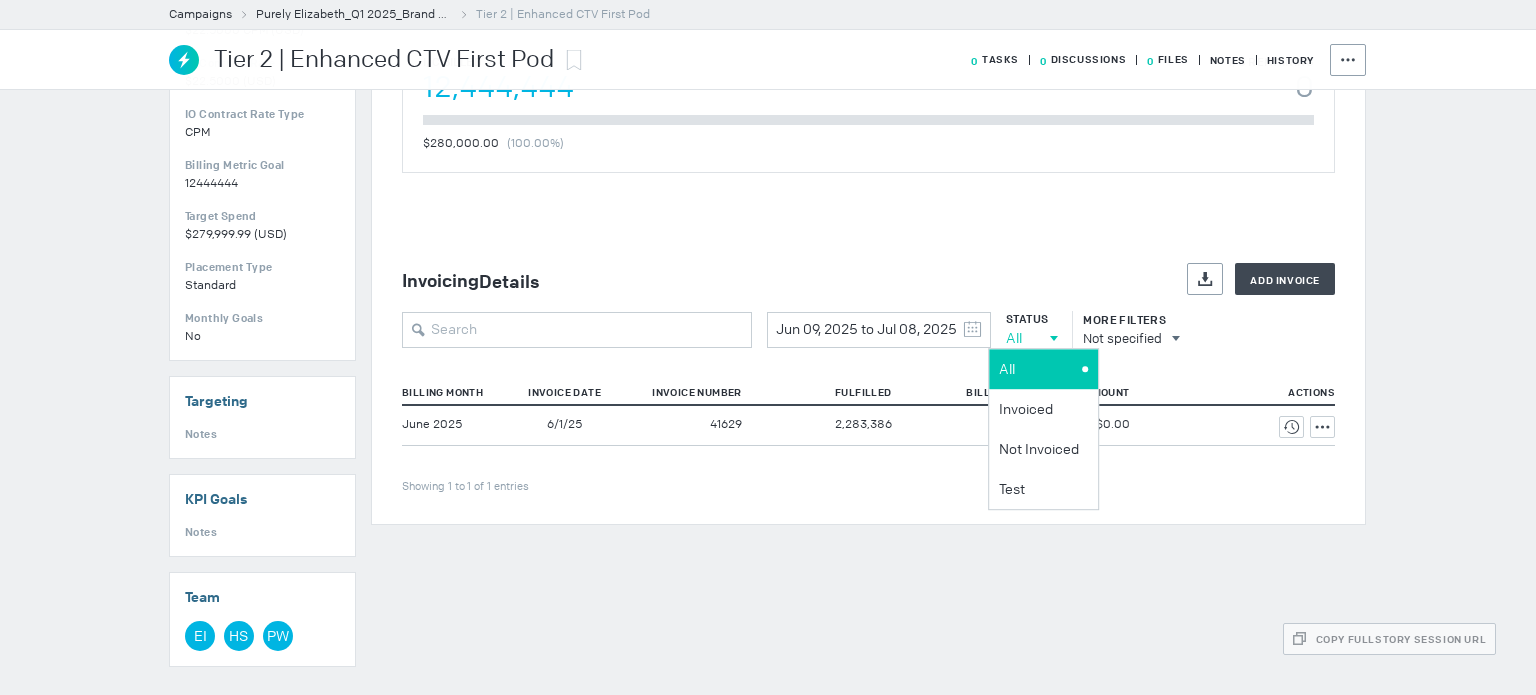 click on "All" at bounding box center [1040, 369] 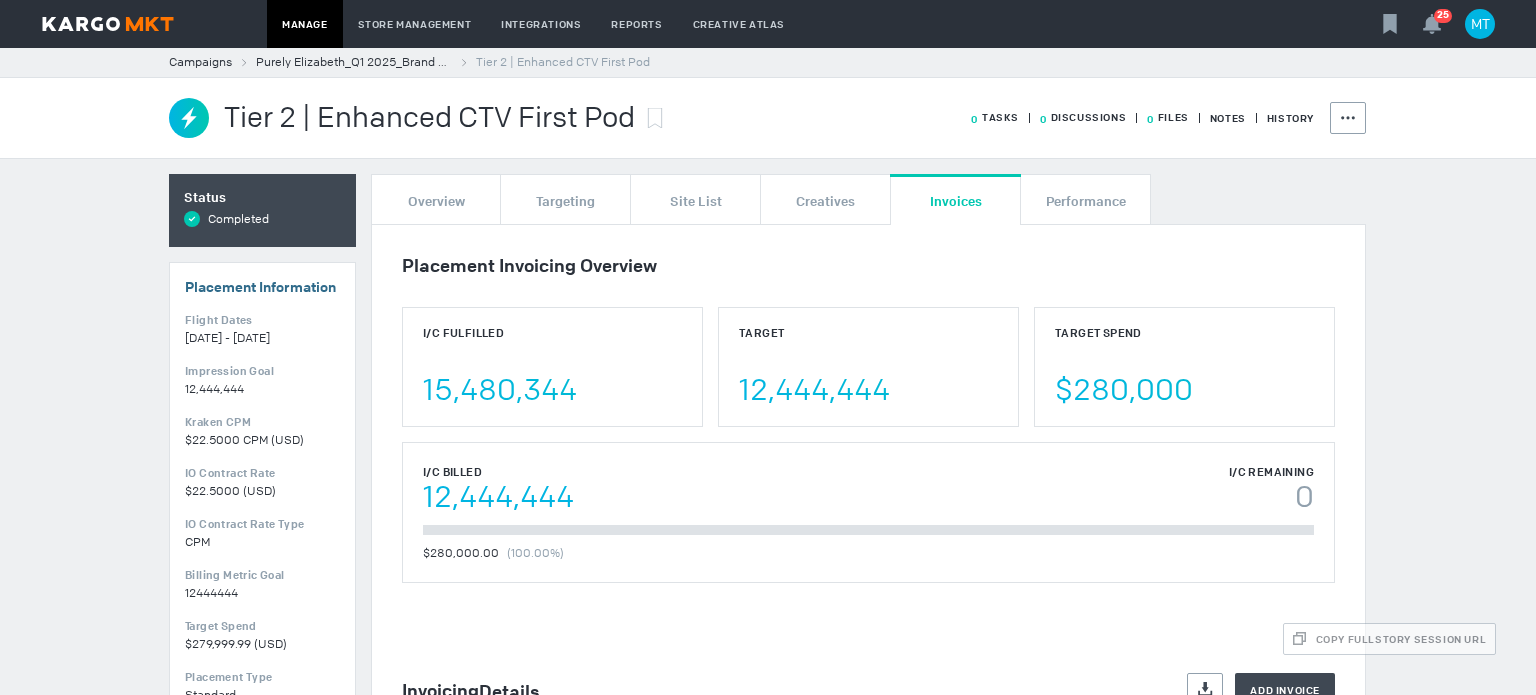 scroll, scrollTop: 410, scrollLeft: 0, axis: vertical 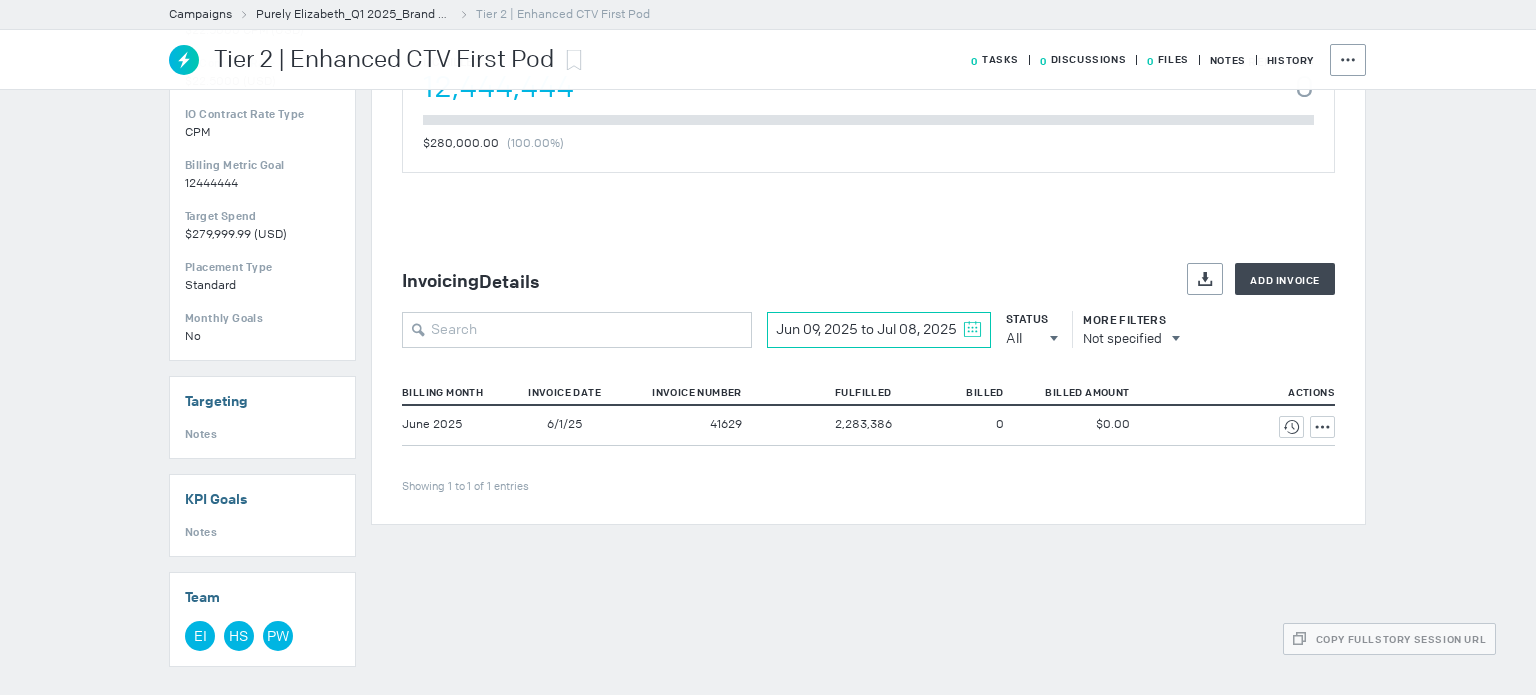 click at bounding box center [972, 329] 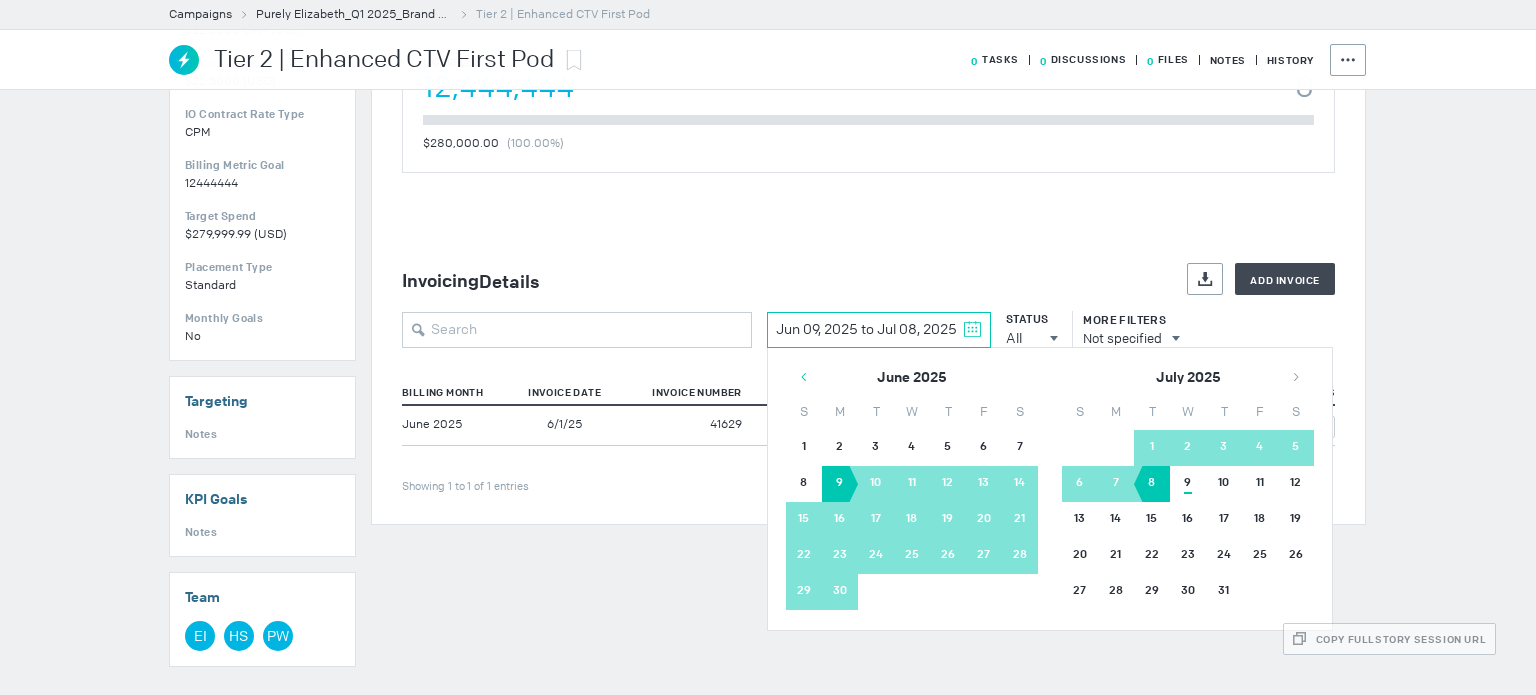 click at bounding box center [804, 377] 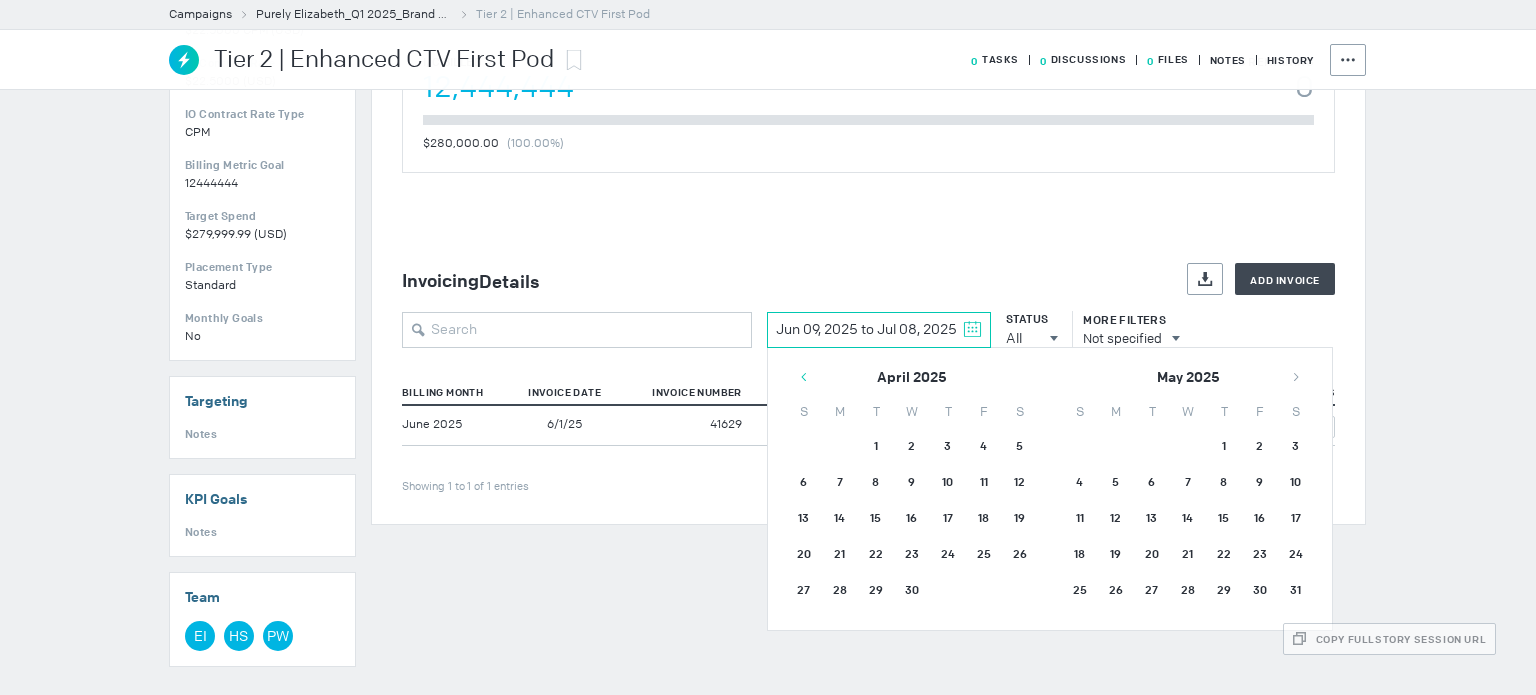click at bounding box center [804, 377] 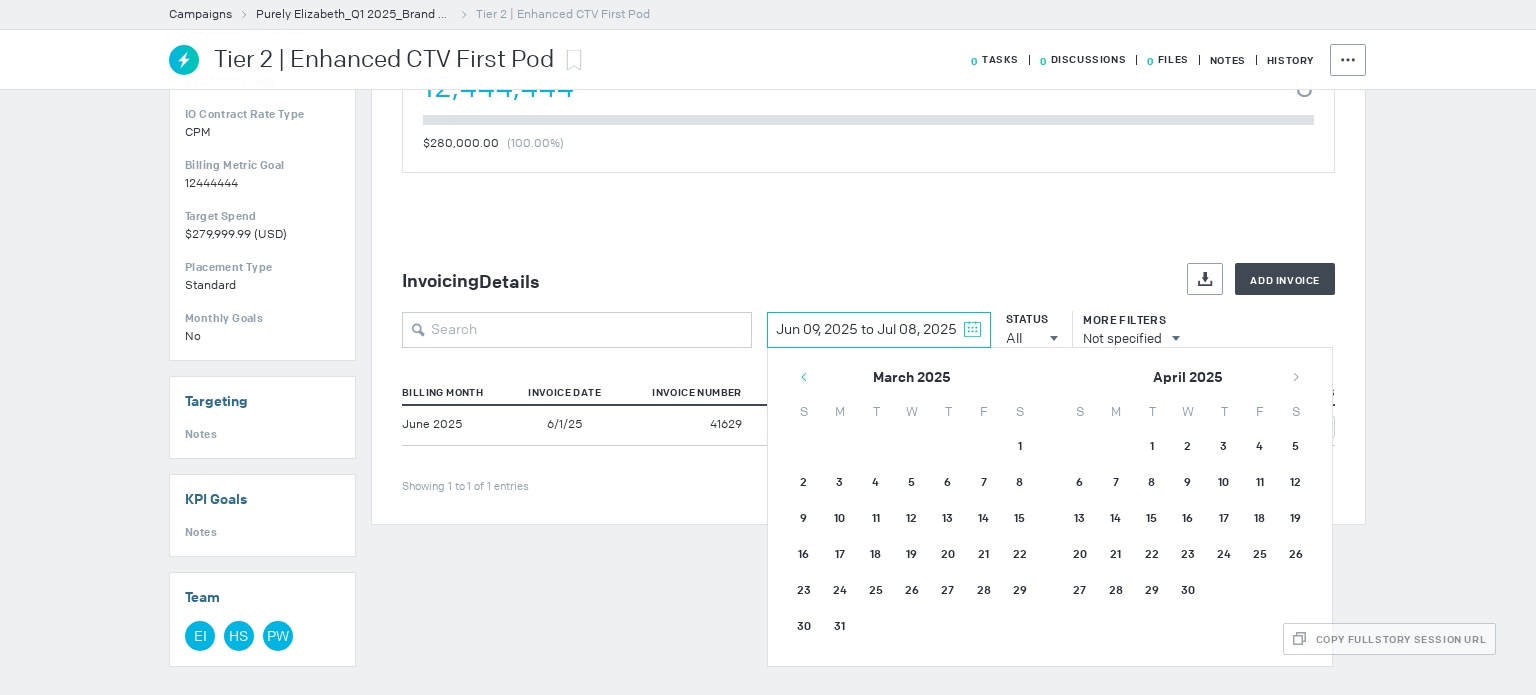 click at bounding box center (804, 377) 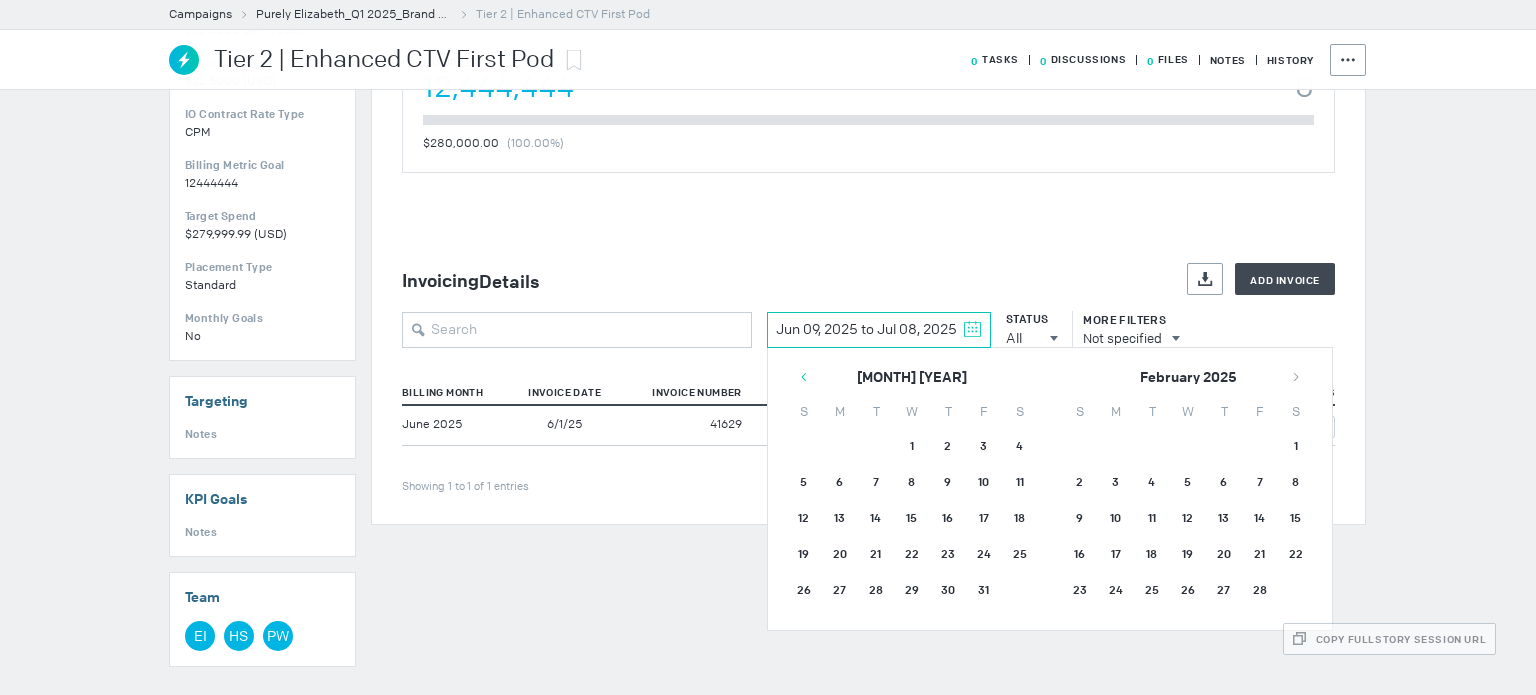 click at bounding box center (804, 377) 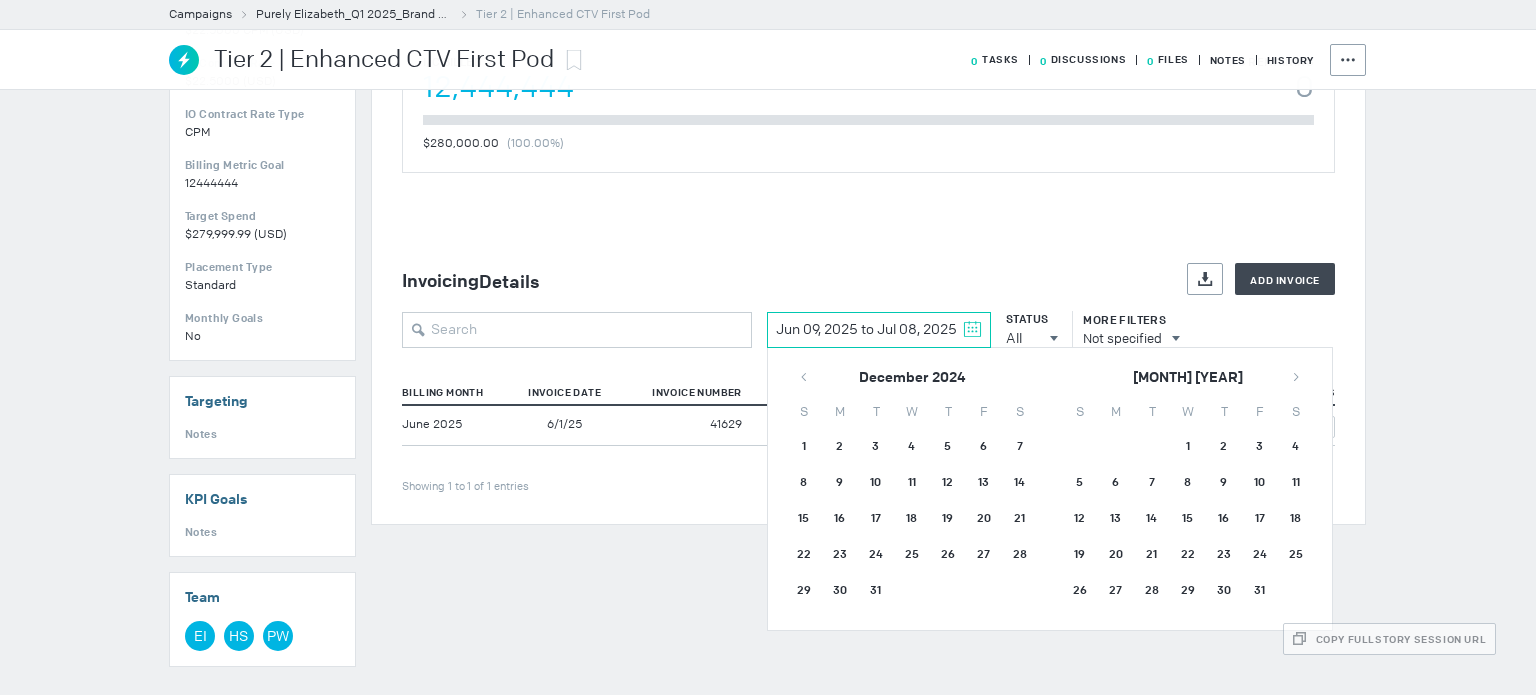 click on "1" at bounding box center (804, 448) 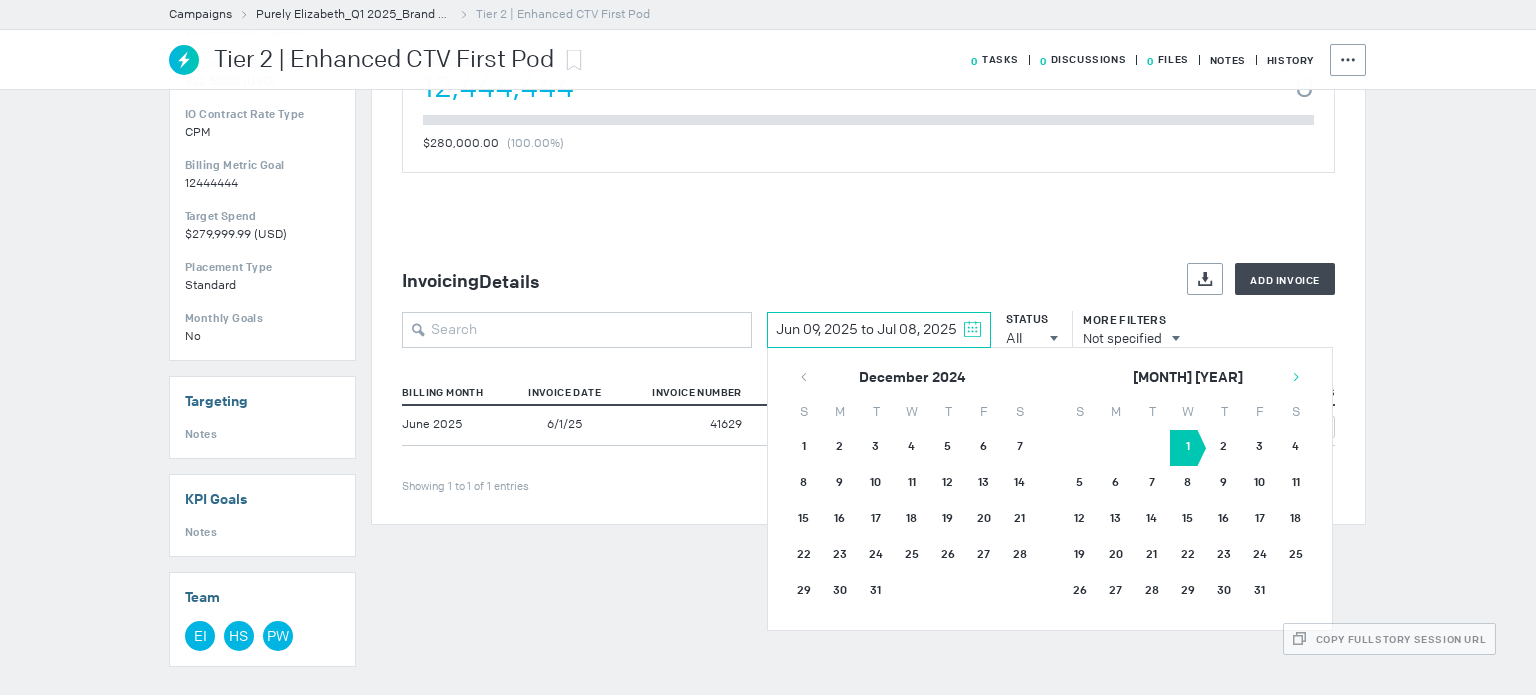click at bounding box center (1296, 377) 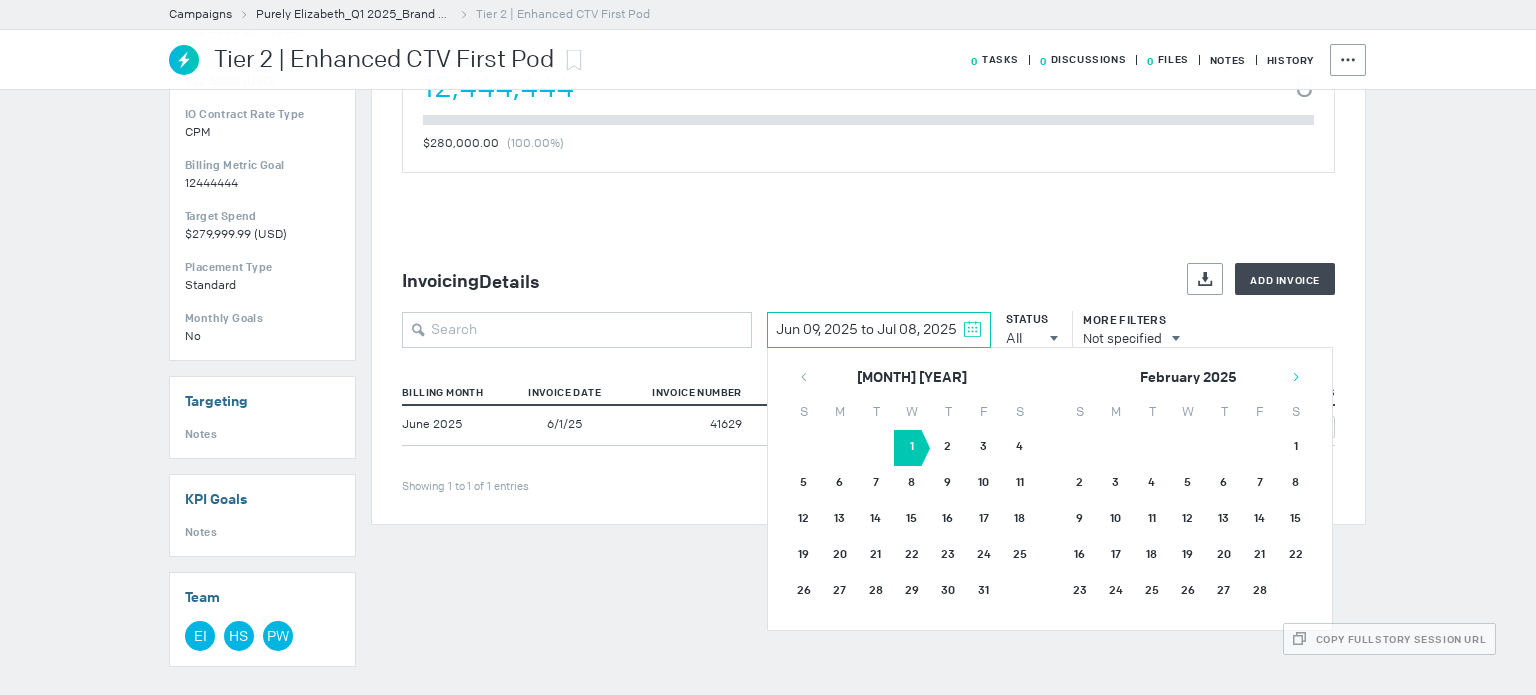 click at bounding box center (1296, 377) 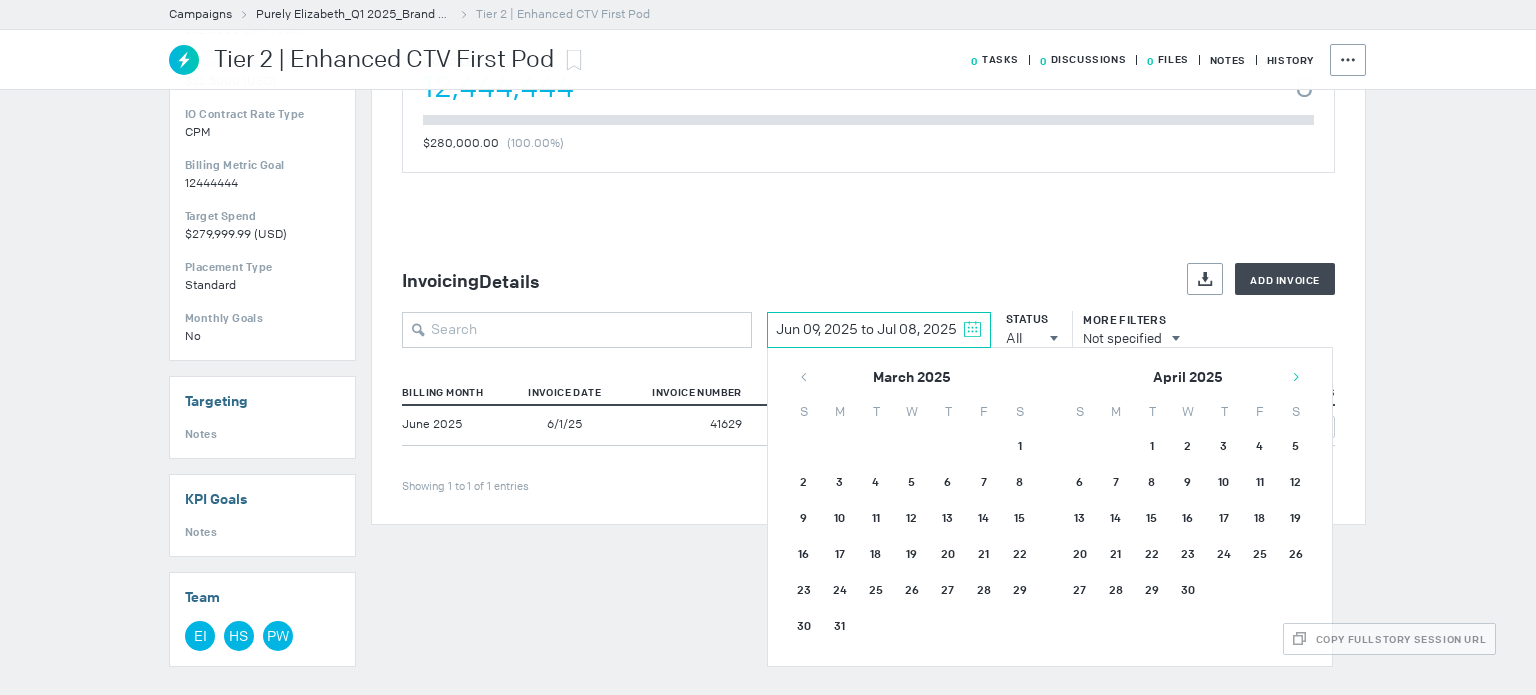 click at bounding box center [1296, 377] 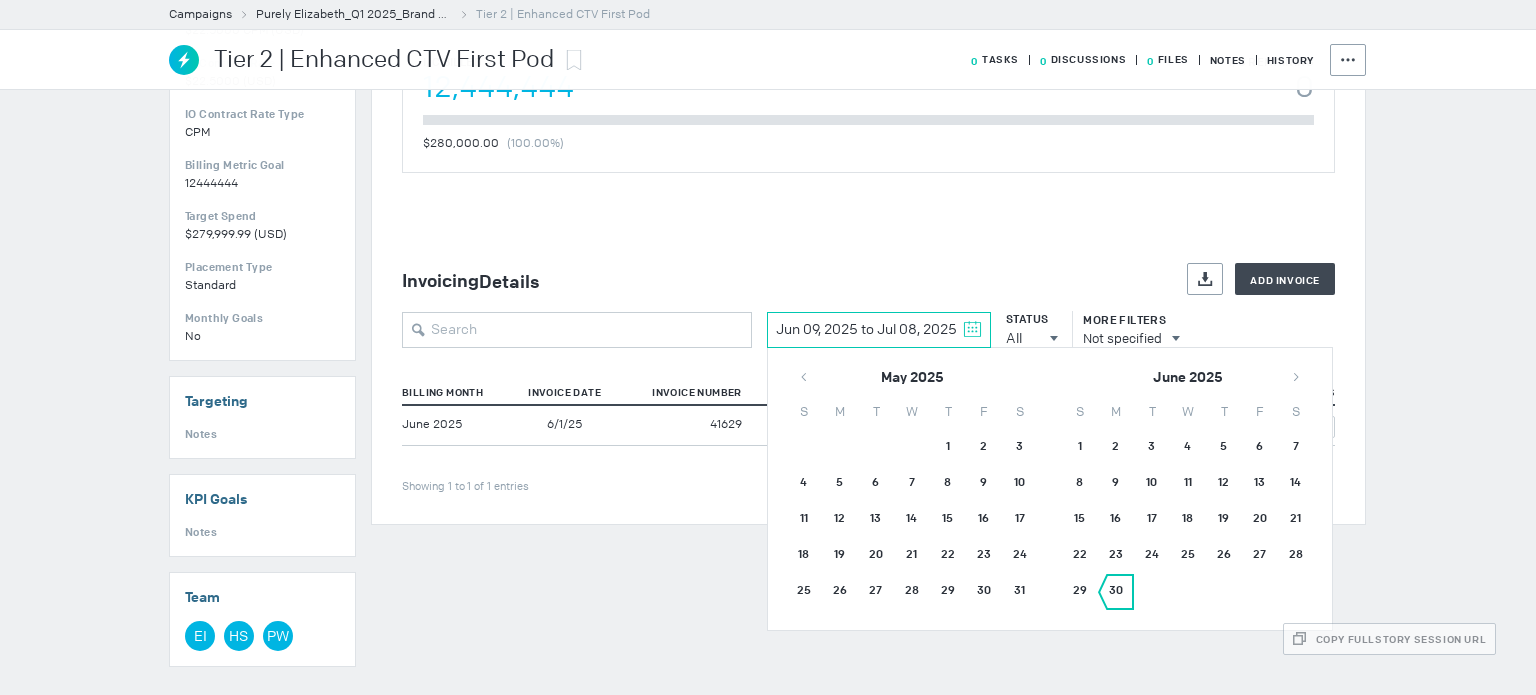 click on "30" at bounding box center (1116, 592) 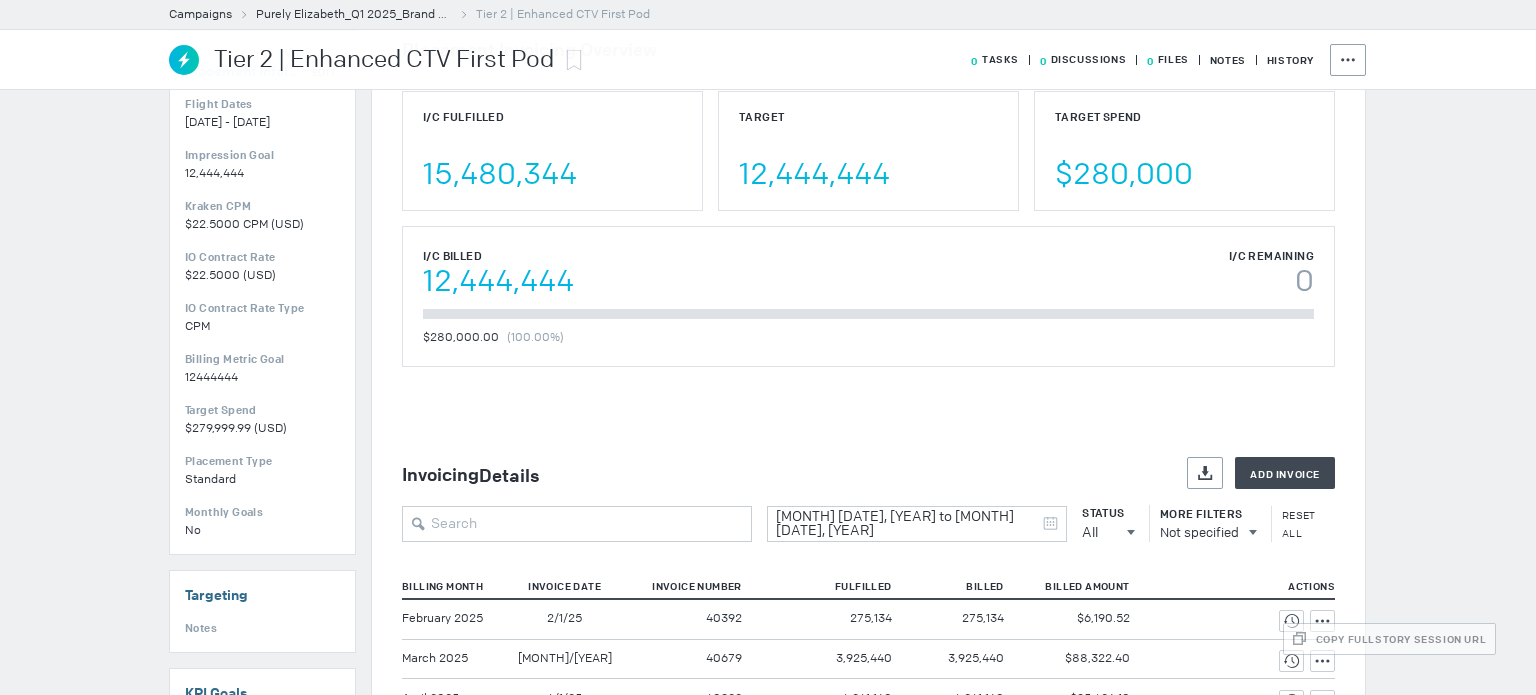 scroll, scrollTop: 233, scrollLeft: 0, axis: vertical 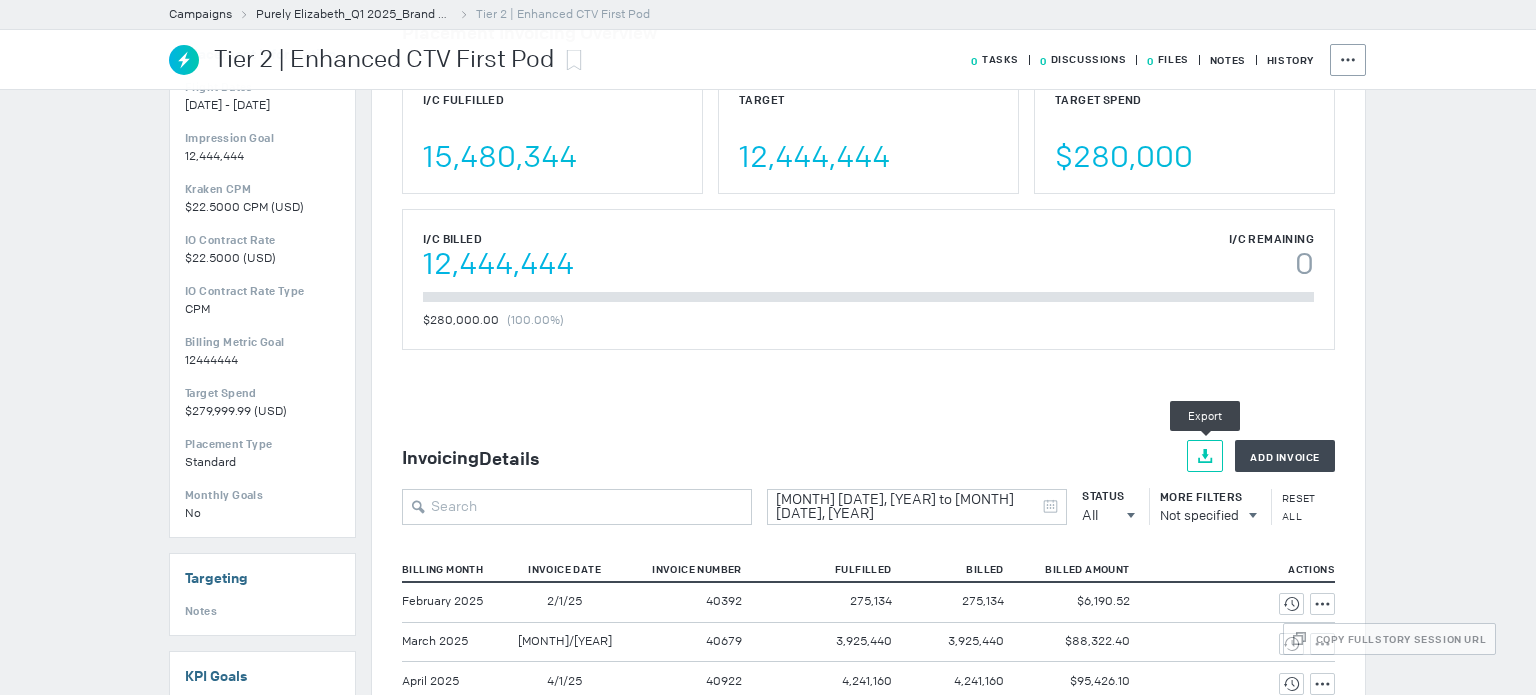 click at bounding box center (1205, 456) 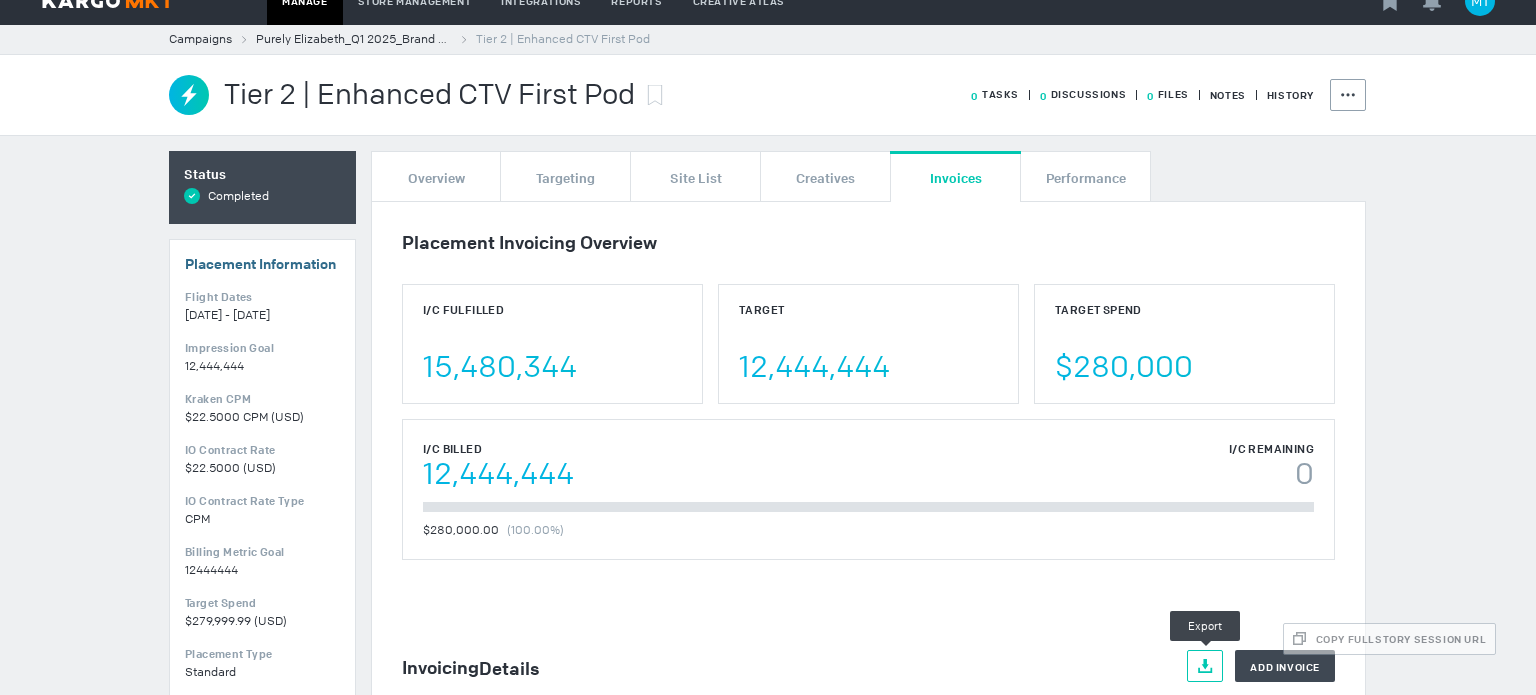 scroll, scrollTop: 0, scrollLeft: 0, axis: both 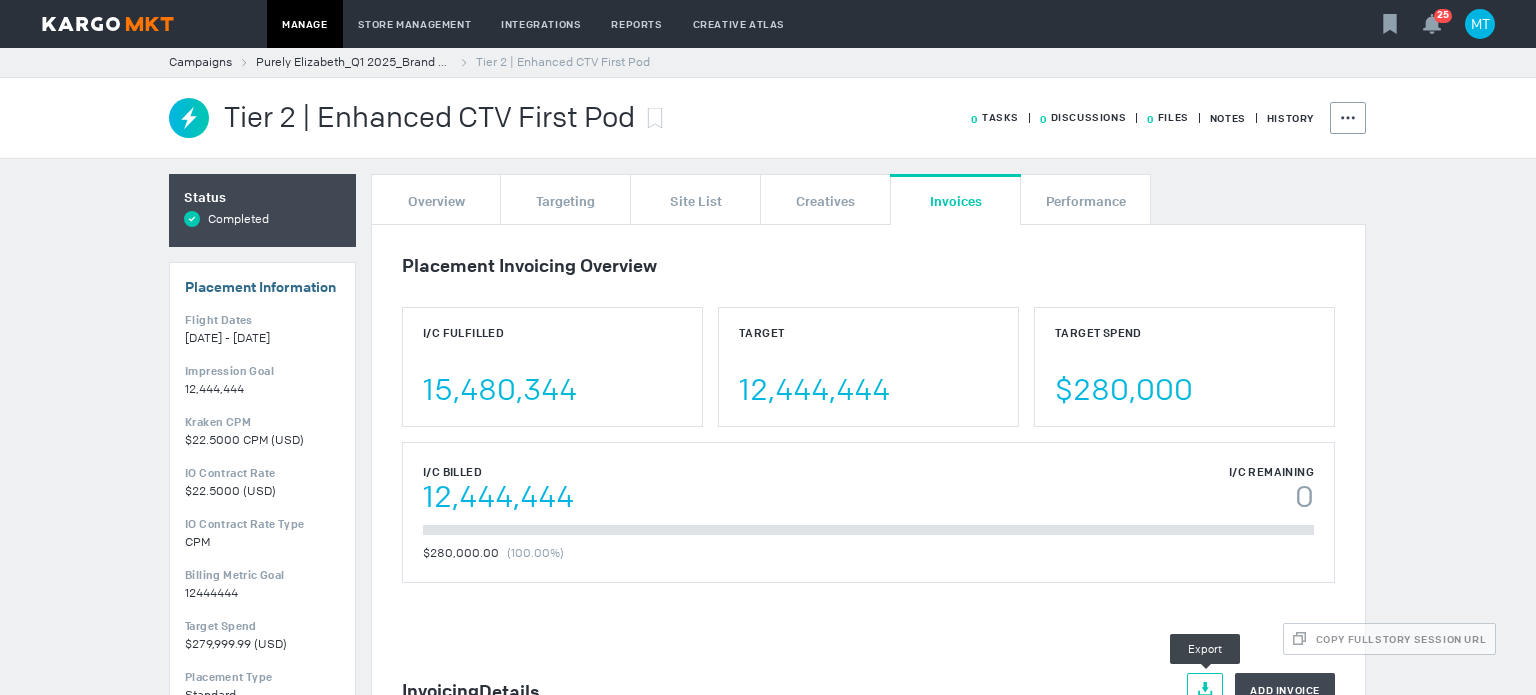 click on "12,444,444  0" at bounding box center [868, 498] 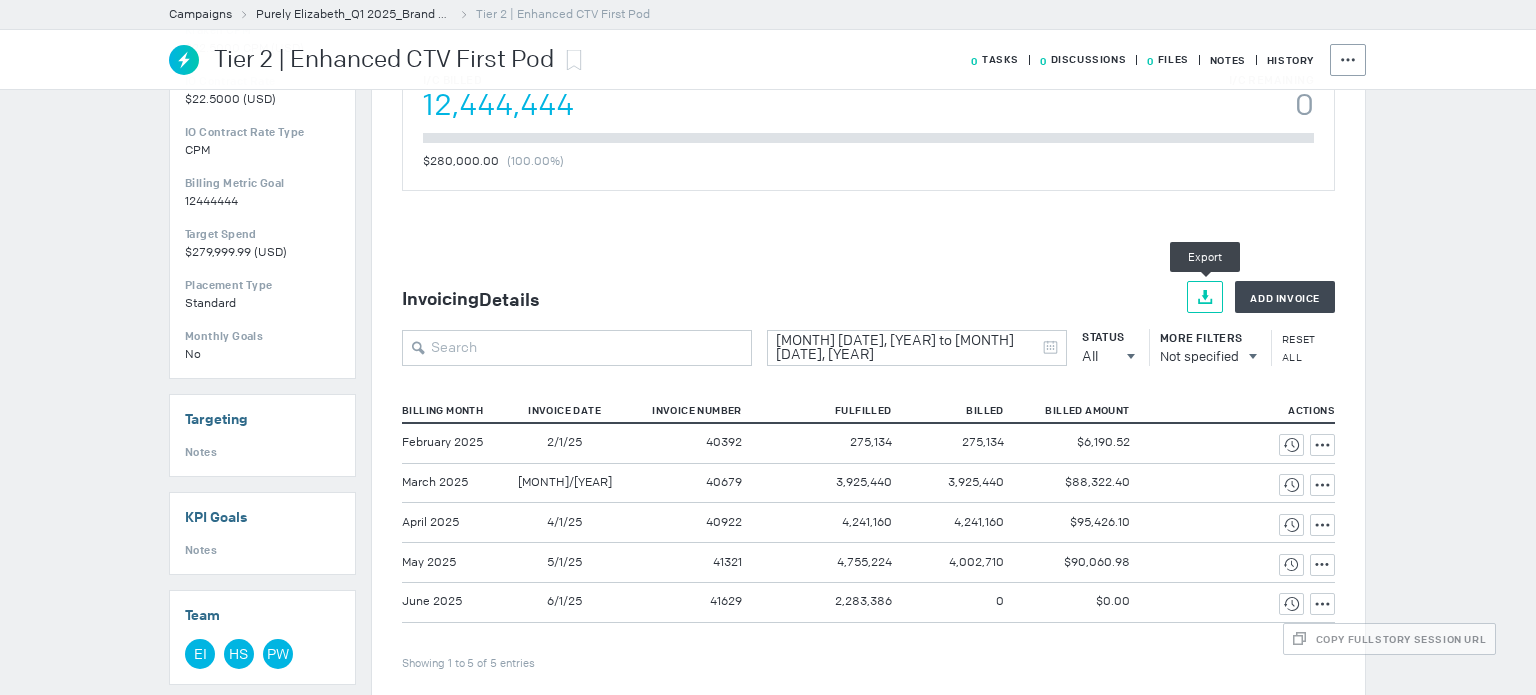 scroll, scrollTop: 416, scrollLeft: 0, axis: vertical 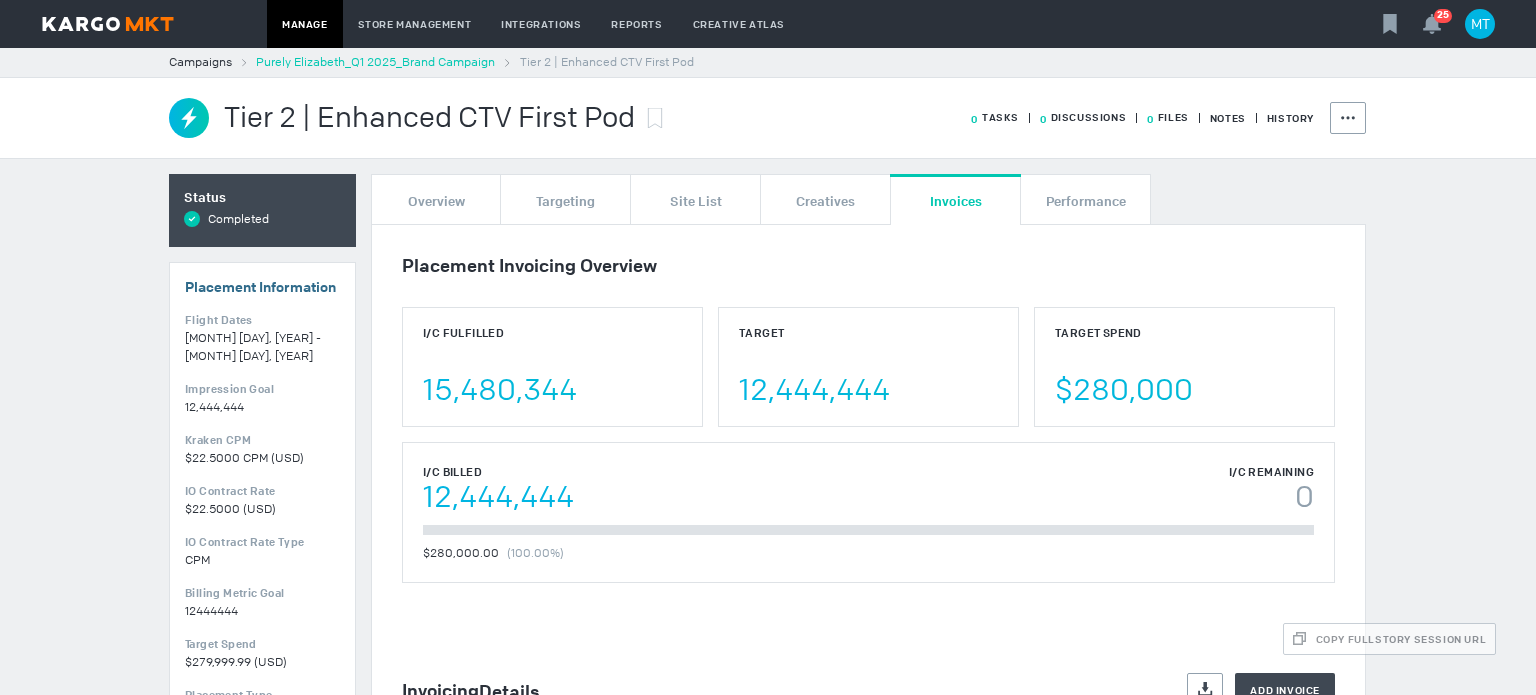 click on "Purely Elizabeth_Q1 2025_Brand Campaign" at bounding box center (375, 62) 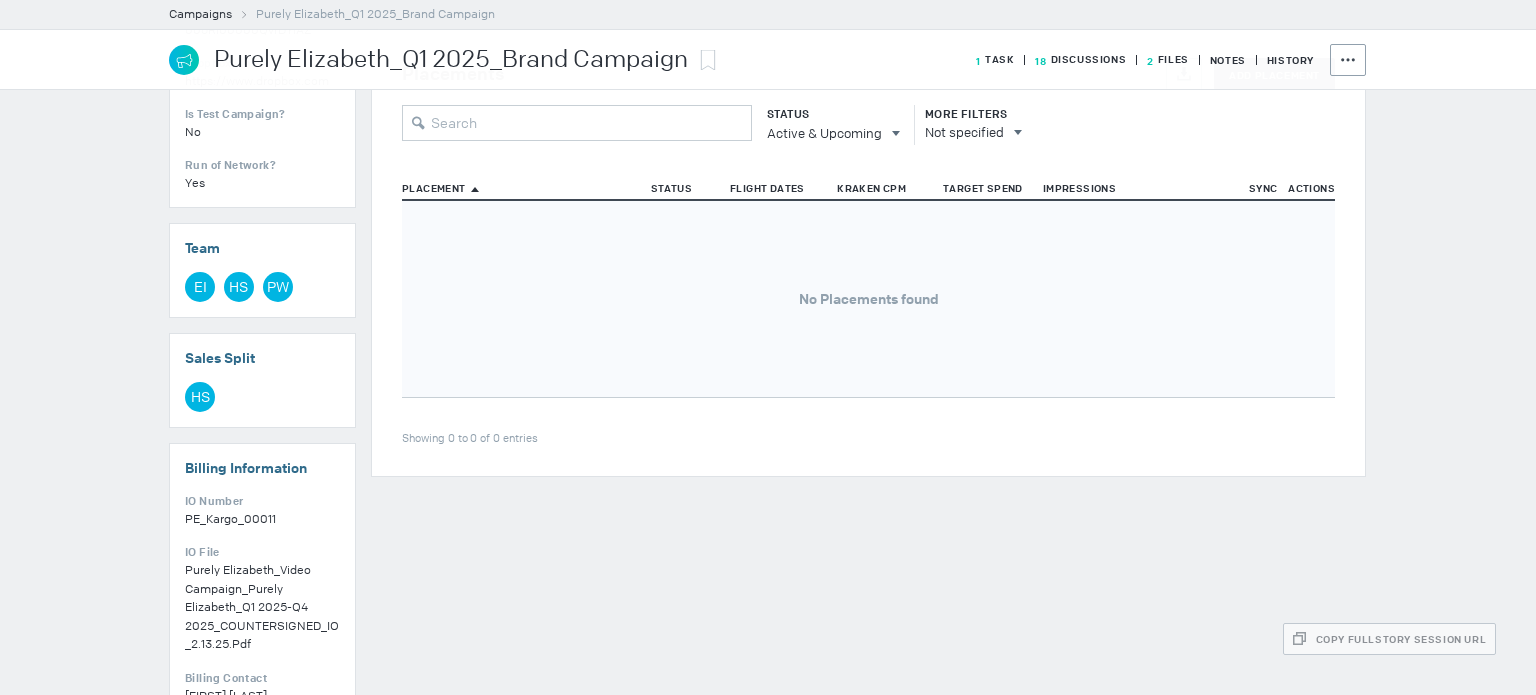 scroll, scrollTop: 233, scrollLeft: 0, axis: vertical 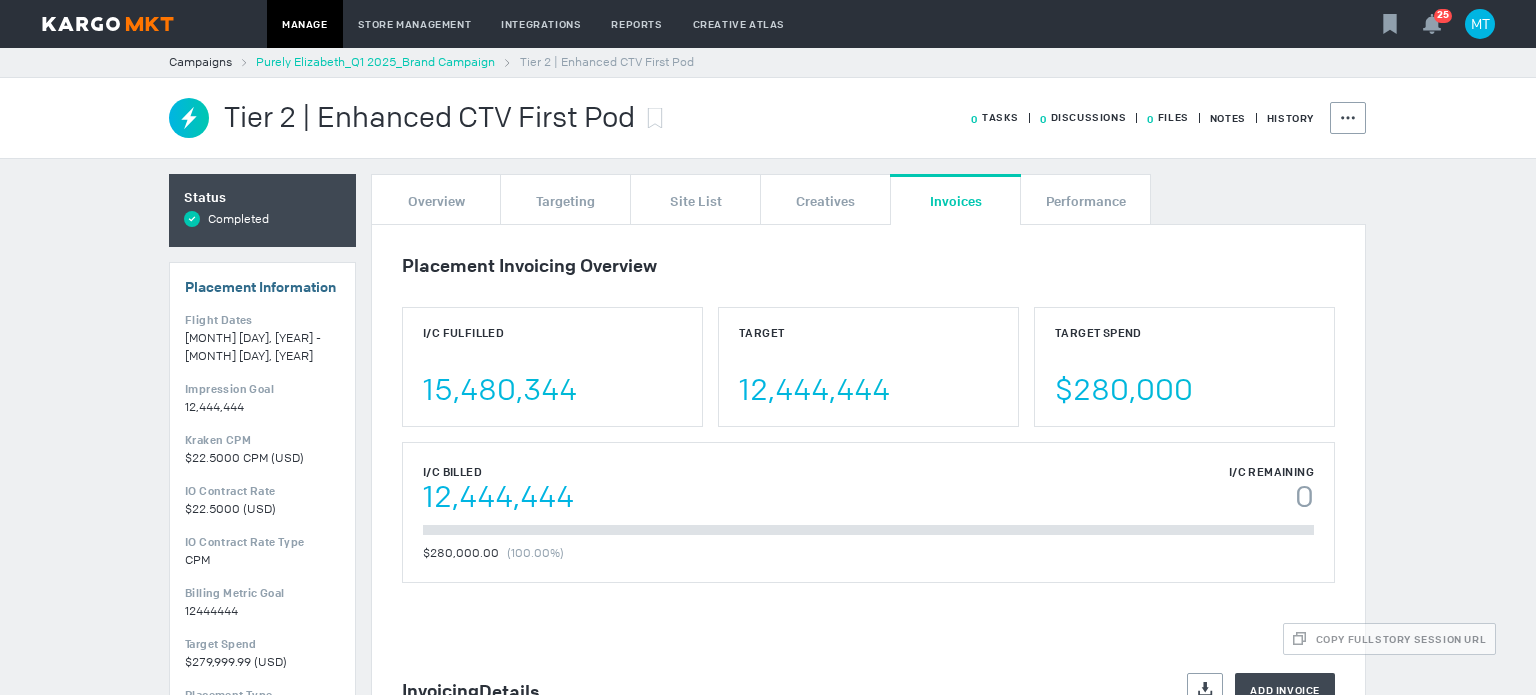 click on "Purely Elizabeth_Q1 2025_Brand Campaign" at bounding box center [375, 62] 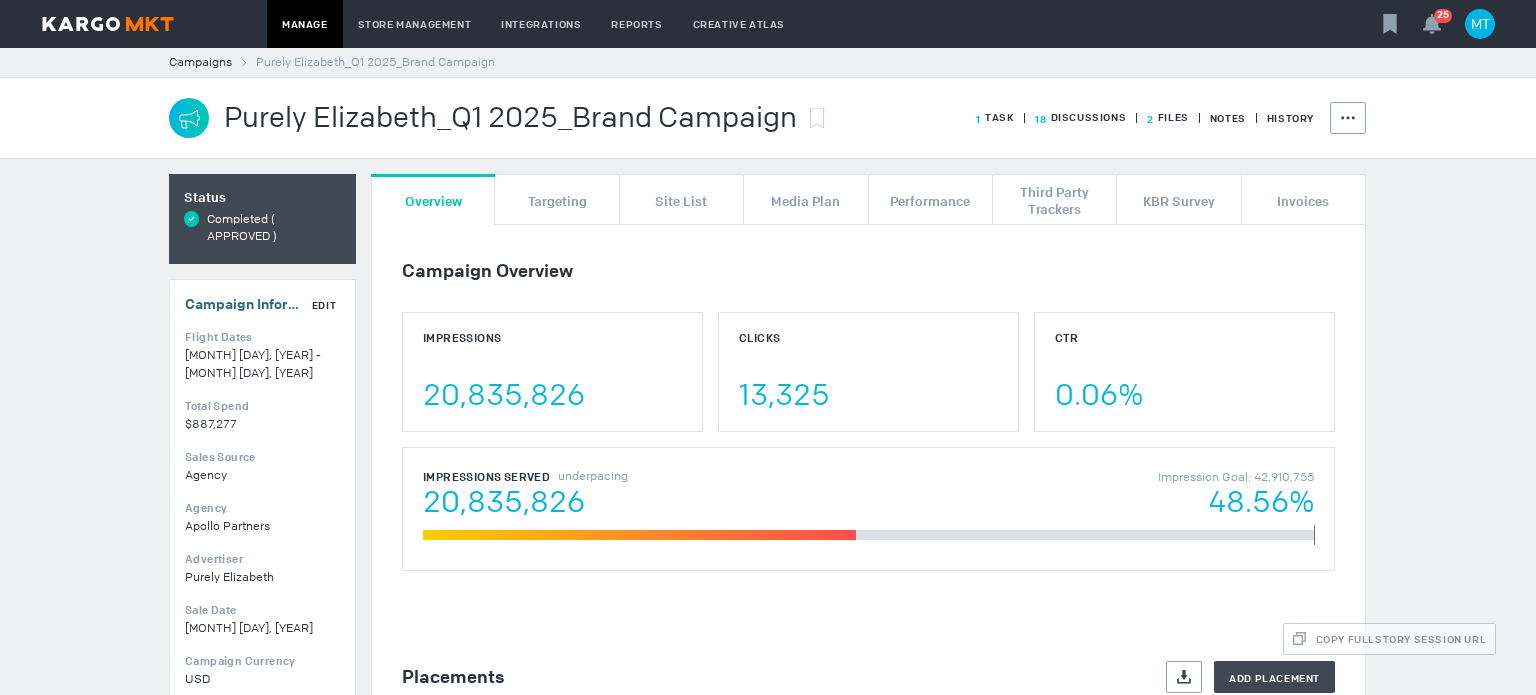 scroll, scrollTop: 700, scrollLeft: 0, axis: vertical 